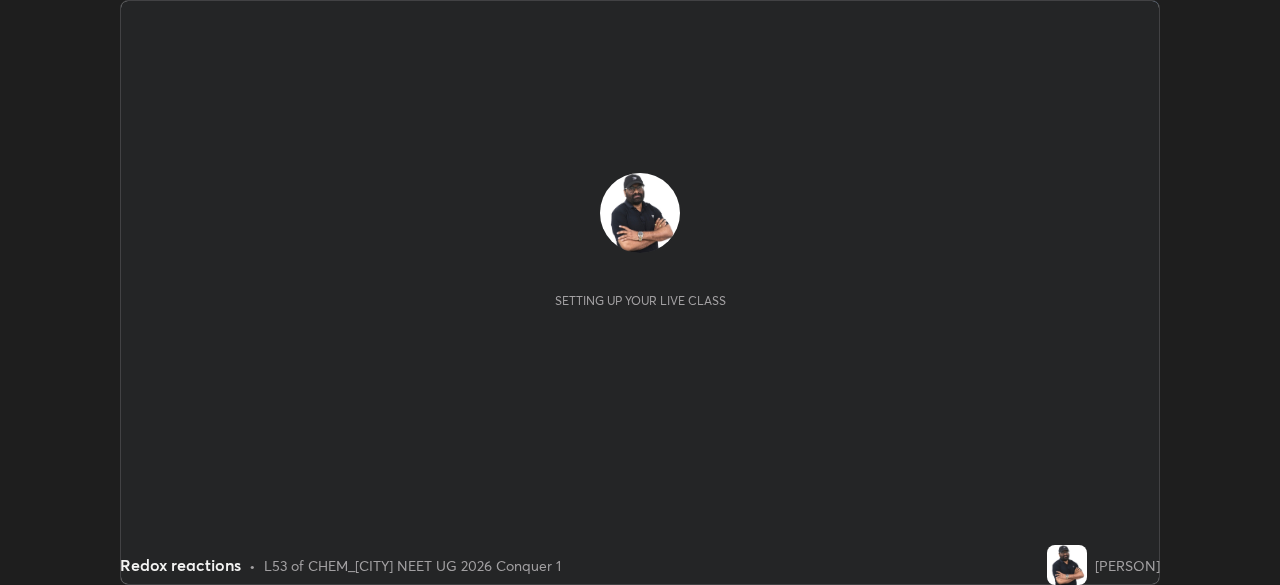 scroll, scrollTop: 0, scrollLeft: 0, axis: both 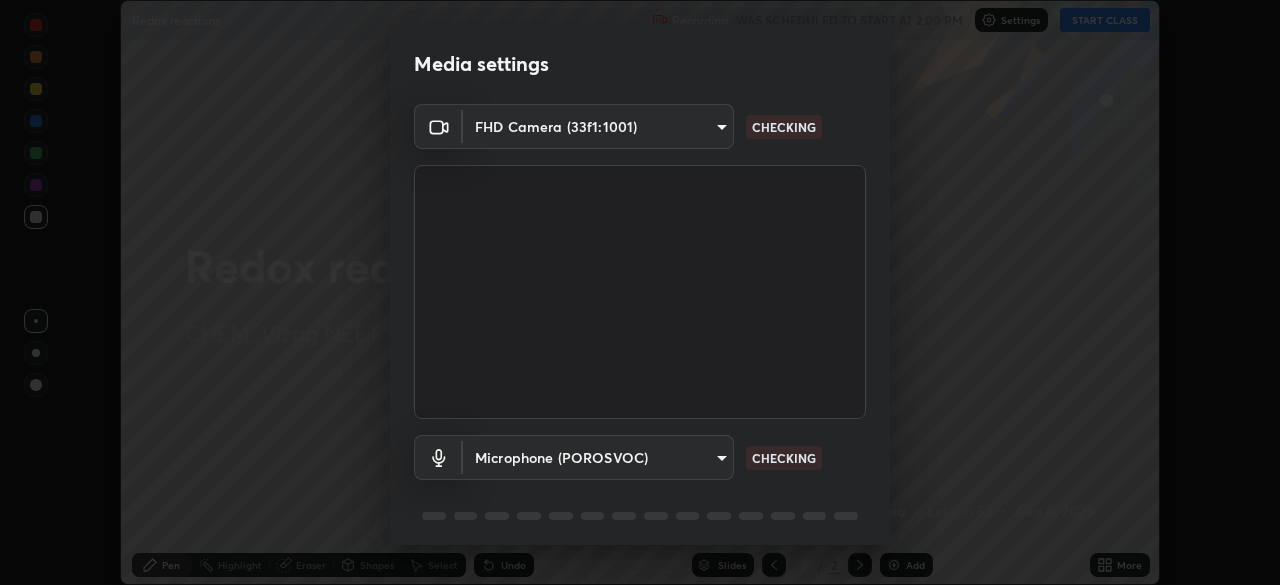 type on "63e944478c375660ba3e2c30d3e136fe9f8746200d3b231c524b05bf34109a7d" 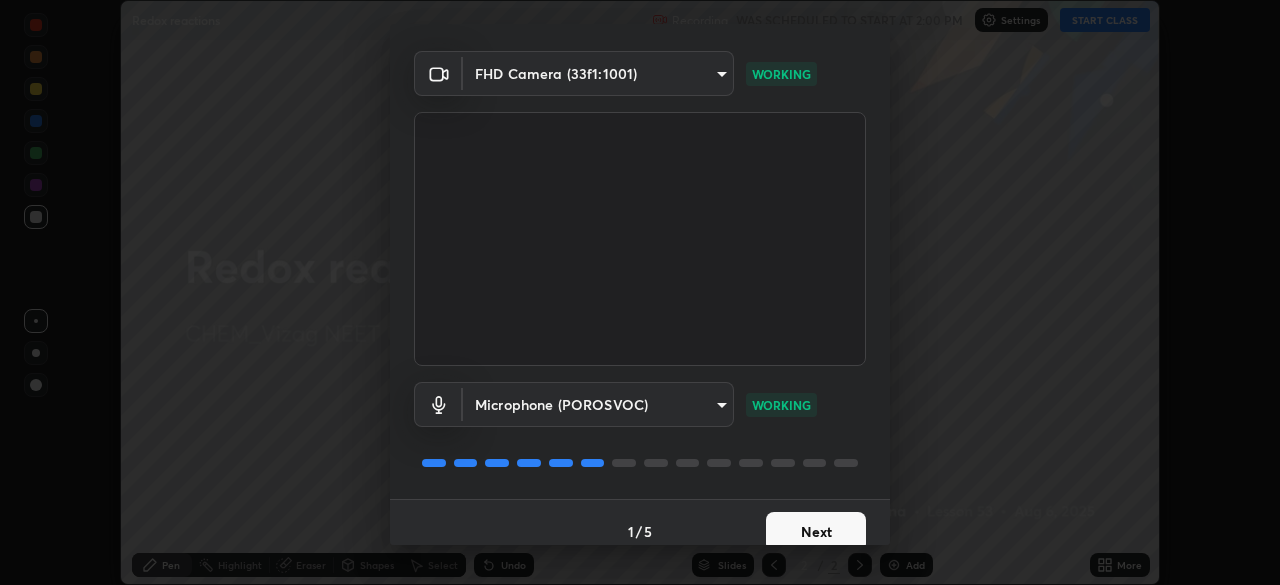 scroll, scrollTop: 71, scrollLeft: 0, axis: vertical 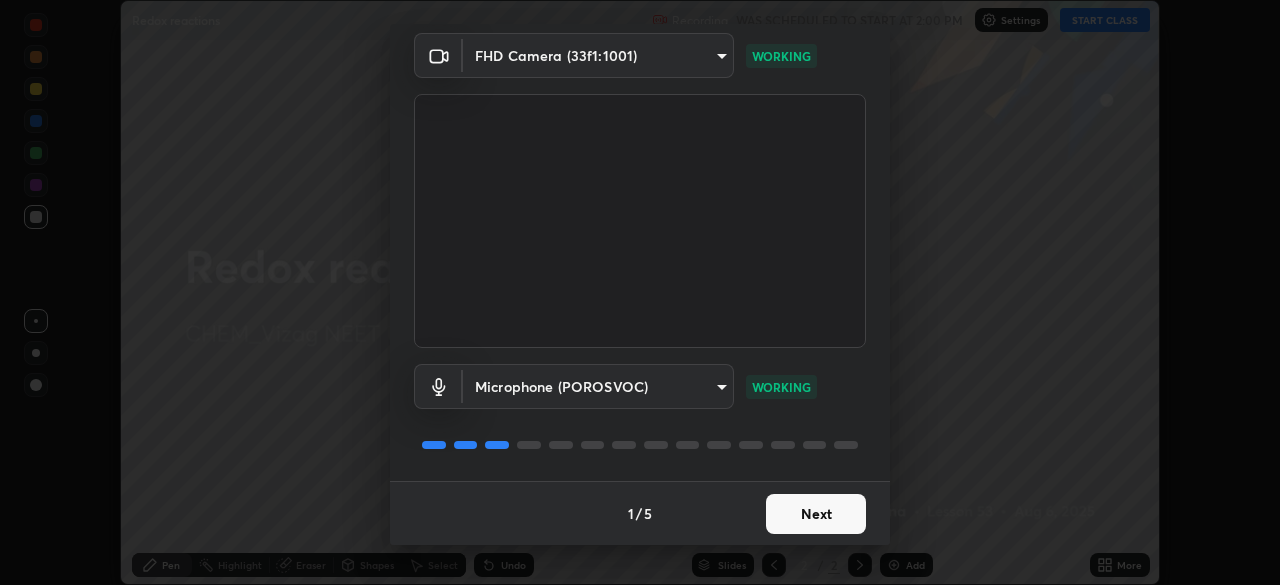click on "Next" at bounding box center (816, 514) 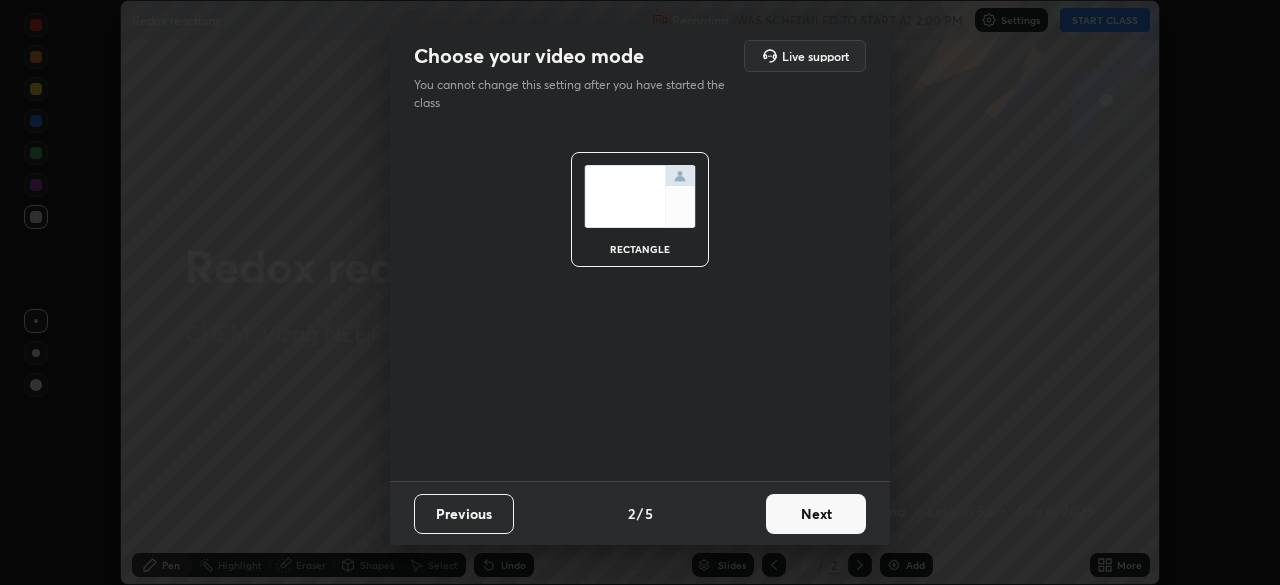 scroll, scrollTop: 0, scrollLeft: 0, axis: both 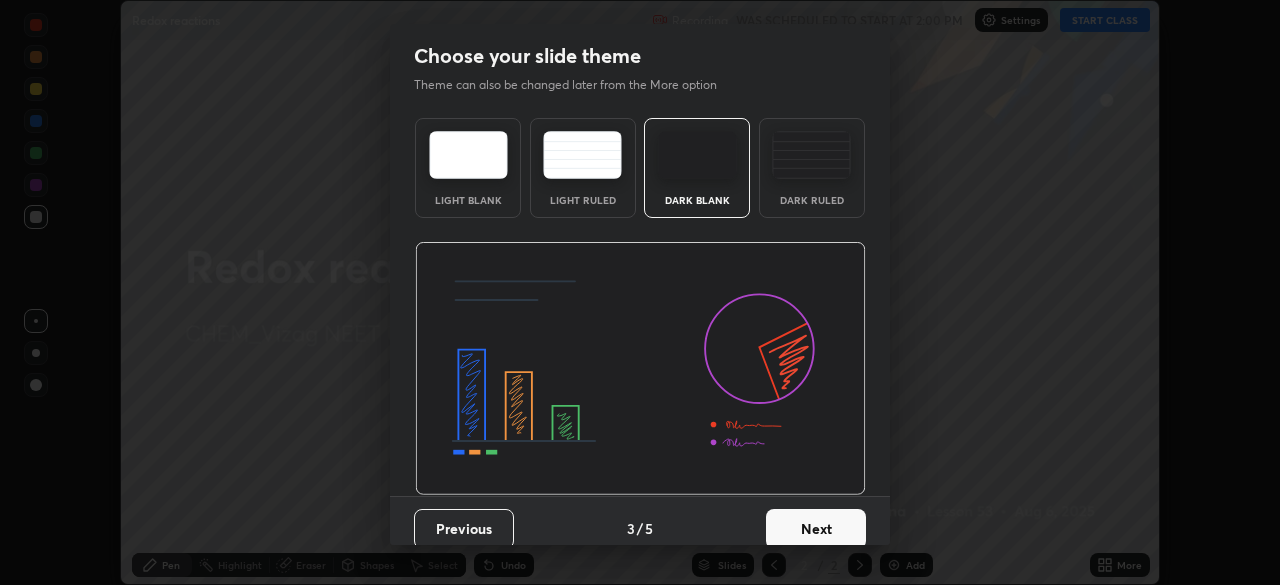 click on "Next" at bounding box center [816, 529] 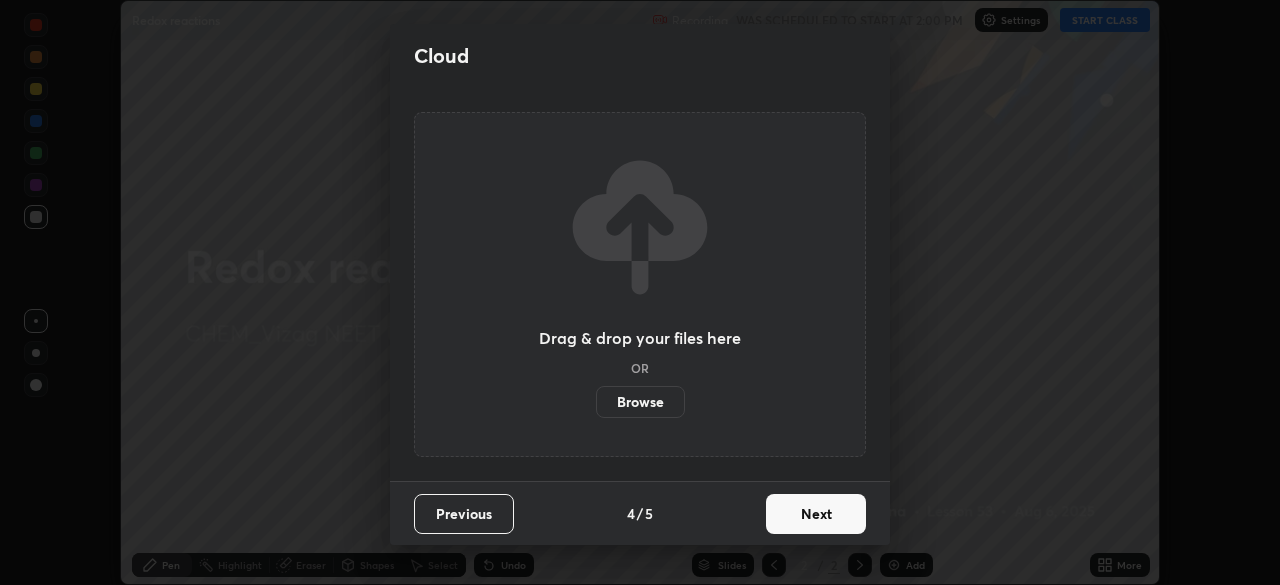 click on "Next" at bounding box center (816, 514) 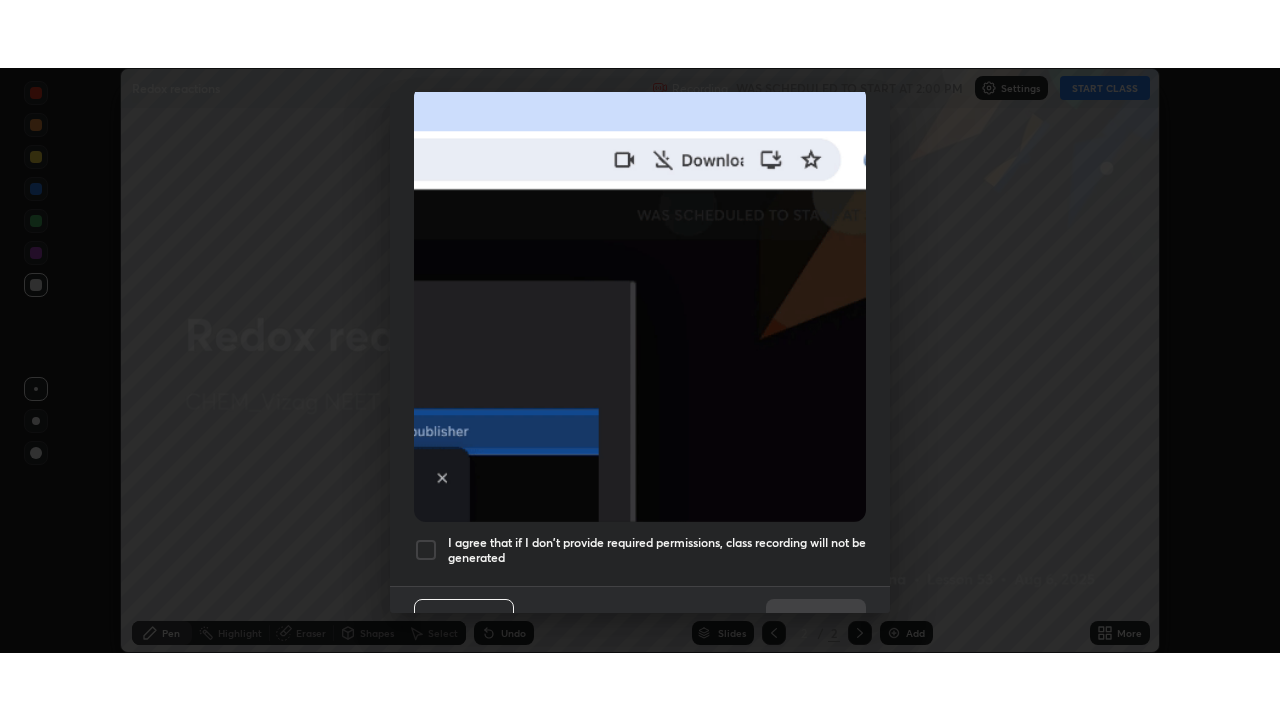 scroll, scrollTop: 479, scrollLeft: 0, axis: vertical 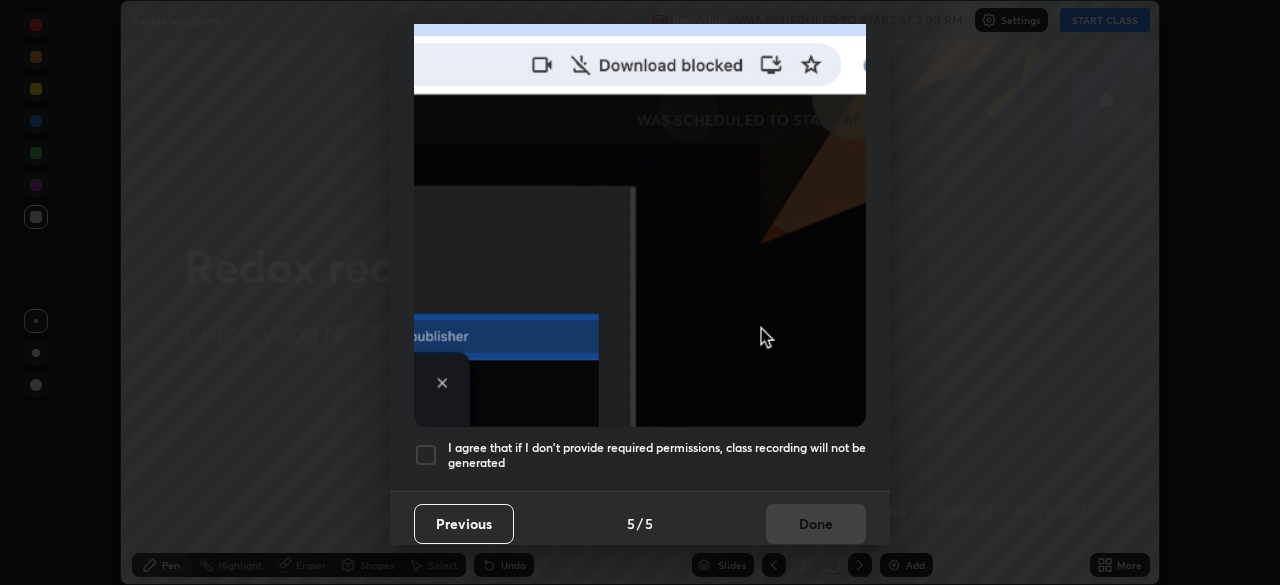 click on "I agree that if I don't provide required permissions, class recording will not be generated" at bounding box center [657, 455] 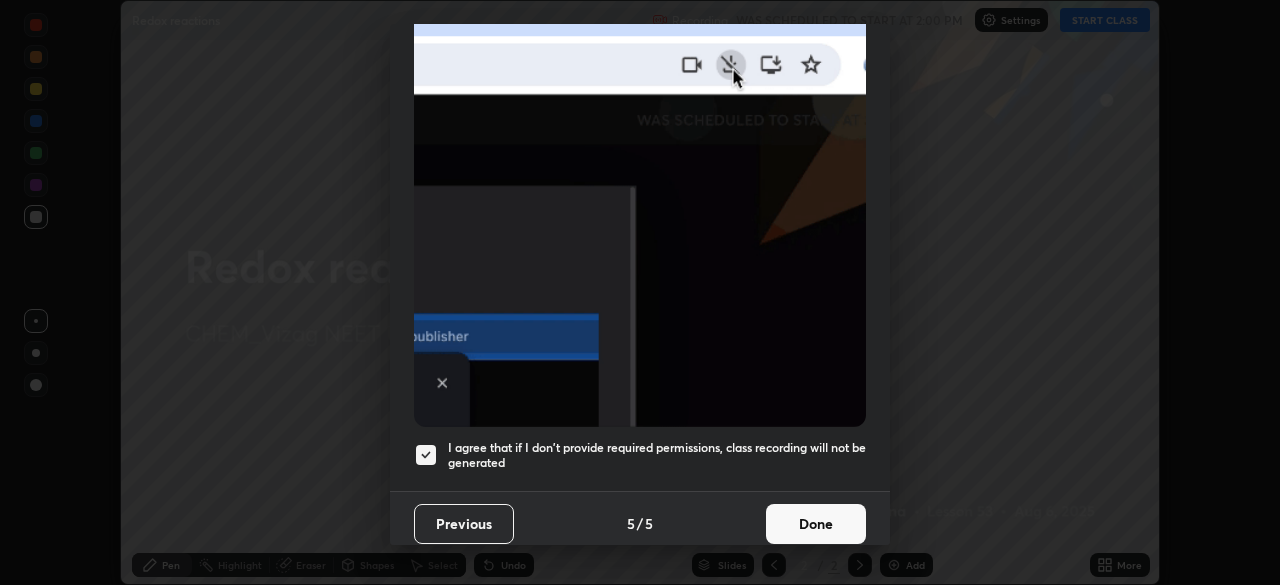 click on "Done" at bounding box center [816, 524] 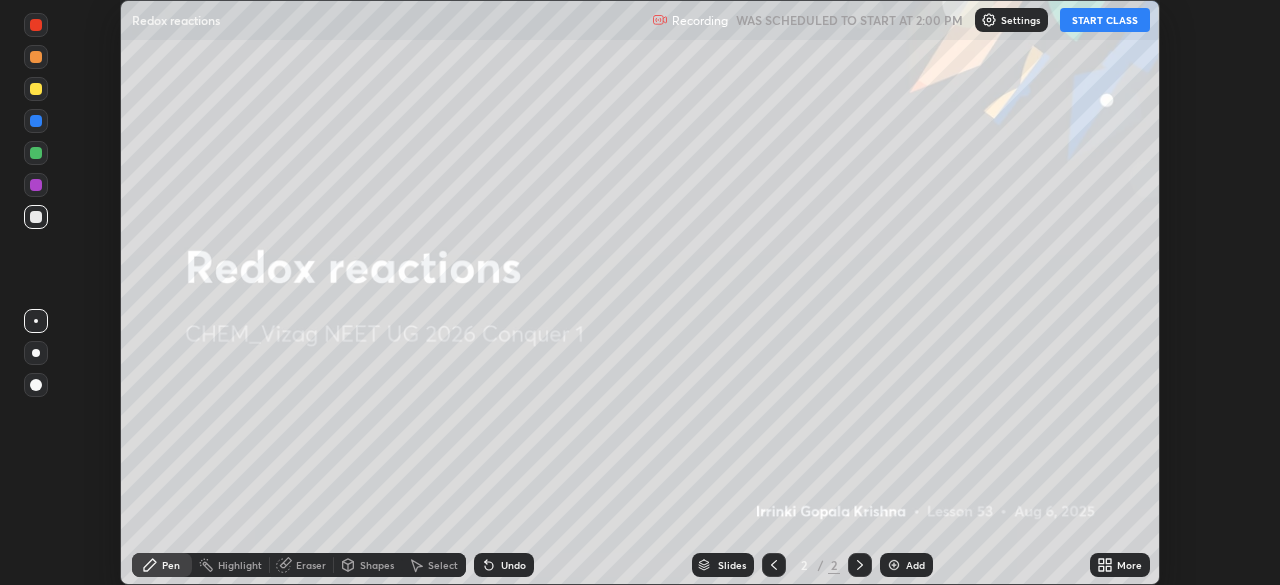 click at bounding box center (894, 565) 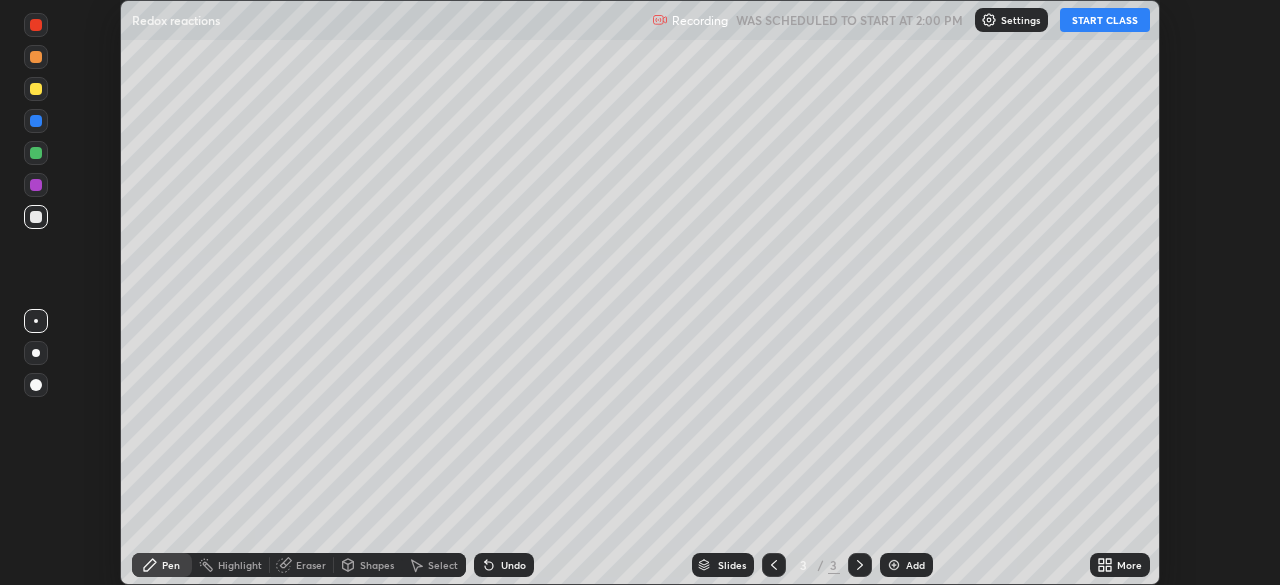 click 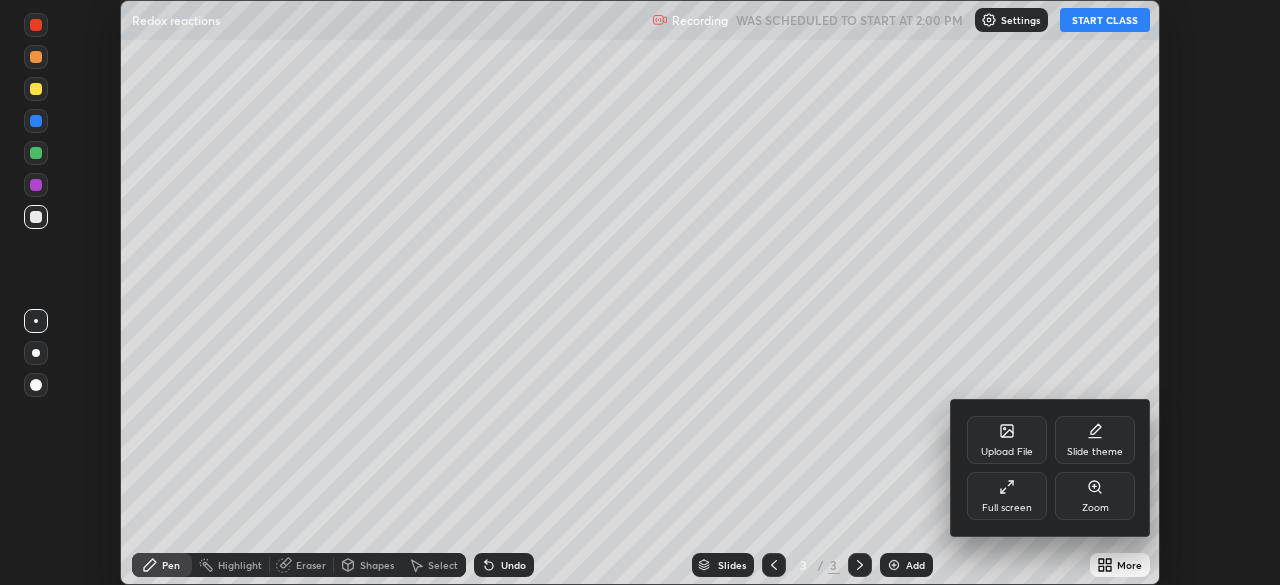click 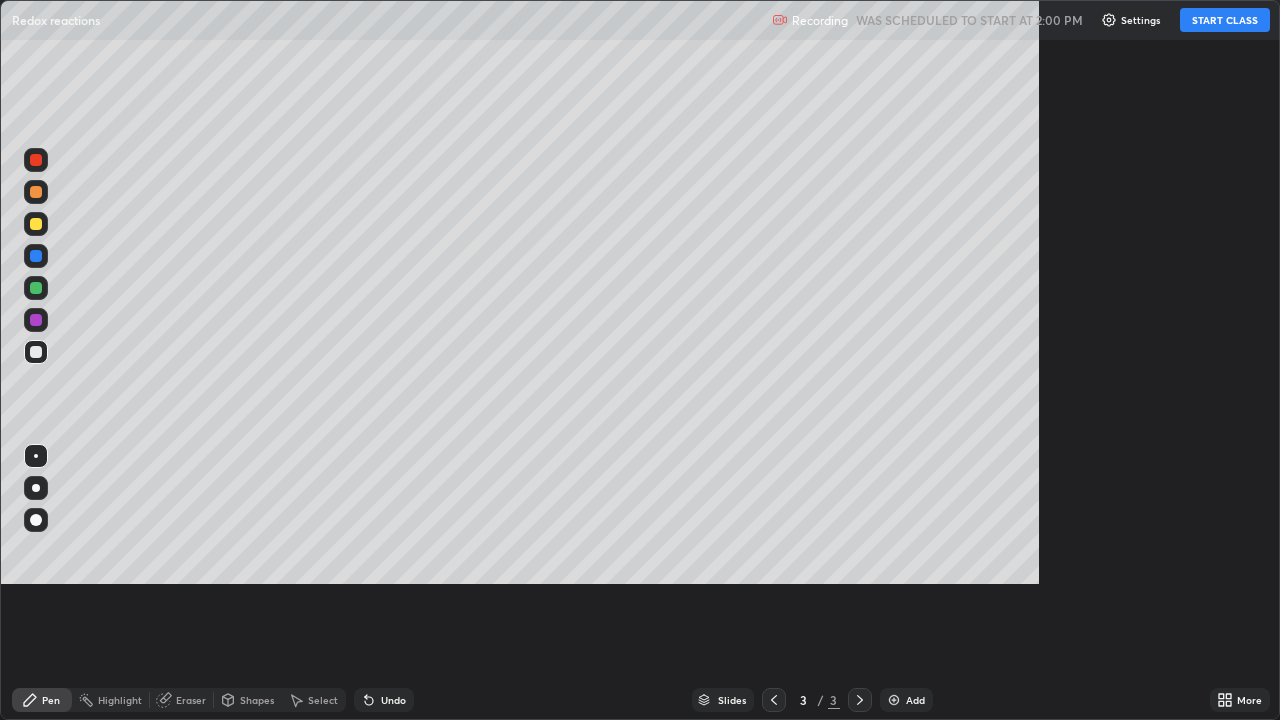 scroll, scrollTop: 99280, scrollLeft: 98720, axis: both 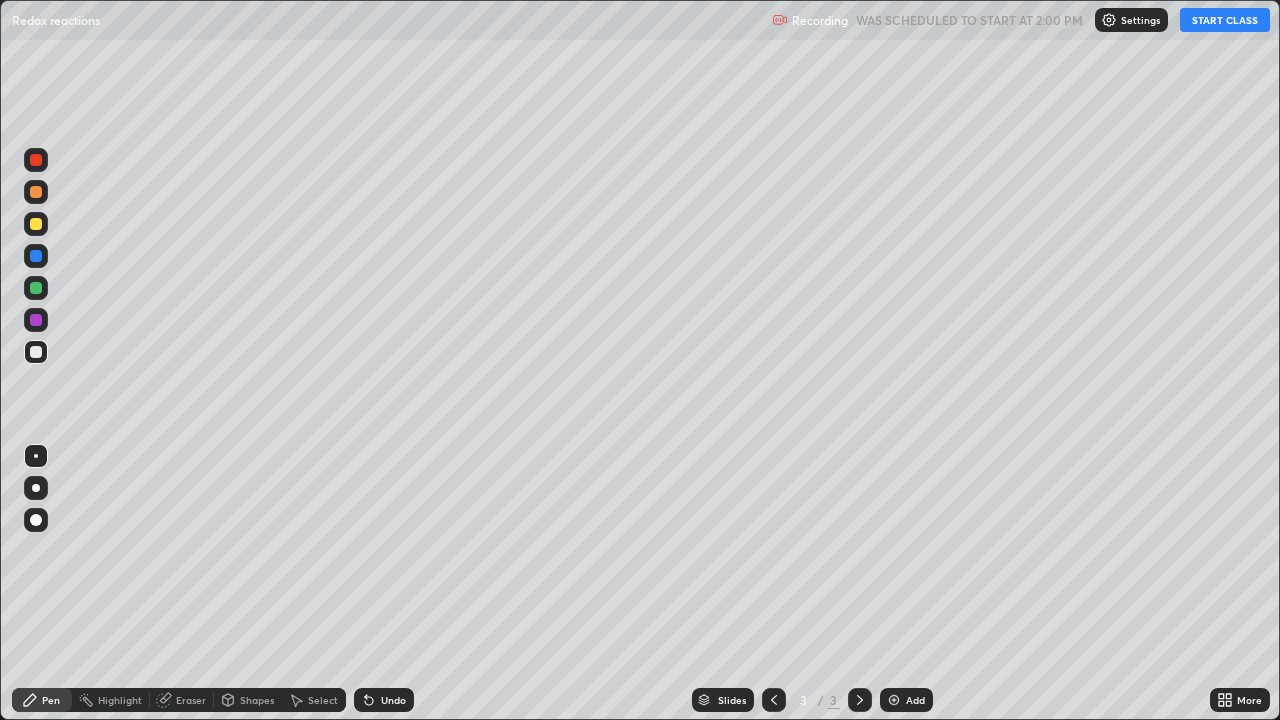 click on "START CLASS" at bounding box center [1225, 20] 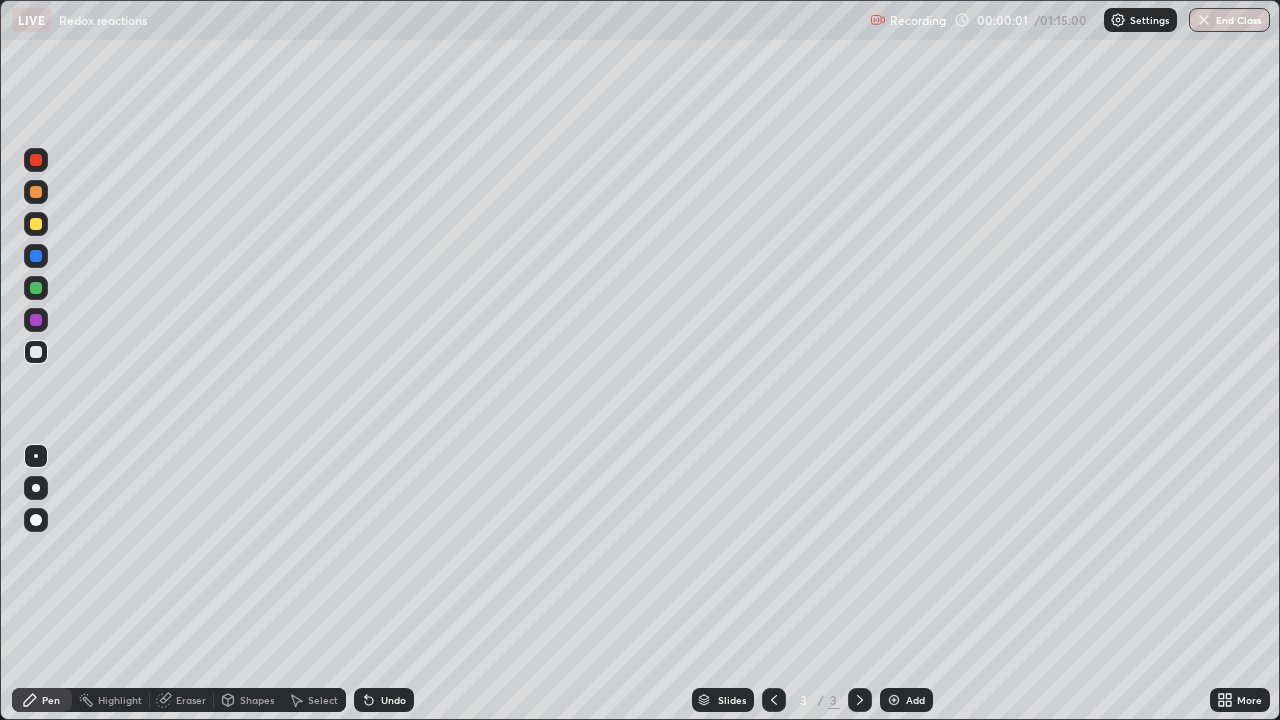 click at bounding box center [36, 520] 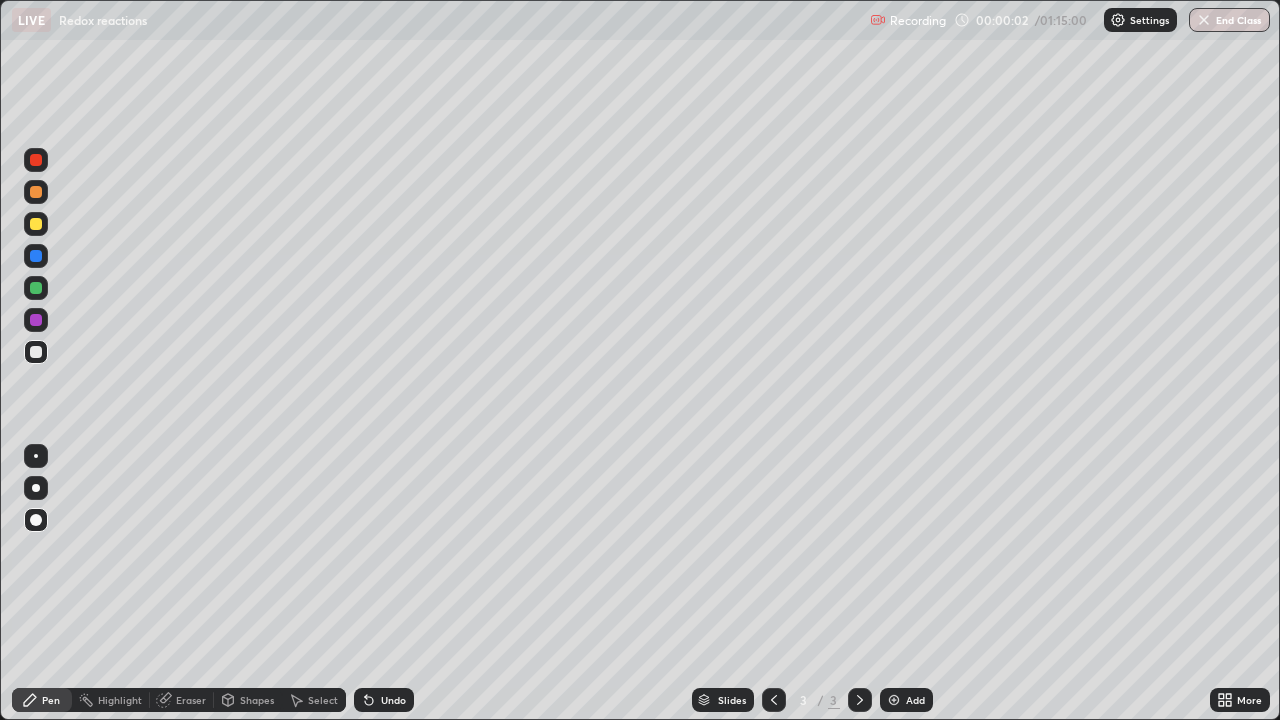 click at bounding box center [36, 224] 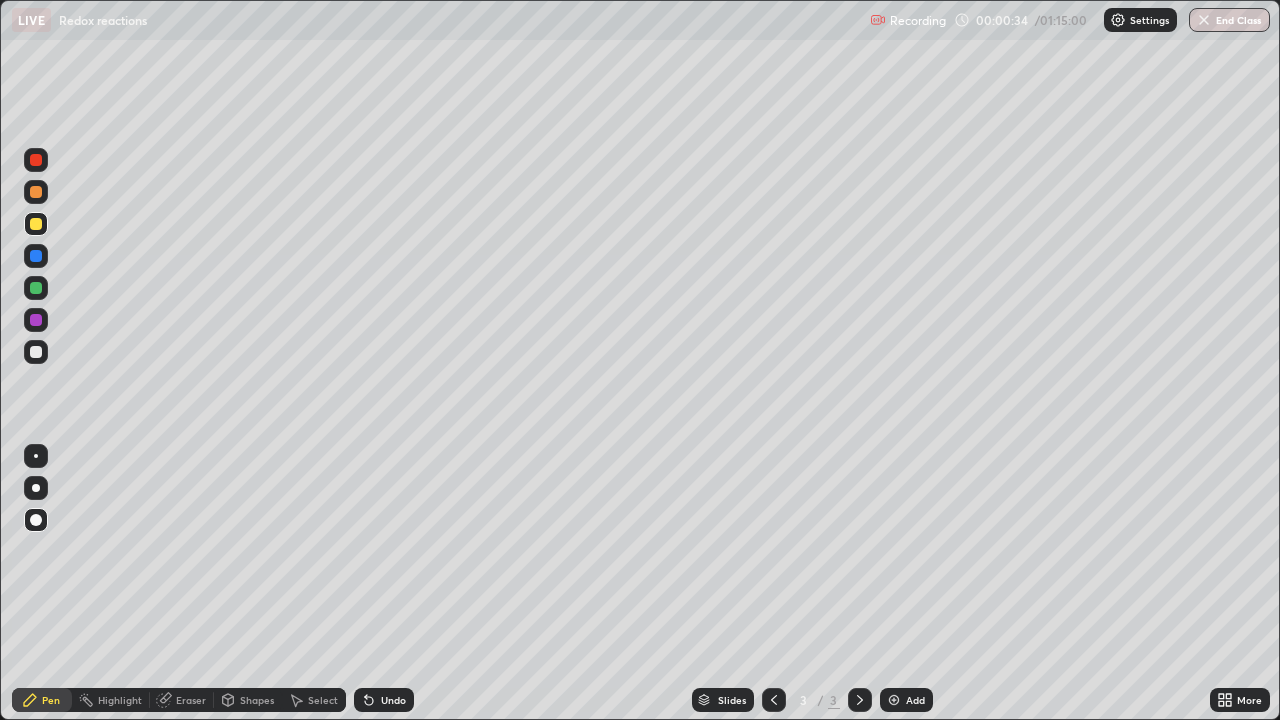 click at bounding box center (36, 192) 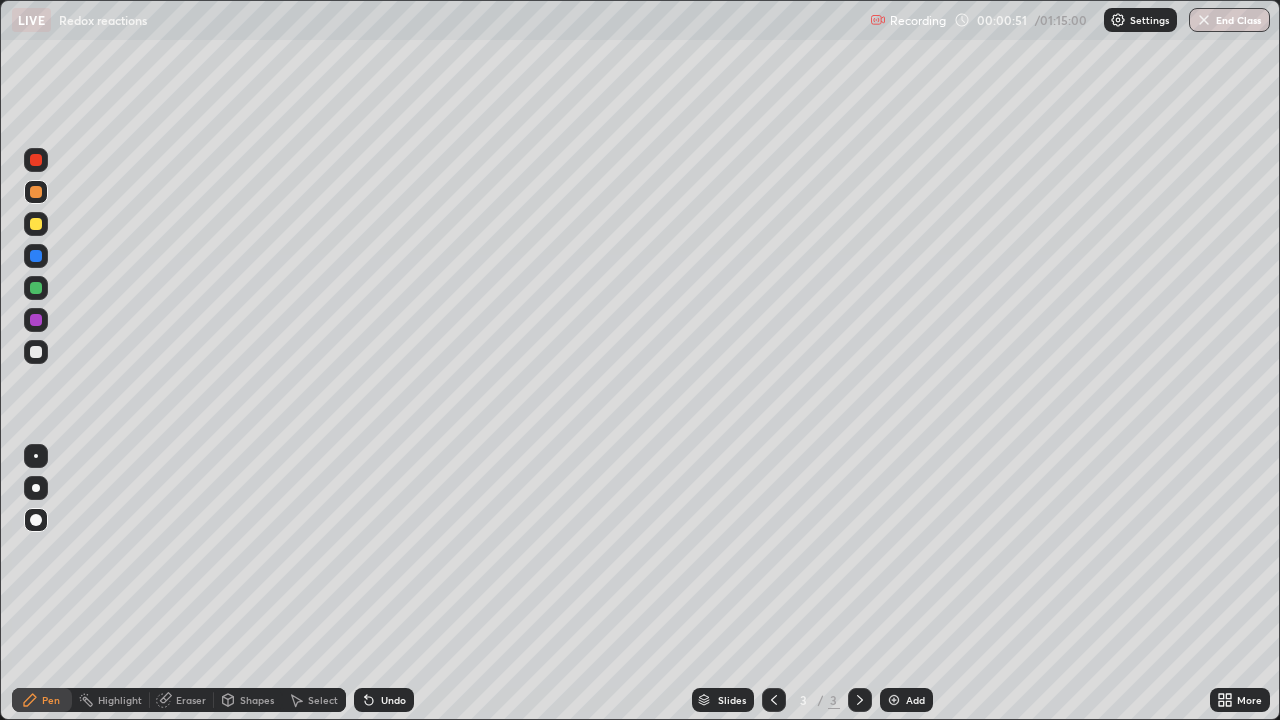 click at bounding box center (36, 352) 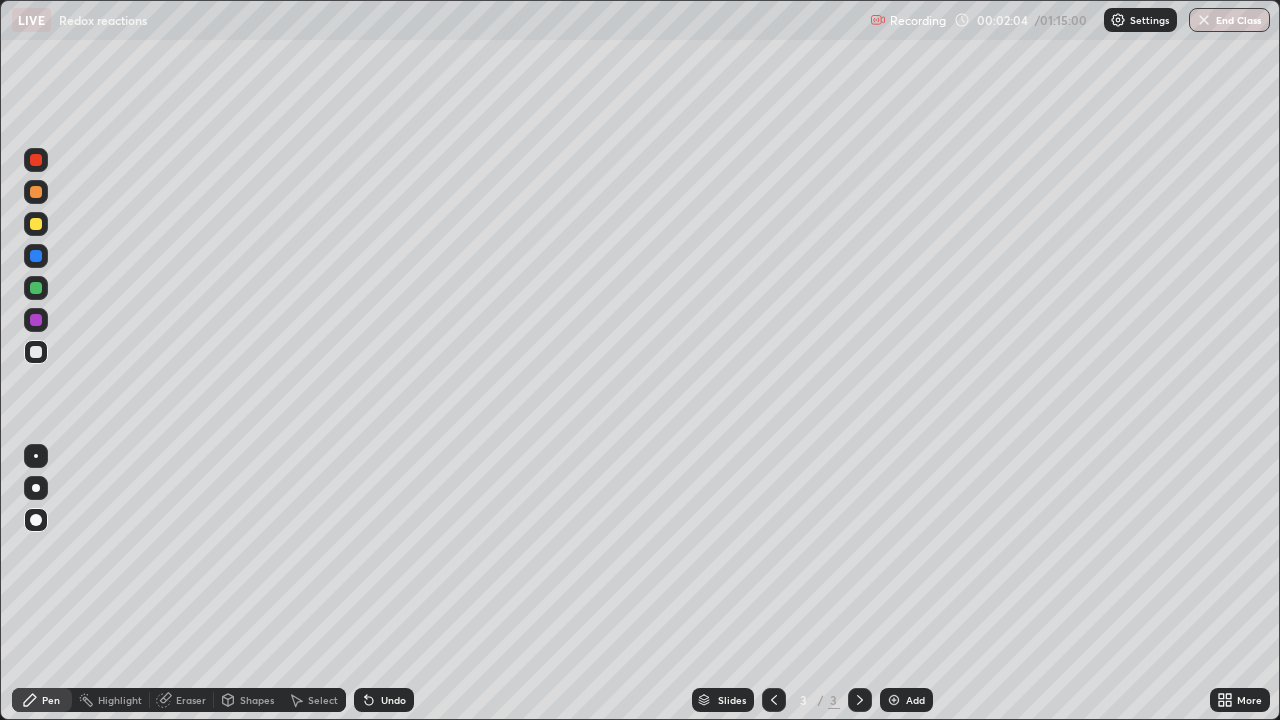 click at bounding box center (36, 224) 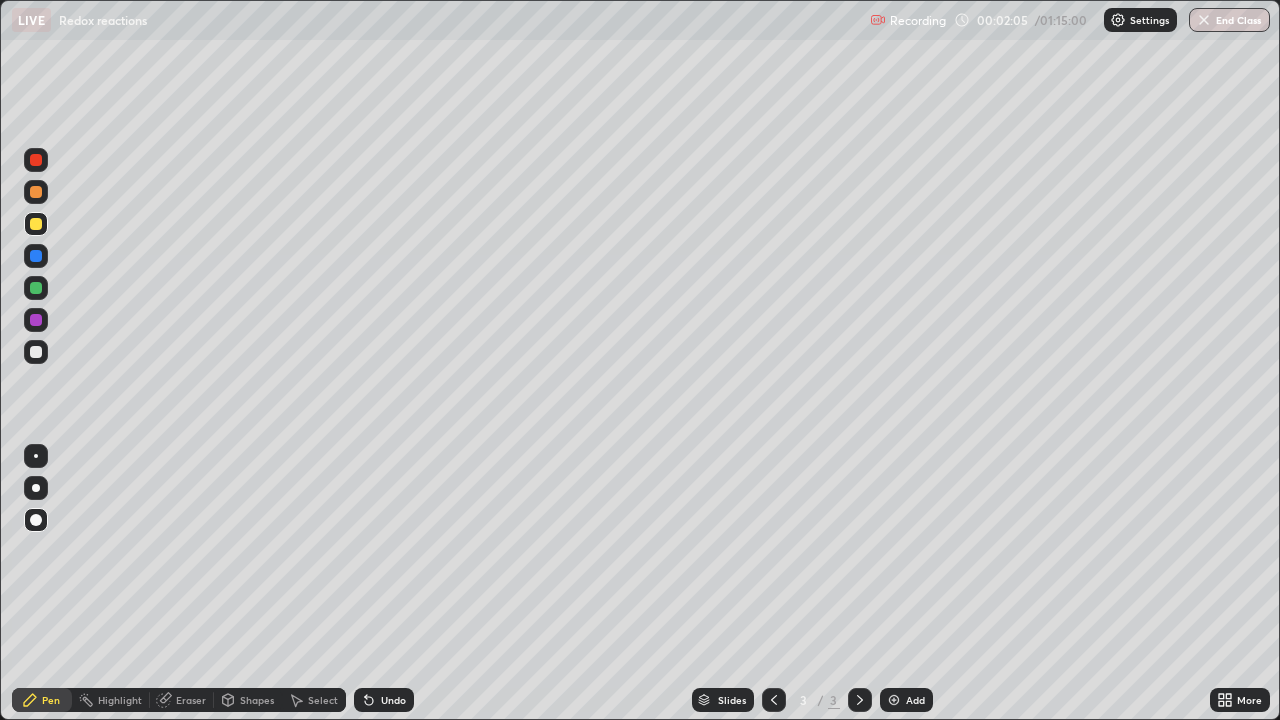 click at bounding box center [36, 192] 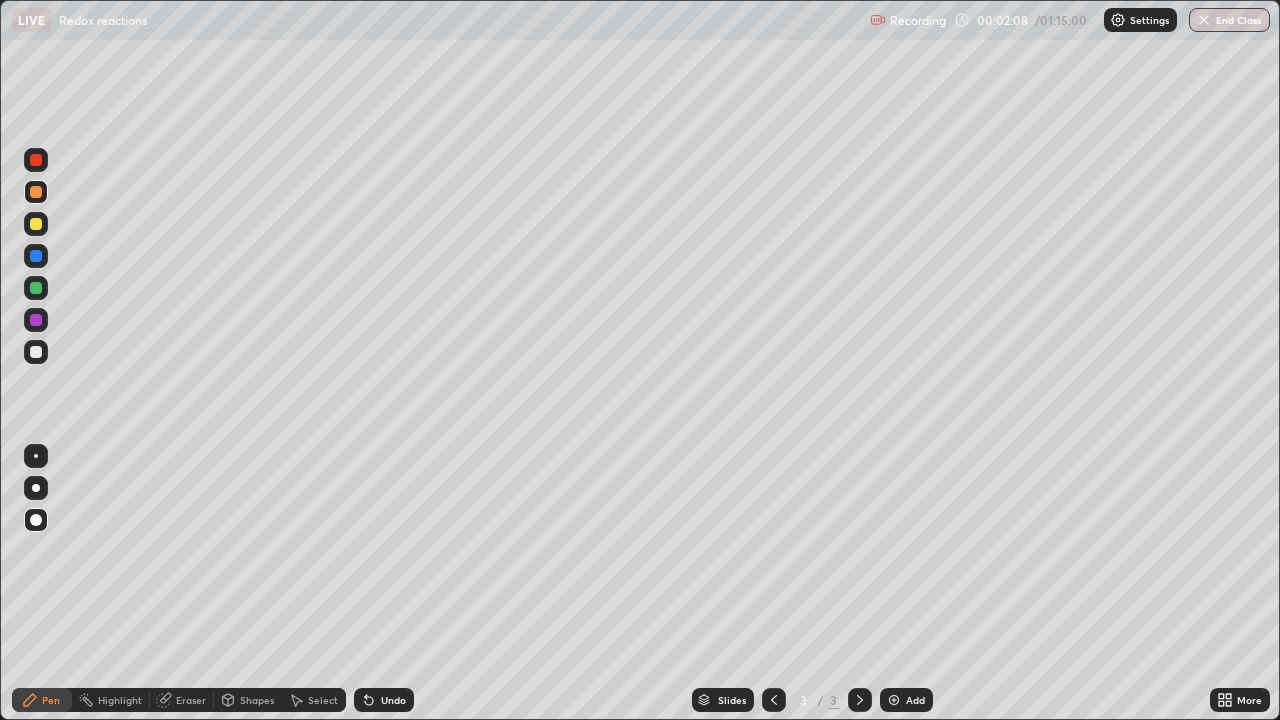 click at bounding box center [36, 352] 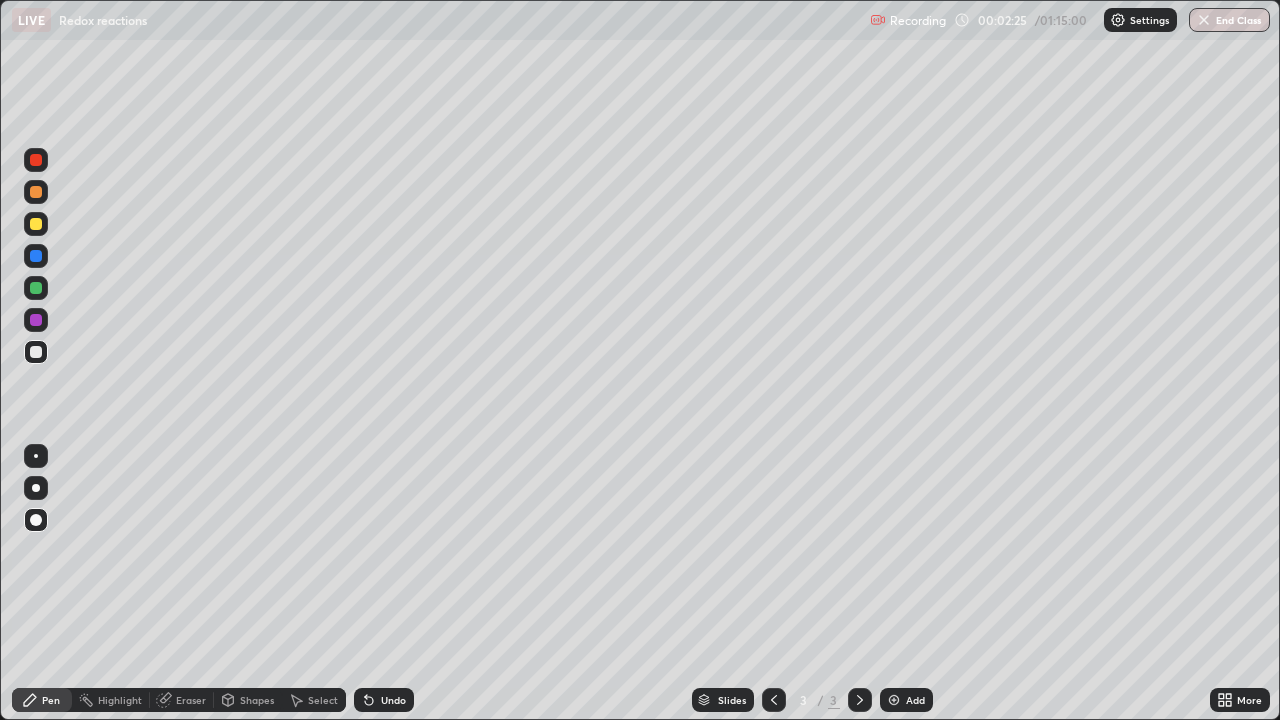 click at bounding box center [36, 224] 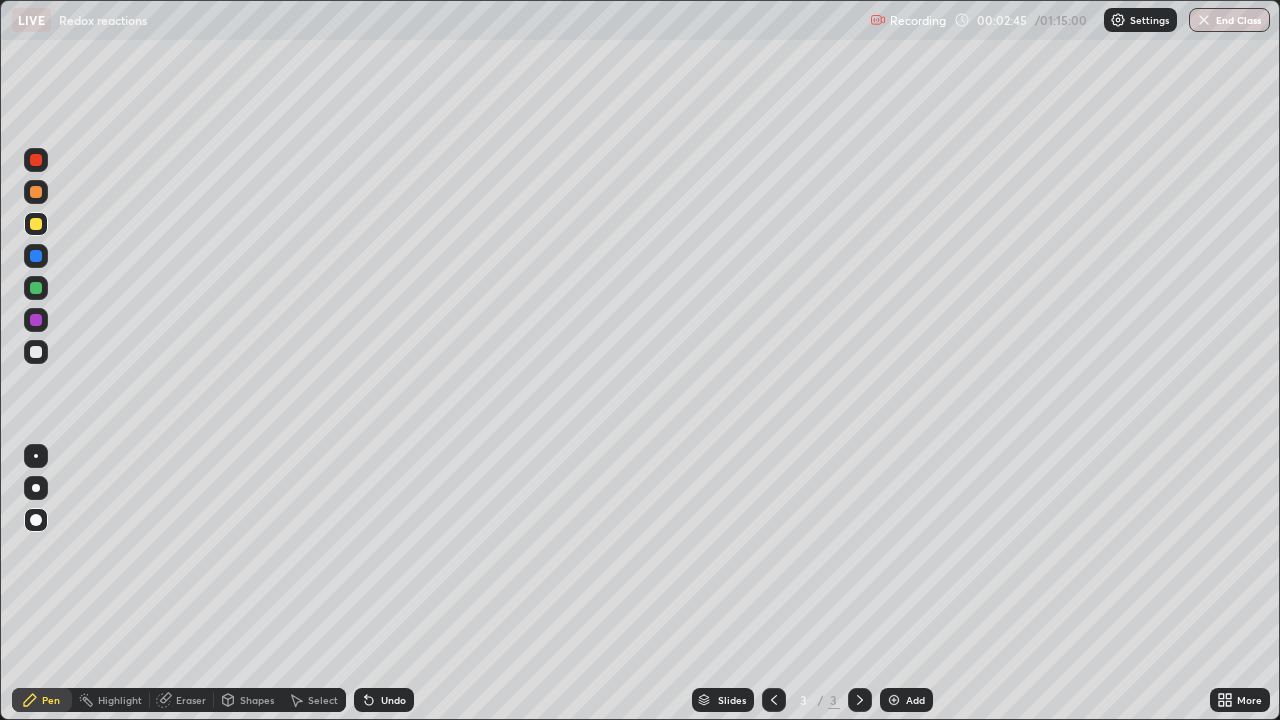 click on "Undo" at bounding box center (384, 700) 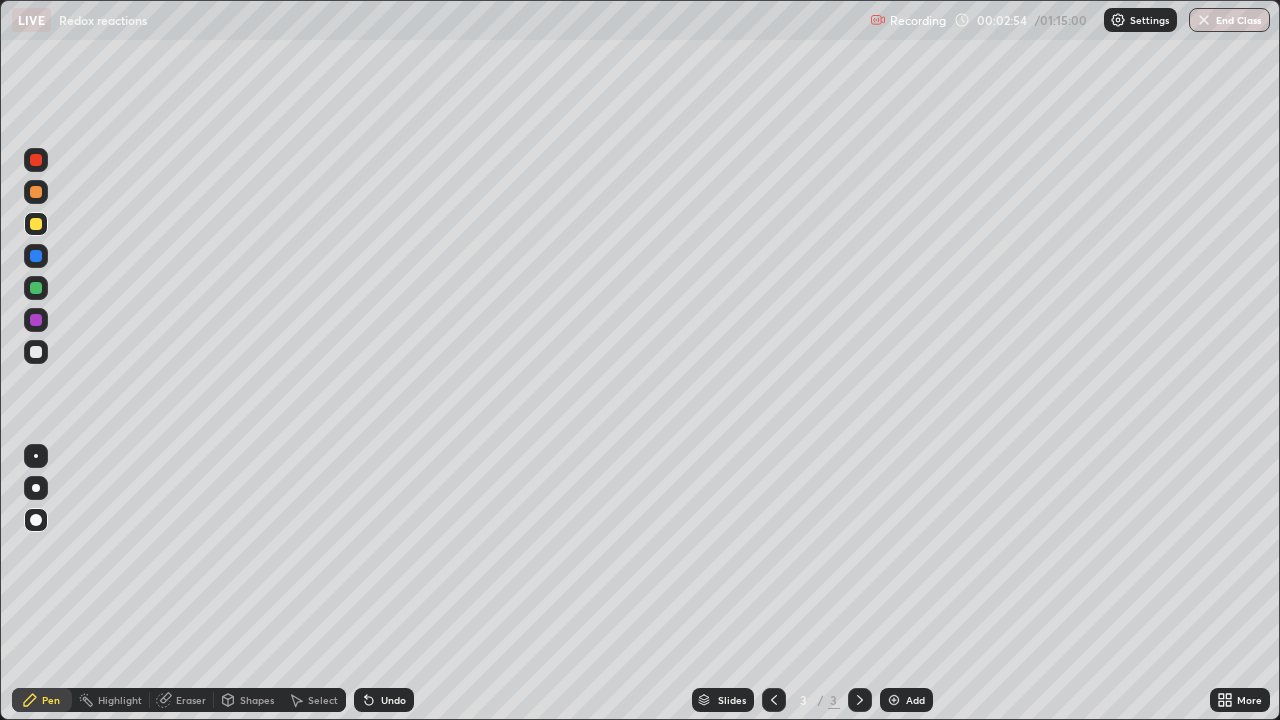 click on "Undo" at bounding box center (393, 700) 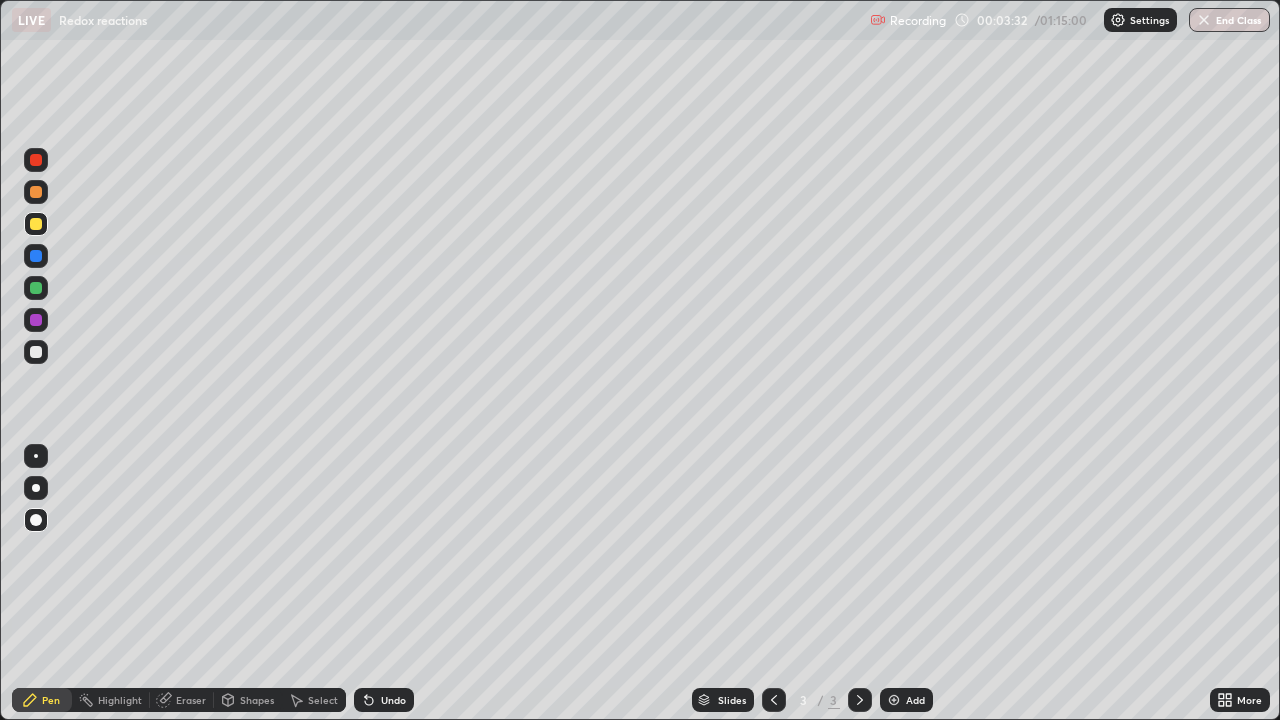 click at bounding box center [36, 160] 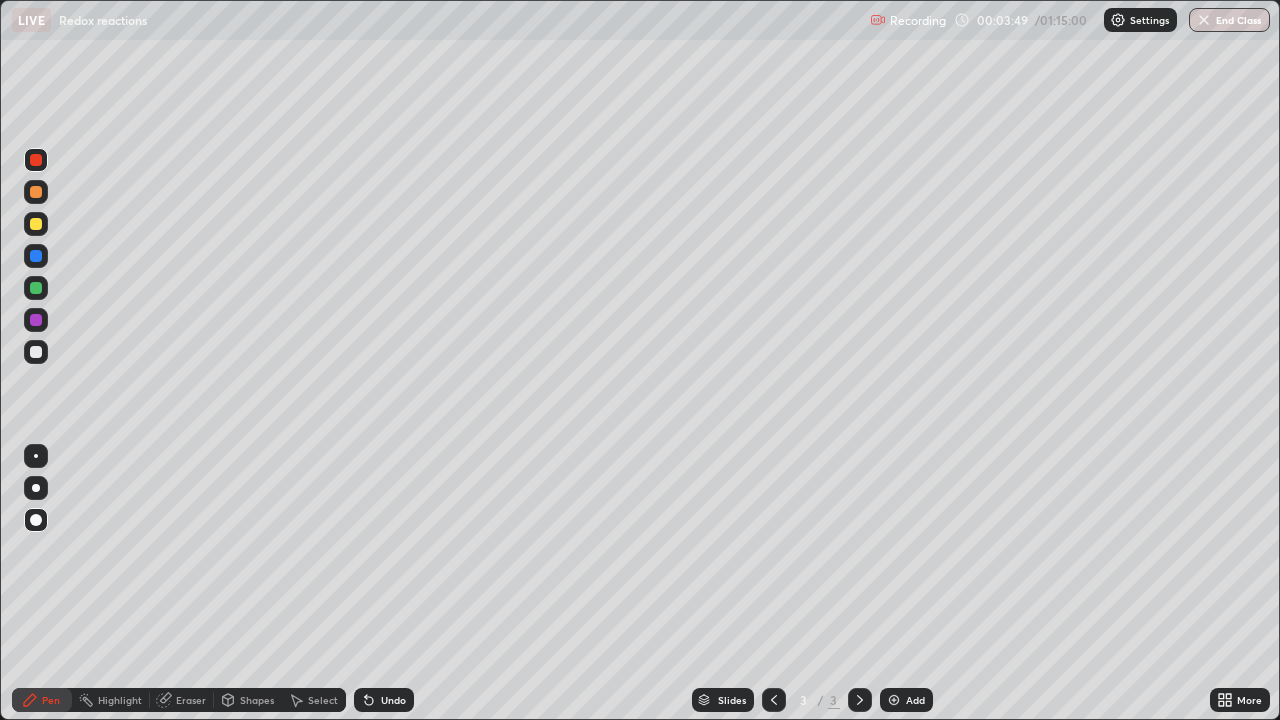 click at bounding box center (36, 224) 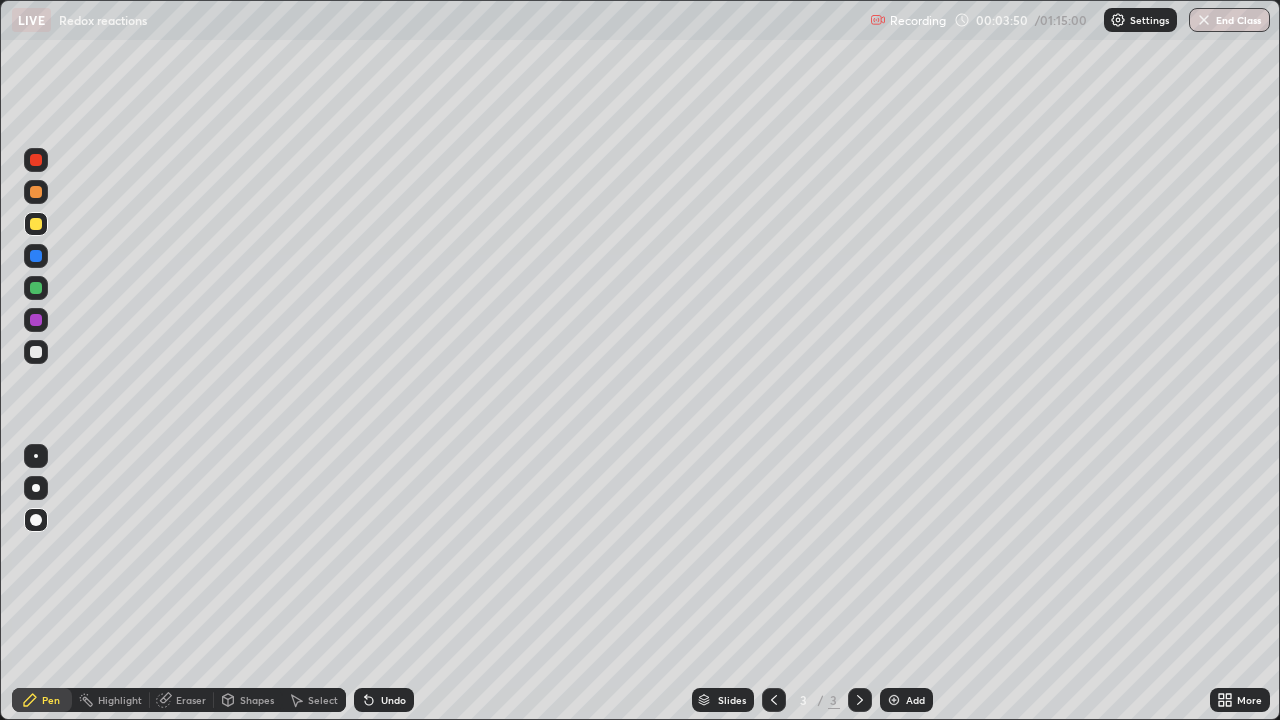 click at bounding box center [36, 352] 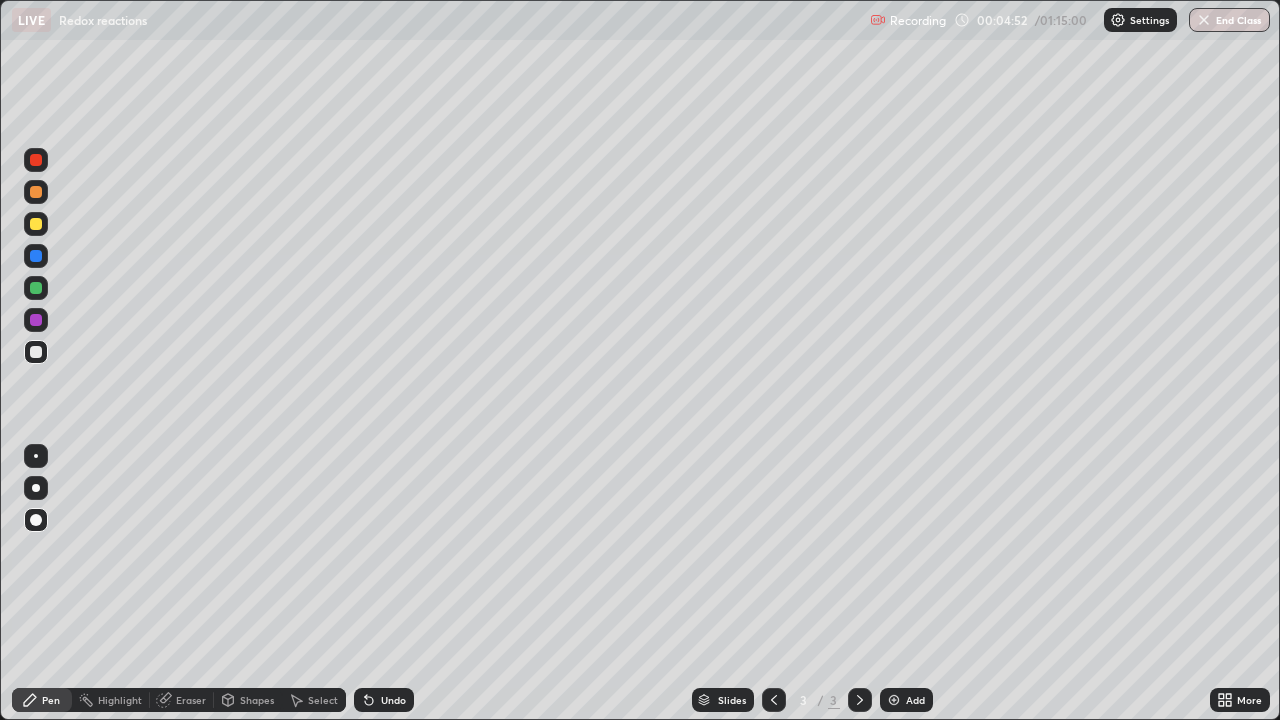 click at bounding box center [36, 224] 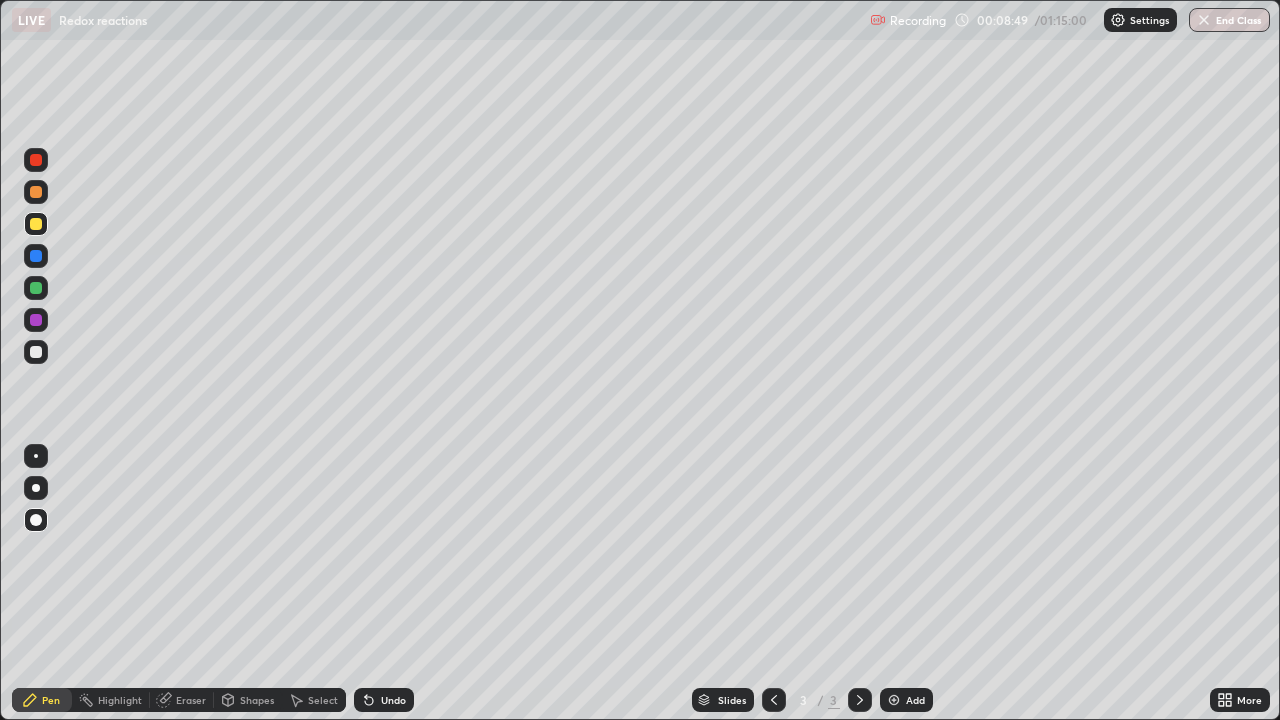 click at bounding box center [894, 700] 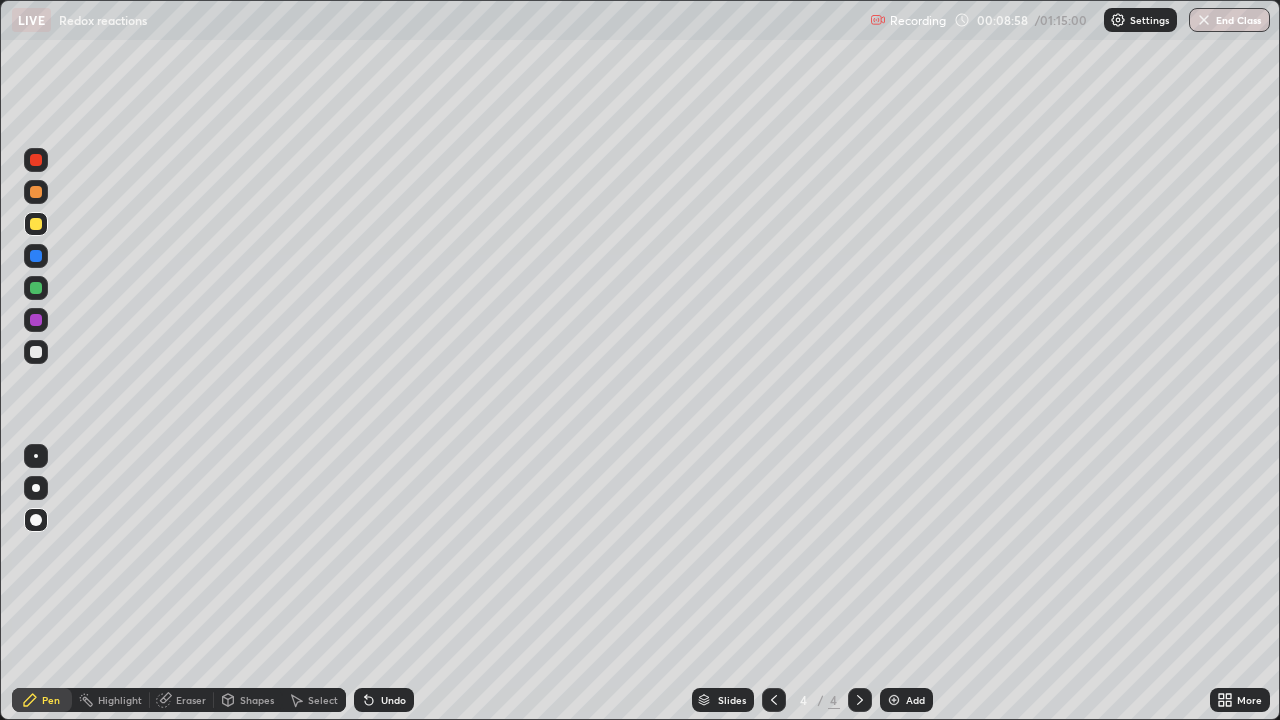 click 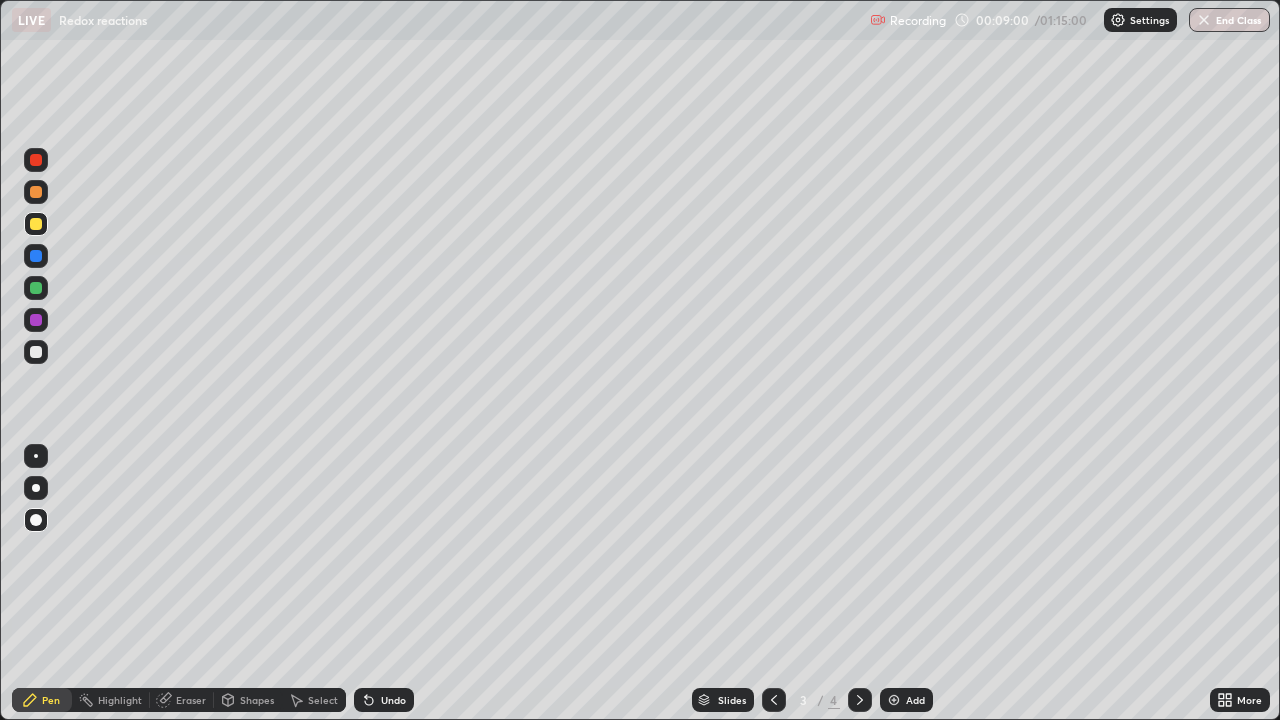 click 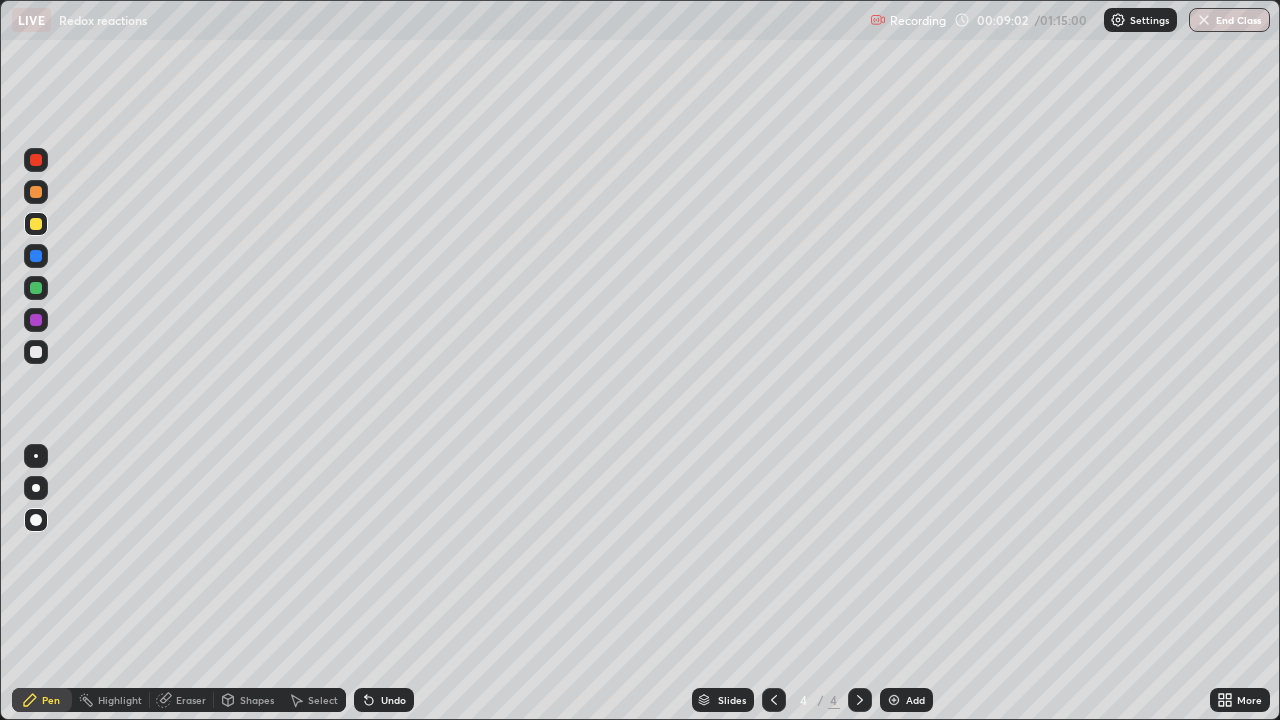 click at bounding box center [36, 352] 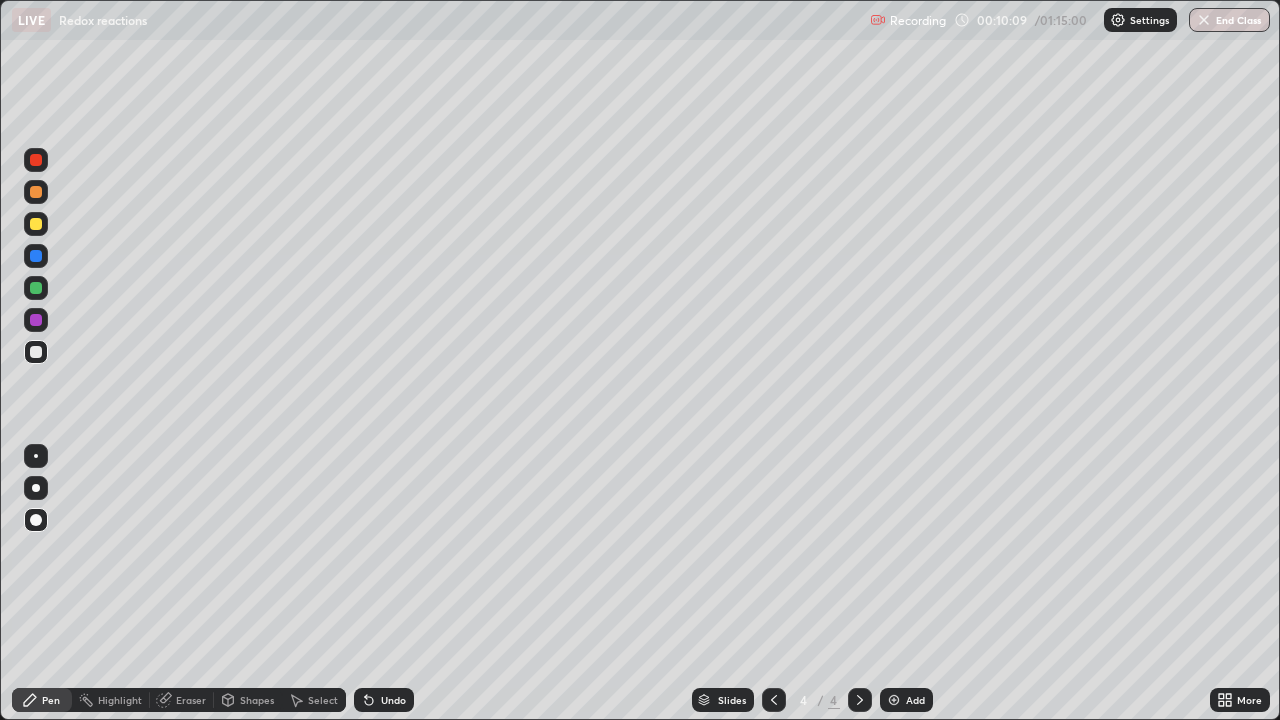 click at bounding box center [36, 288] 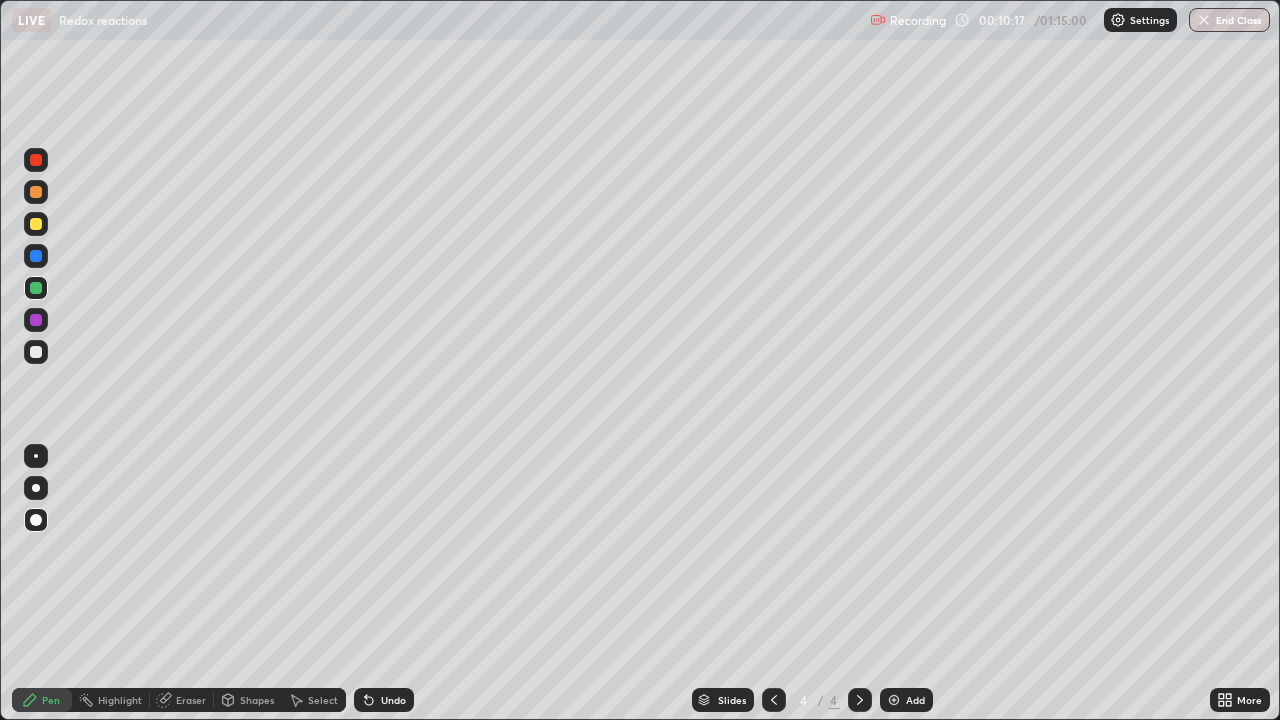 click at bounding box center [36, 352] 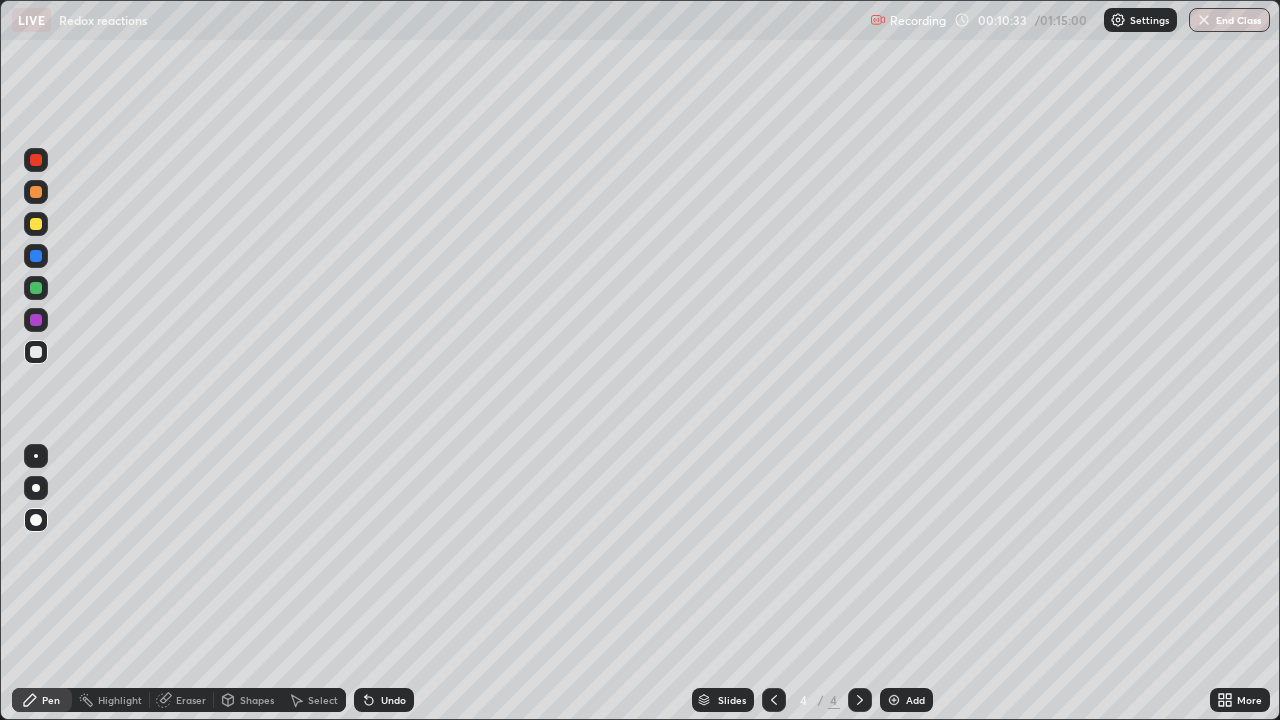 click on "Undo" at bounding box center (384, 700) 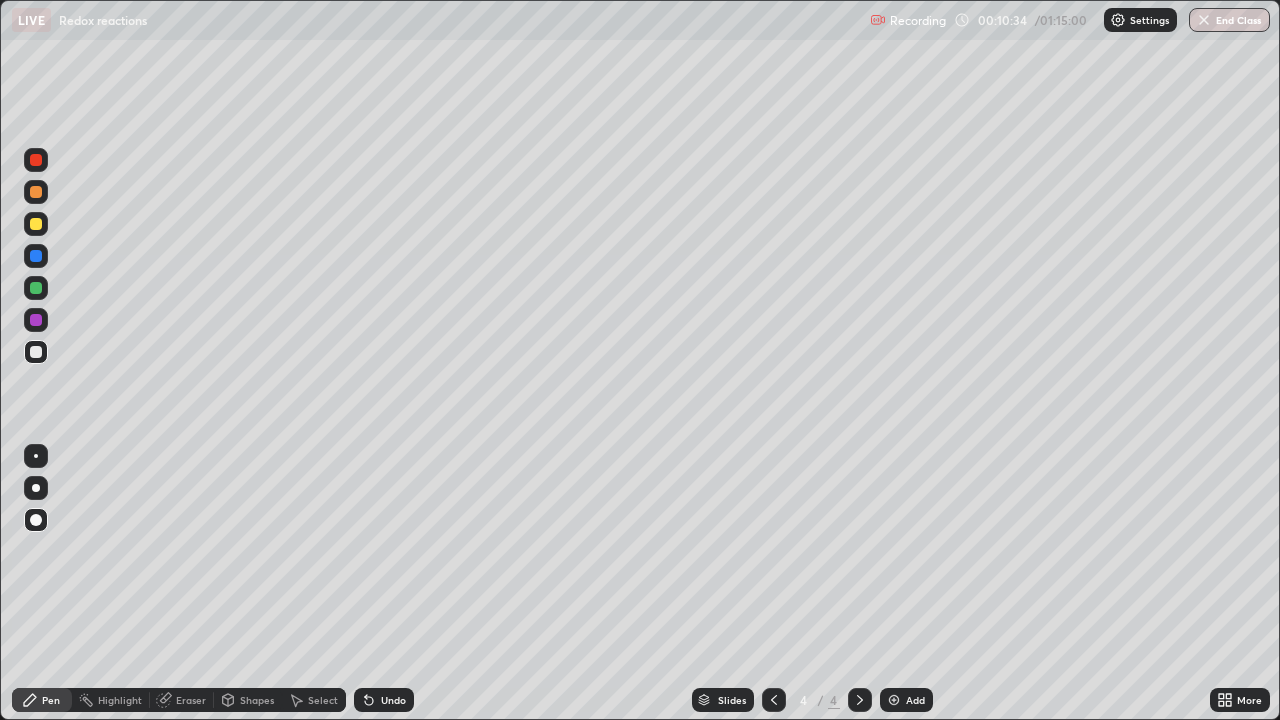 click on "Undo" at bounding box center [384, 700] 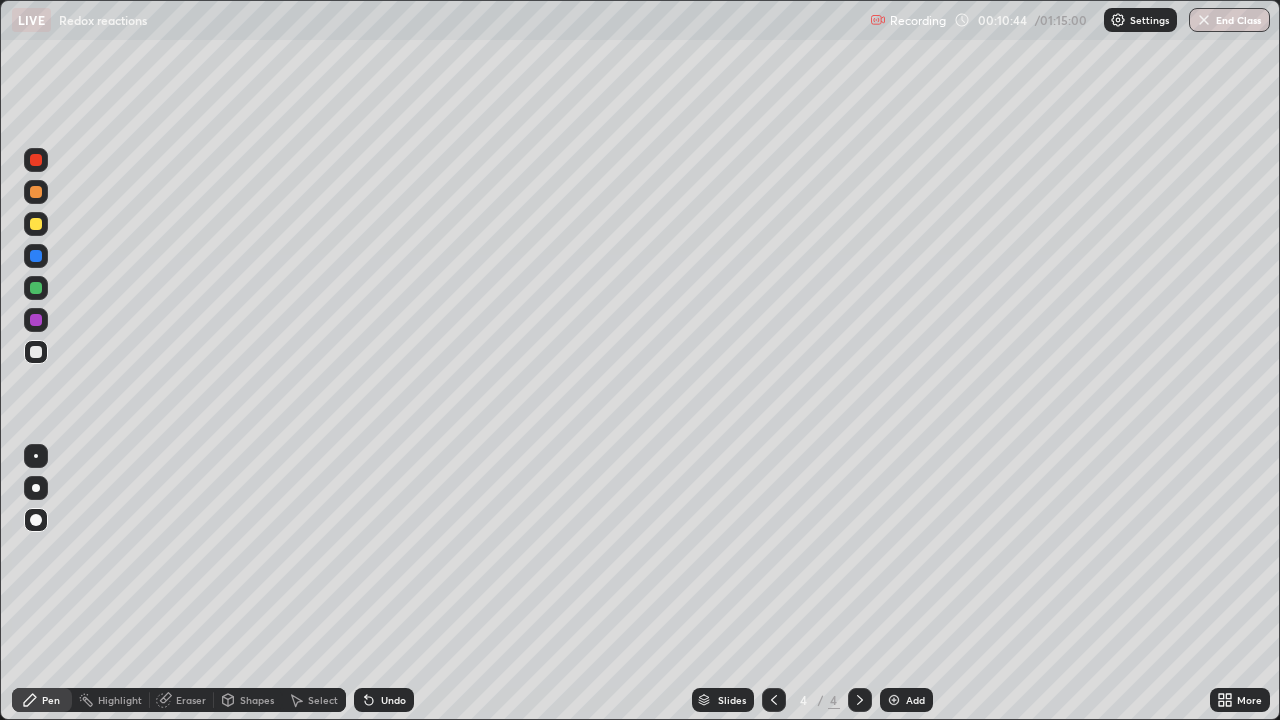 click on "Undo" at bounding box center [384, 700] 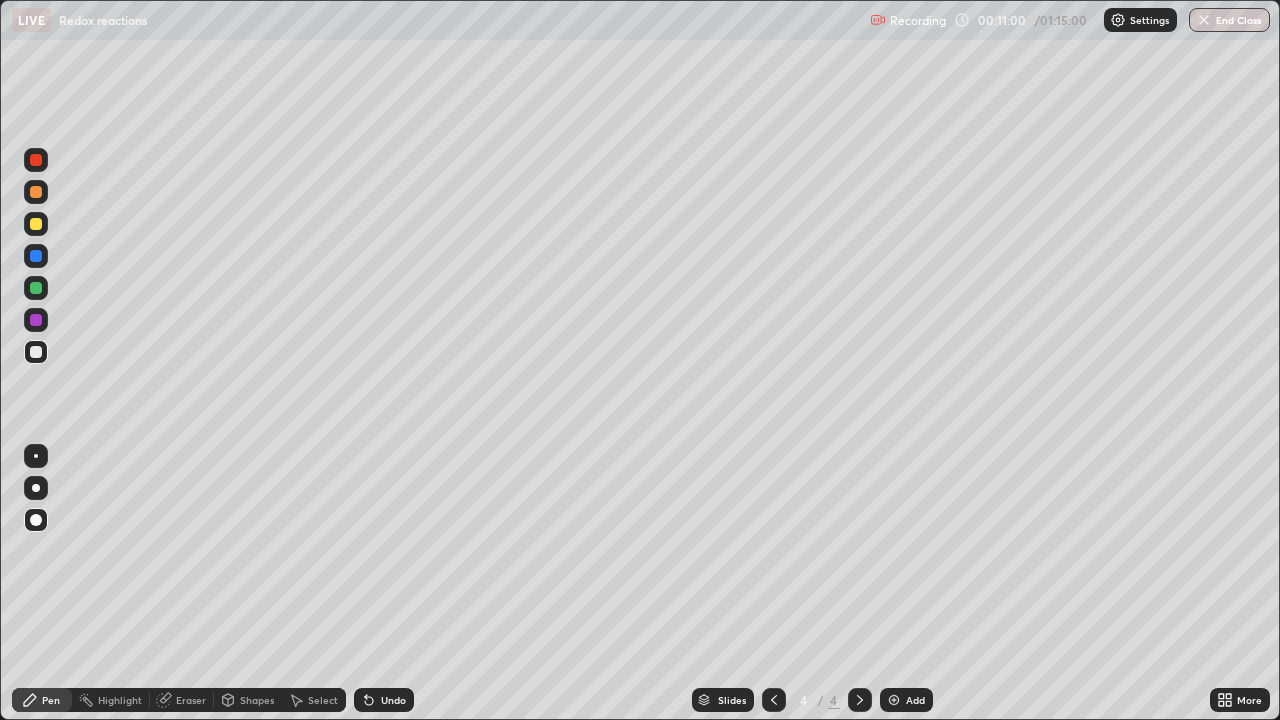 click at bounding box center (36, 288) 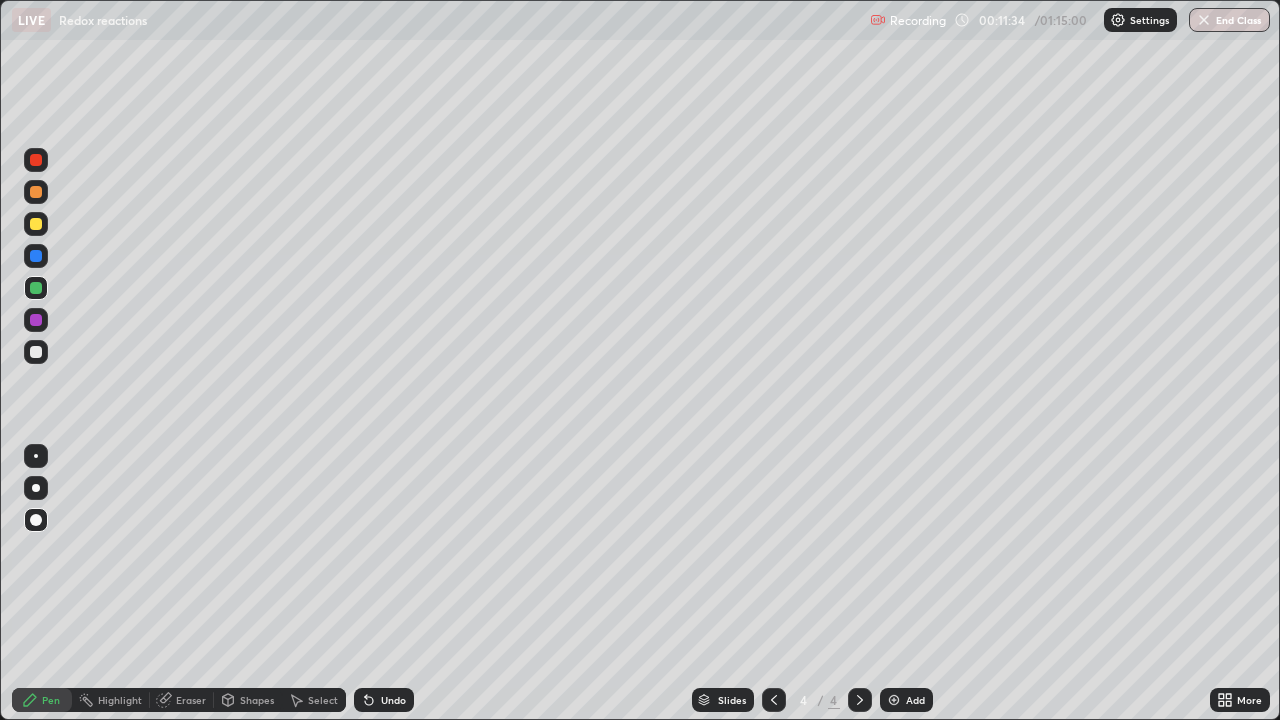 click 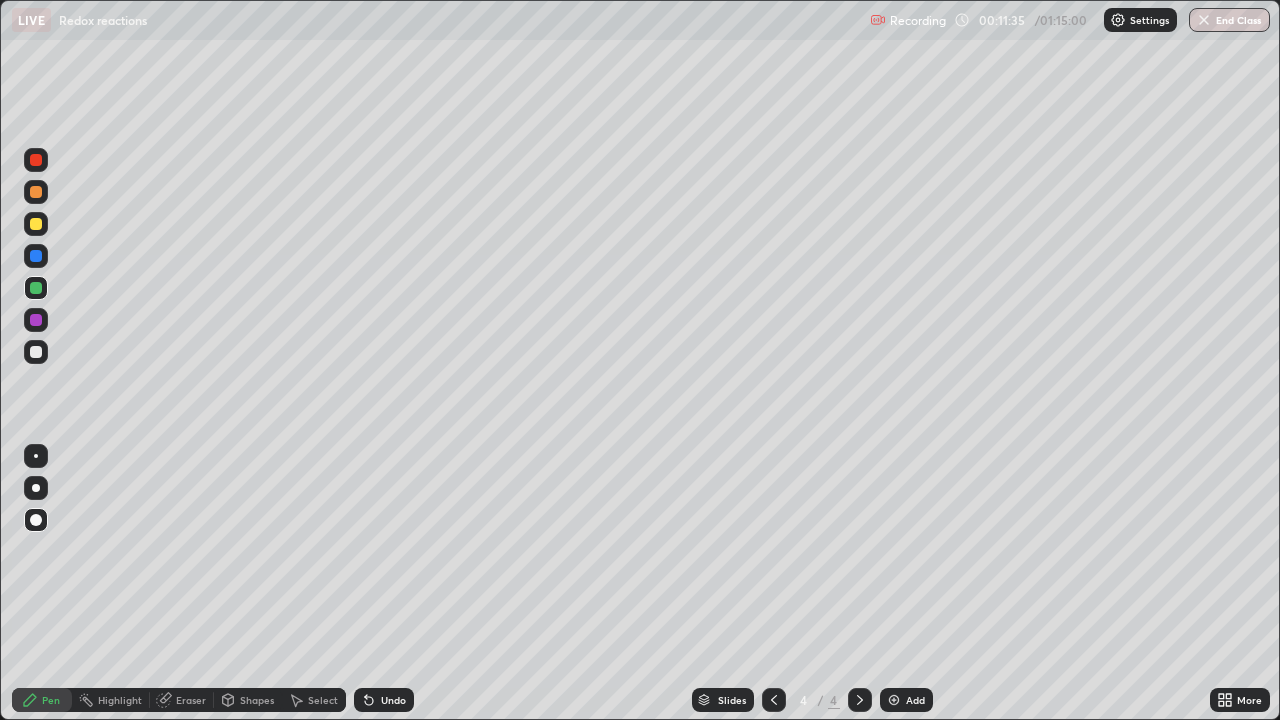 click on "Undo" at bounding box center (384, 700) 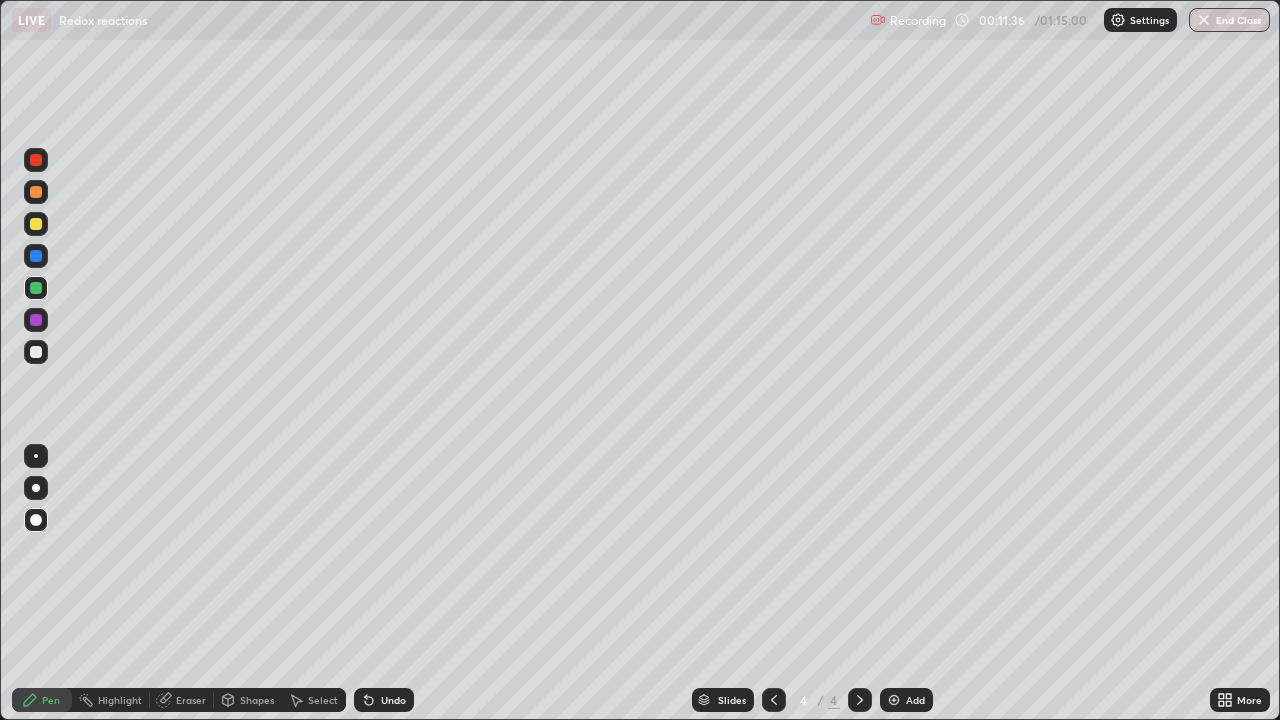 click on "Undo" at bounding box center [384, 700] 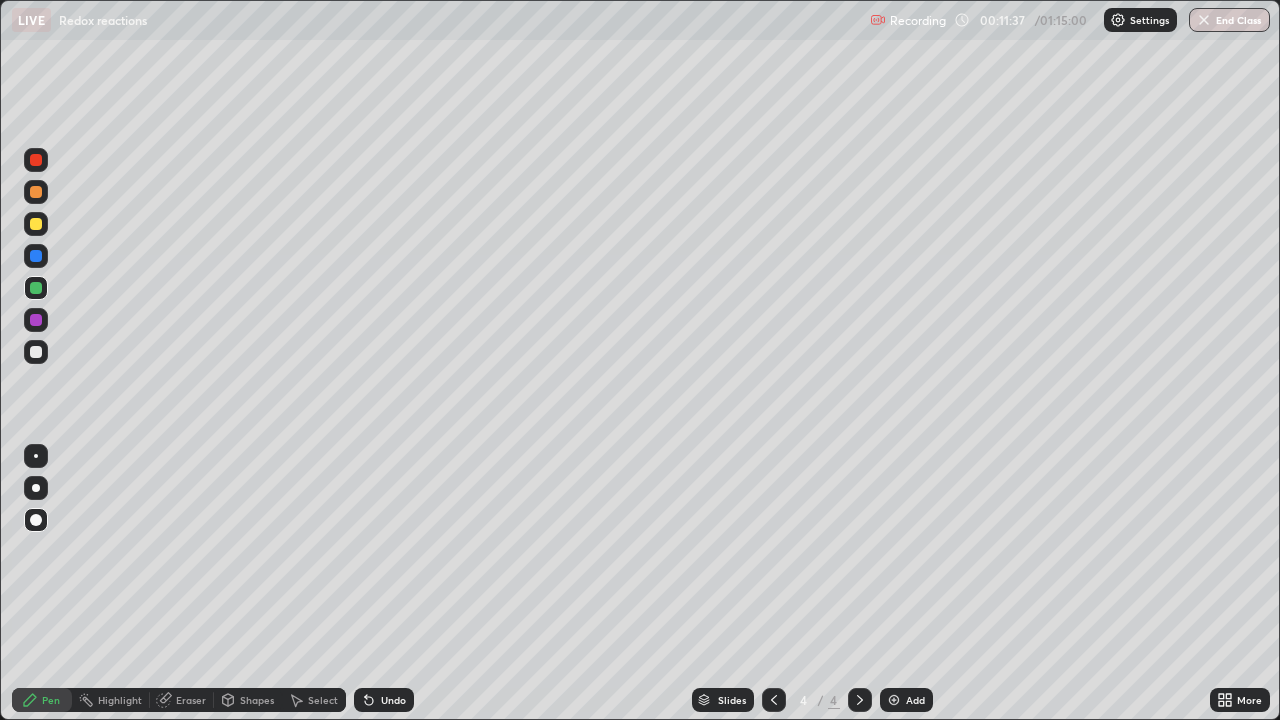 click 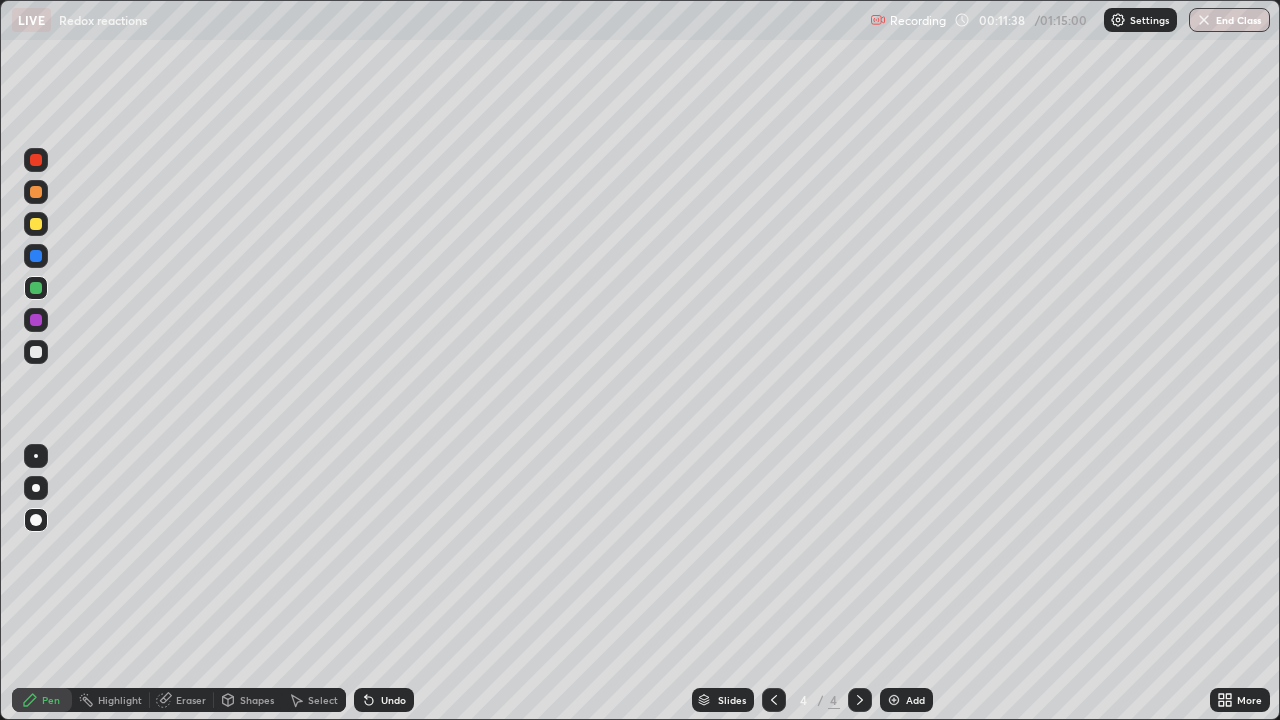 click on "Undo" at bounding box center [384, 700] 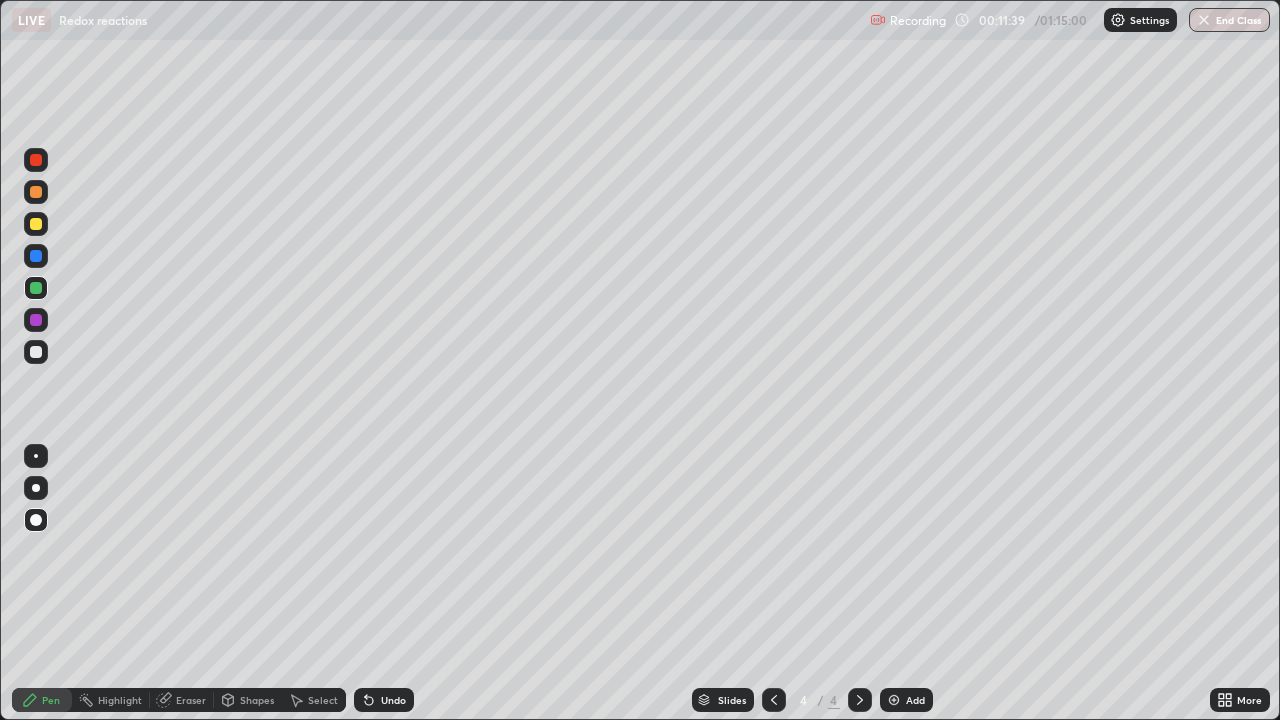 click on "Undo" at bounding box center [384, 700] 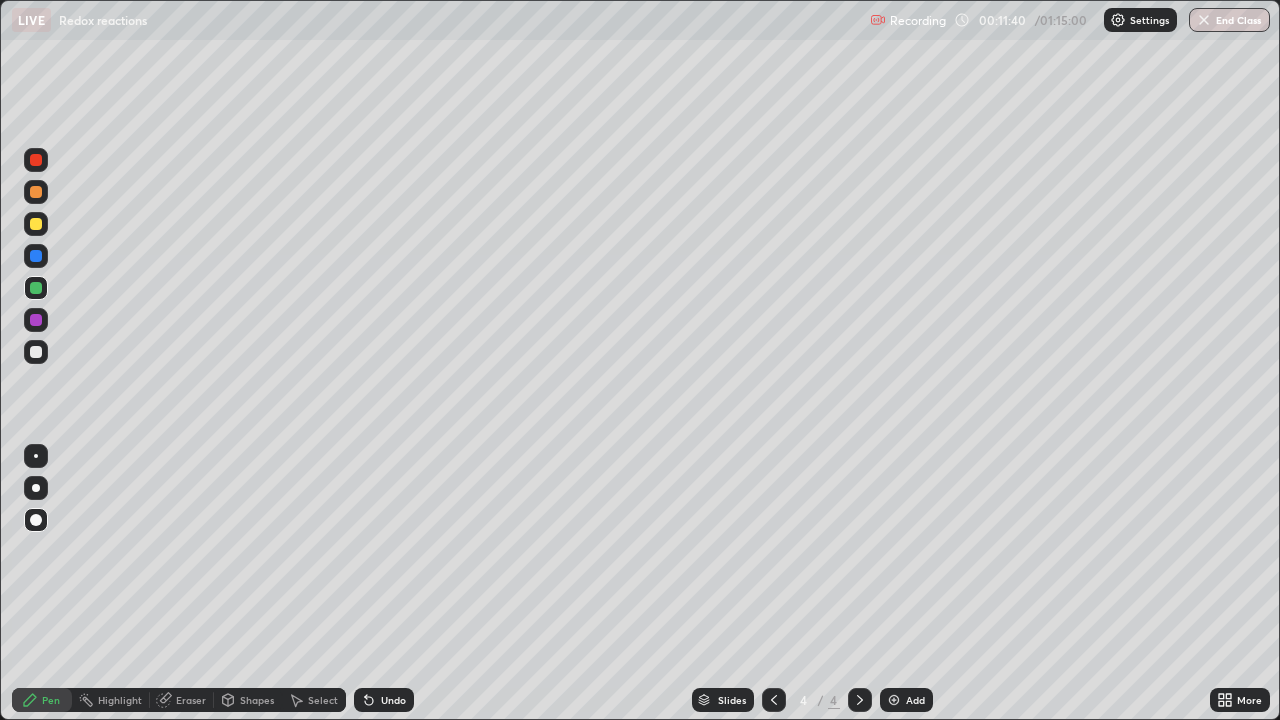 click on "Undo" at bounding box center (380, 700) 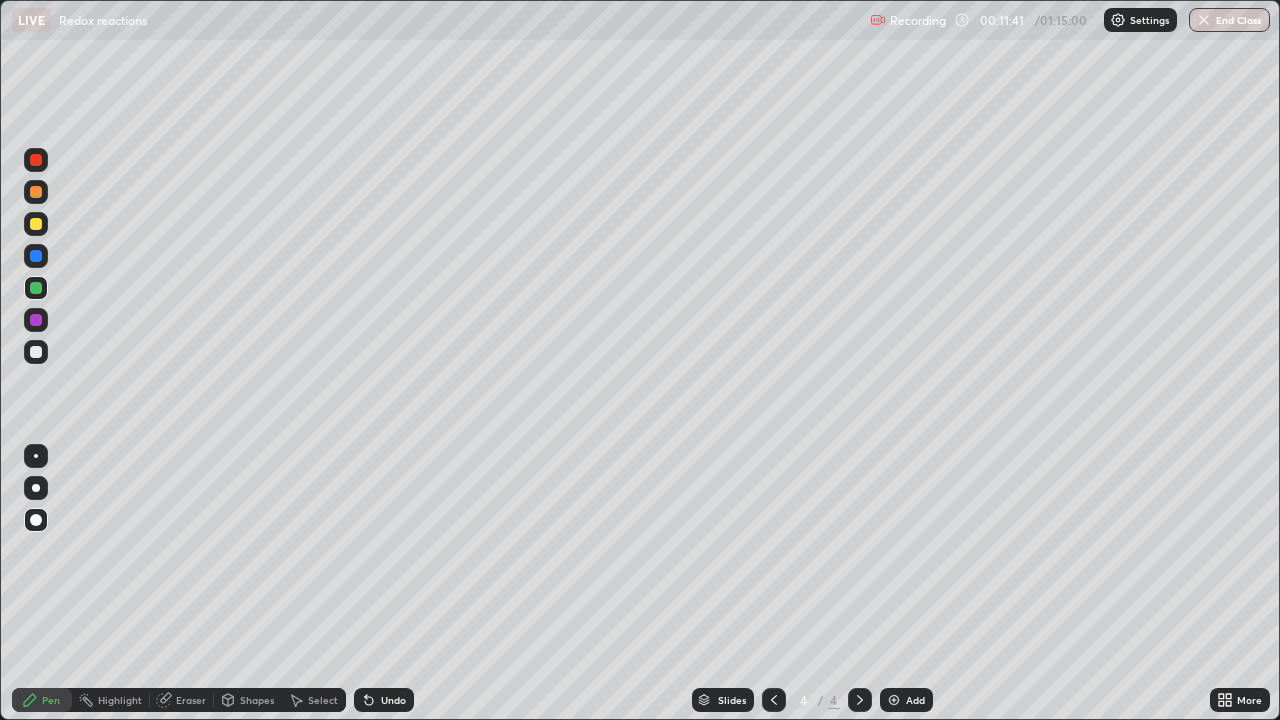 click on "Undo" at bounding box center (393, 700) 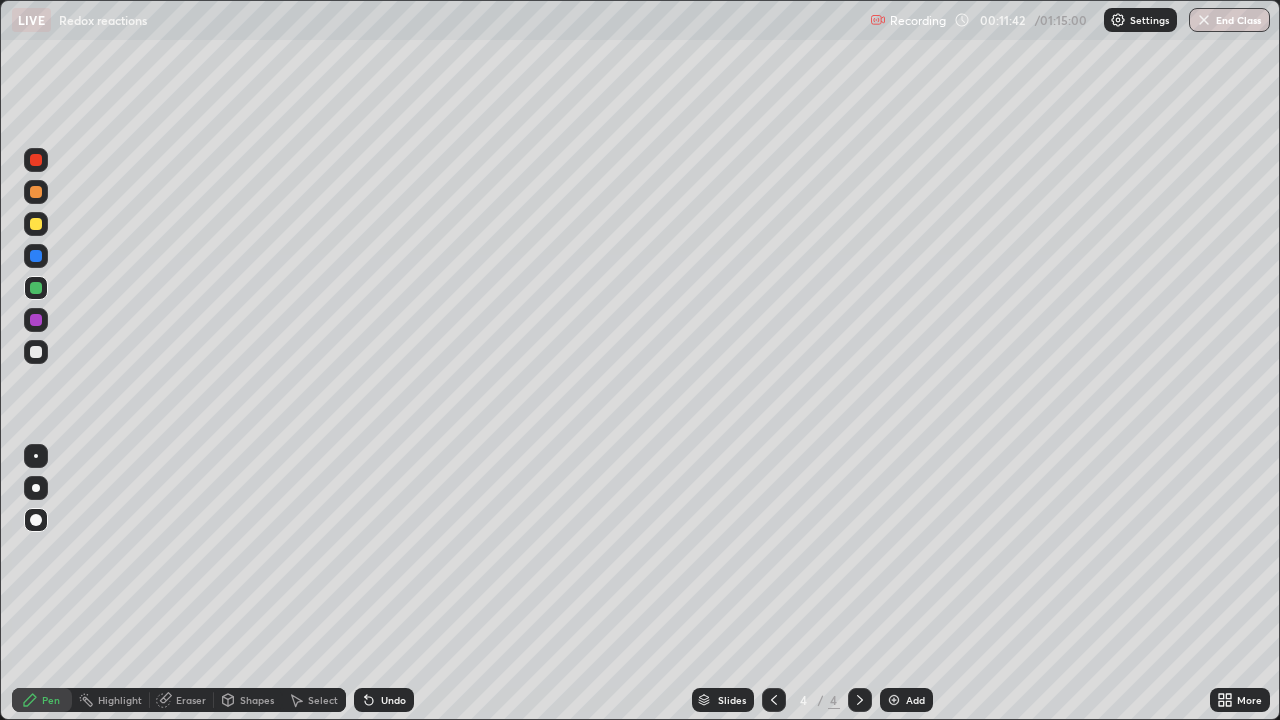 click on "Undo" at bounding box center (384, 700) 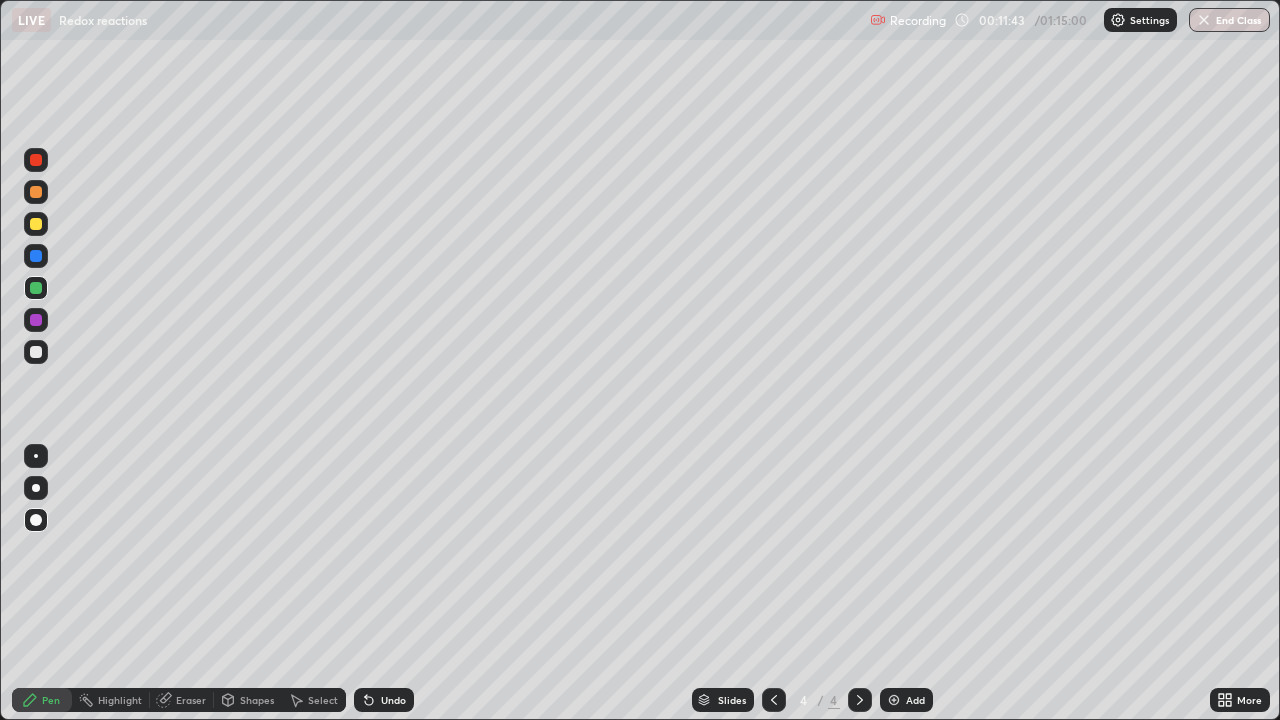 click on "Undo" at bounding box center [384, 700] 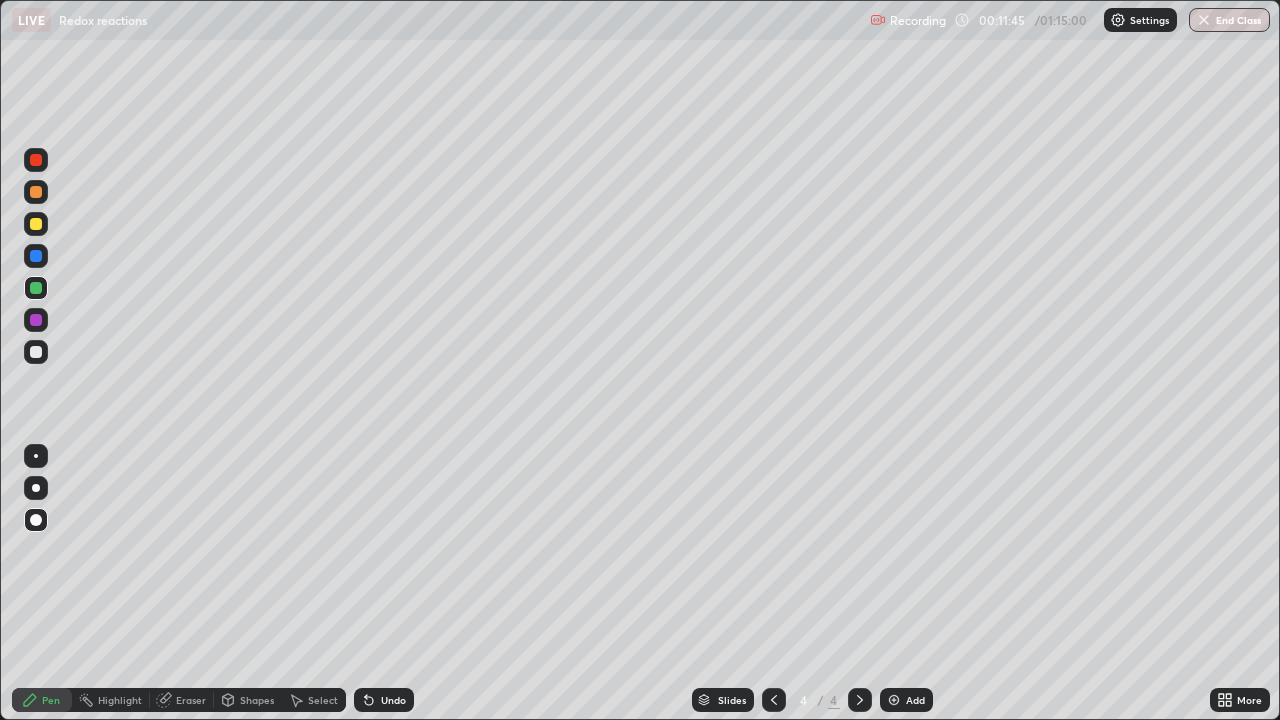 click at bounding box center (36, 352) 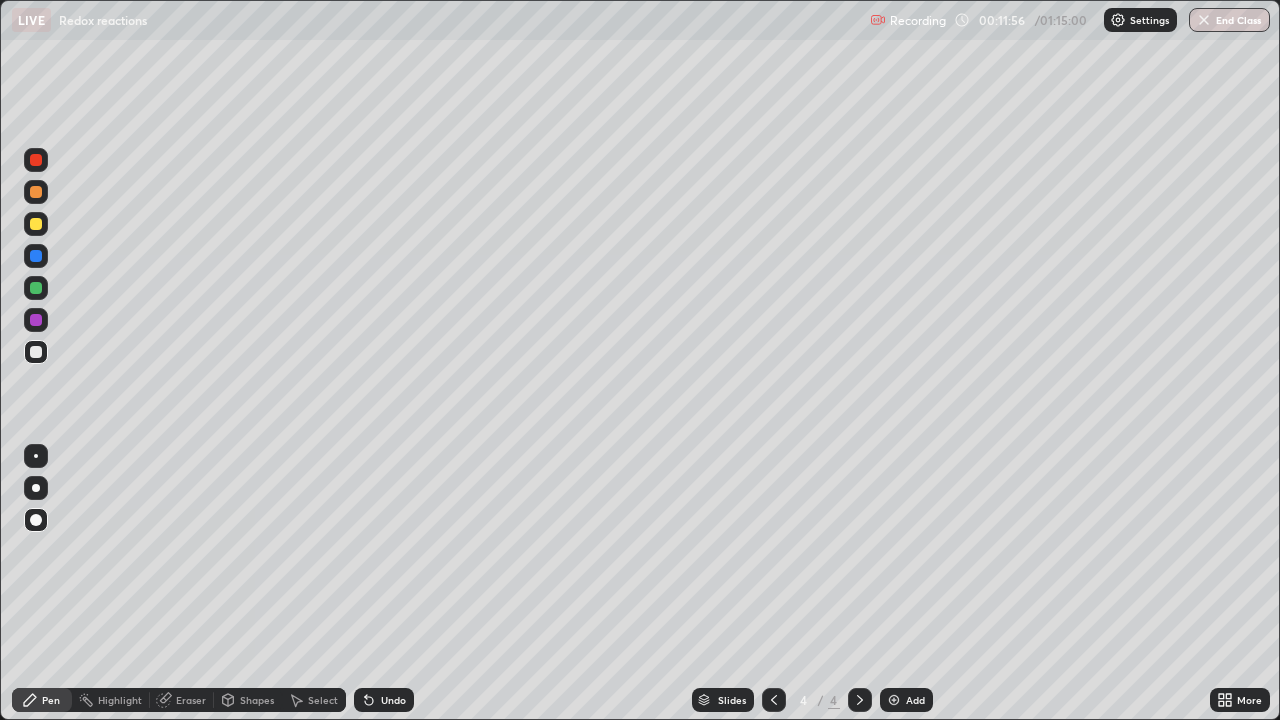 click at bounding box center [36, 224] 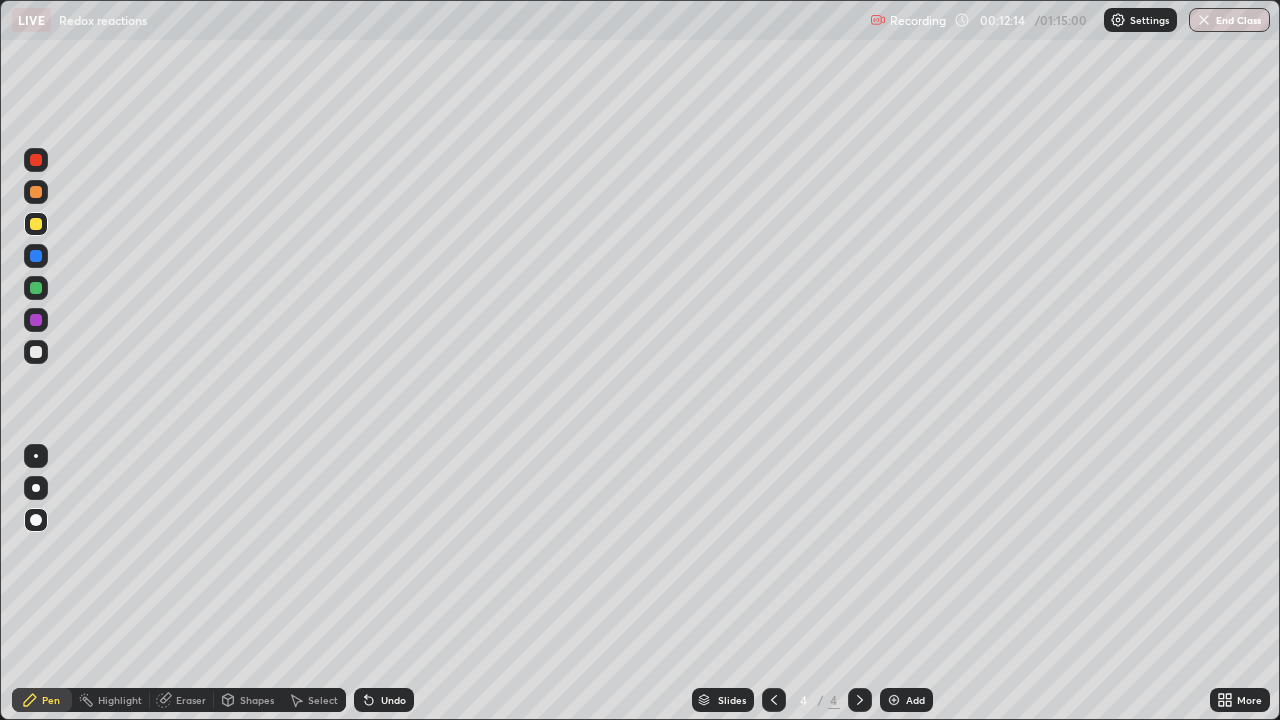 click at bounding box center [36, 352] 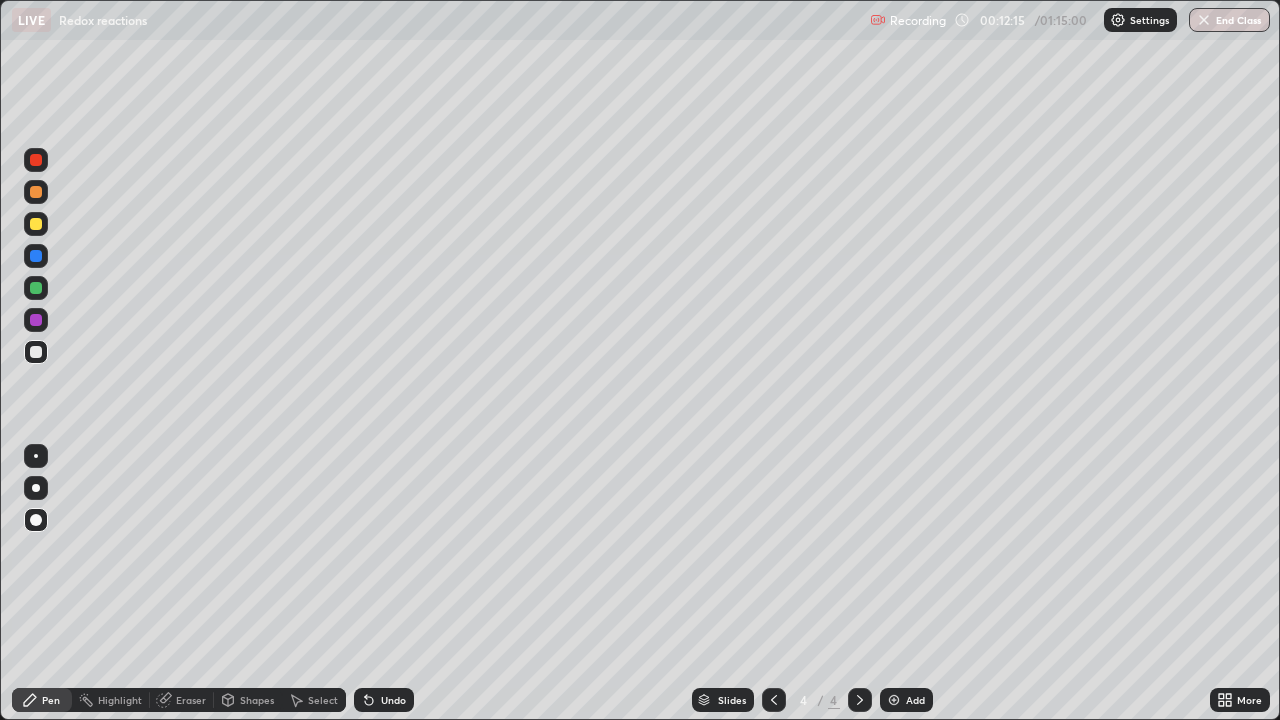 click at bounding box center [36, 320] 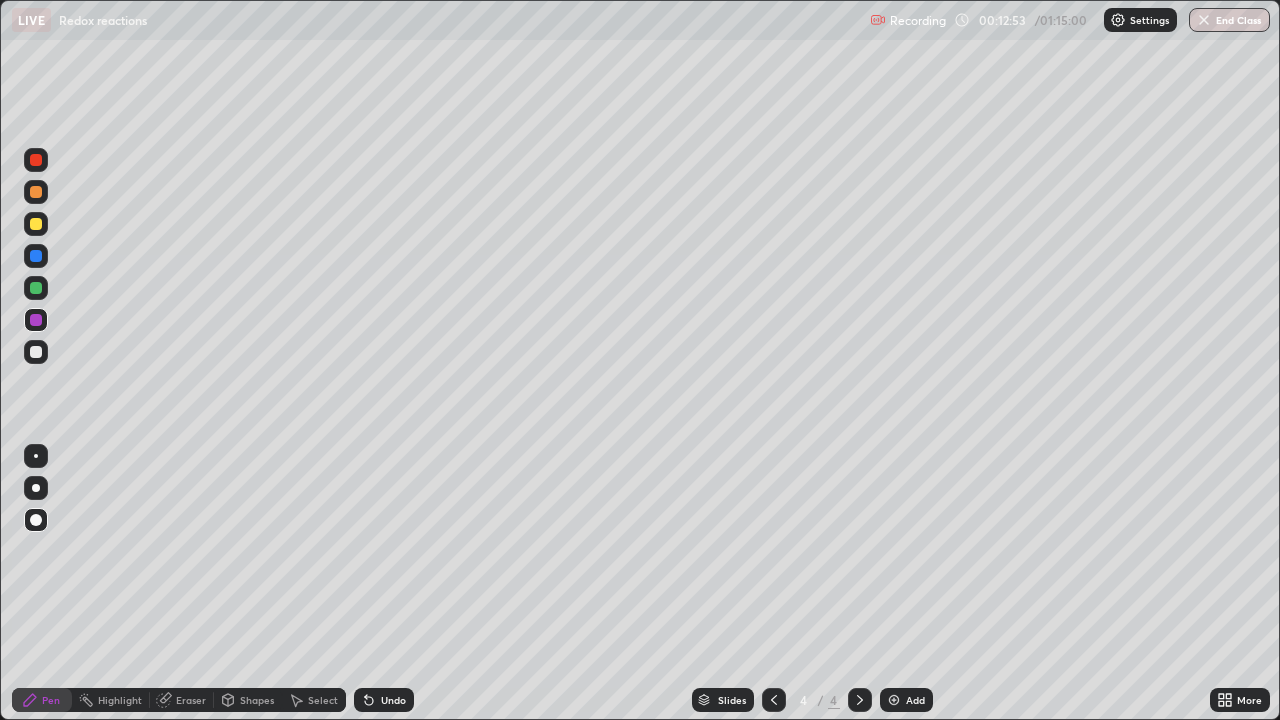 click on "Undo" at bounding box center [393, 700] 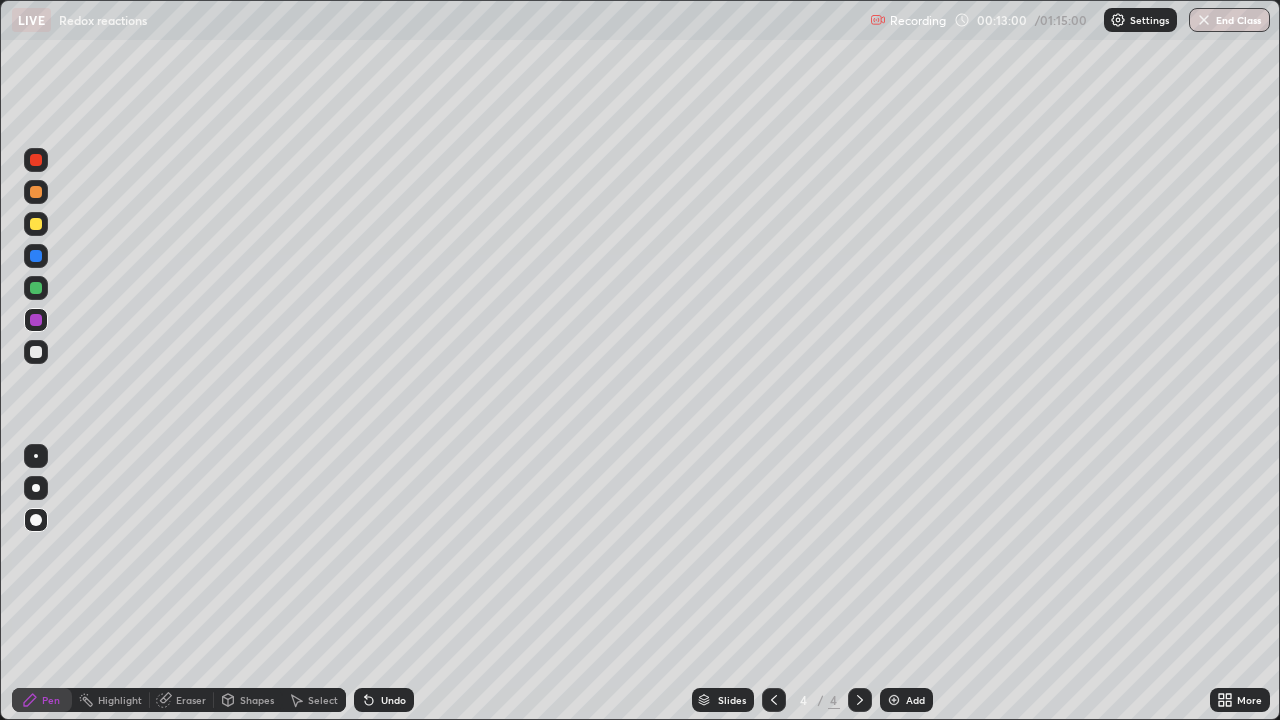 click on "Undo" at bounding box center [393, 700] 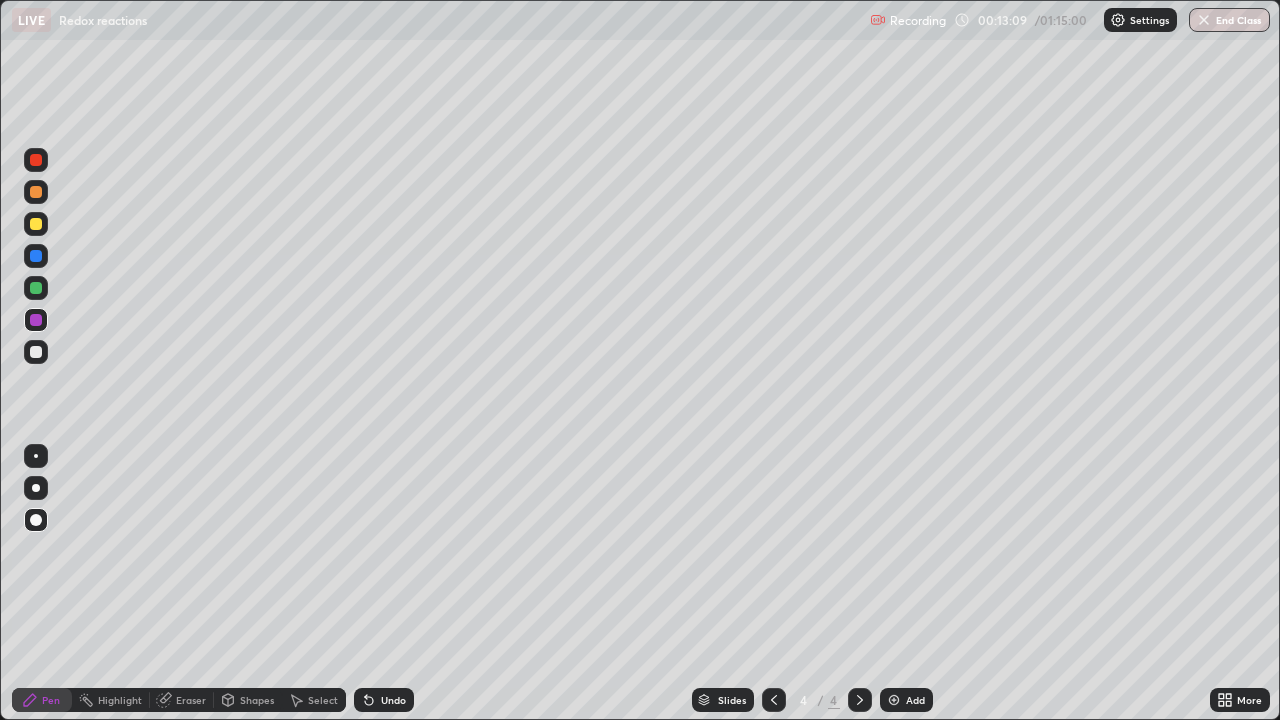 click at bounding box center [36, 288] 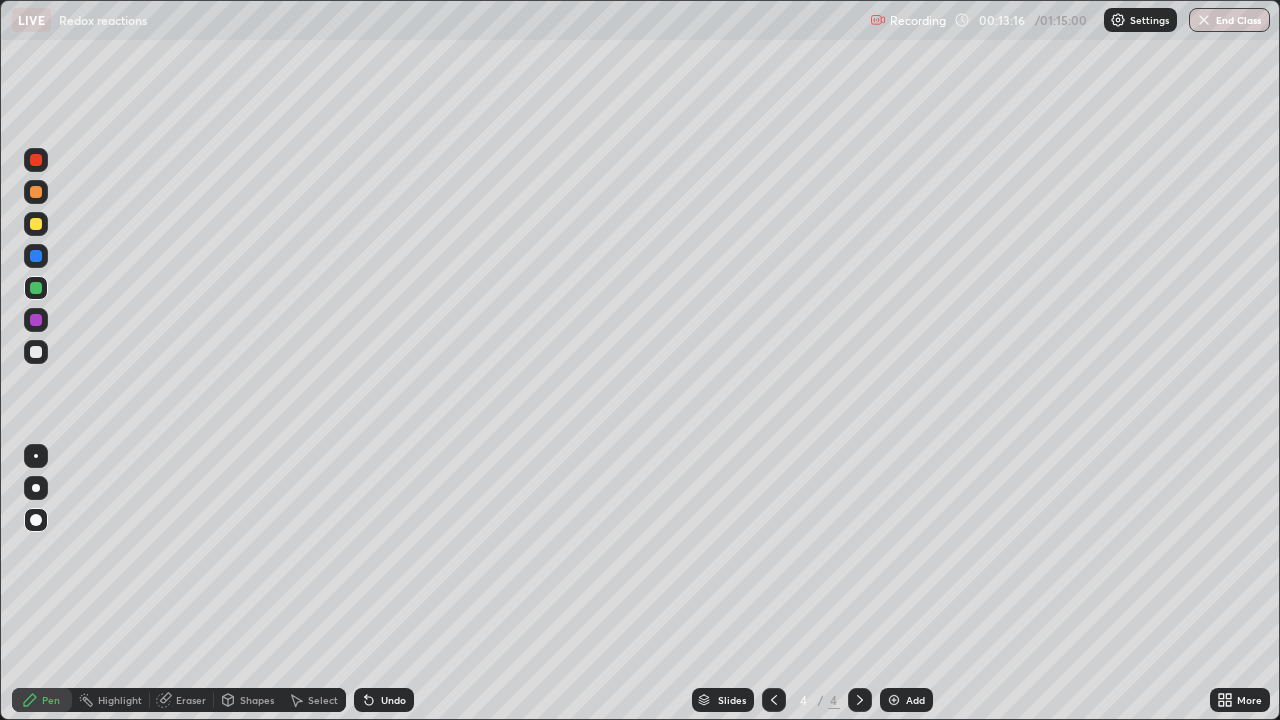 click at bounding box center (36, 352) 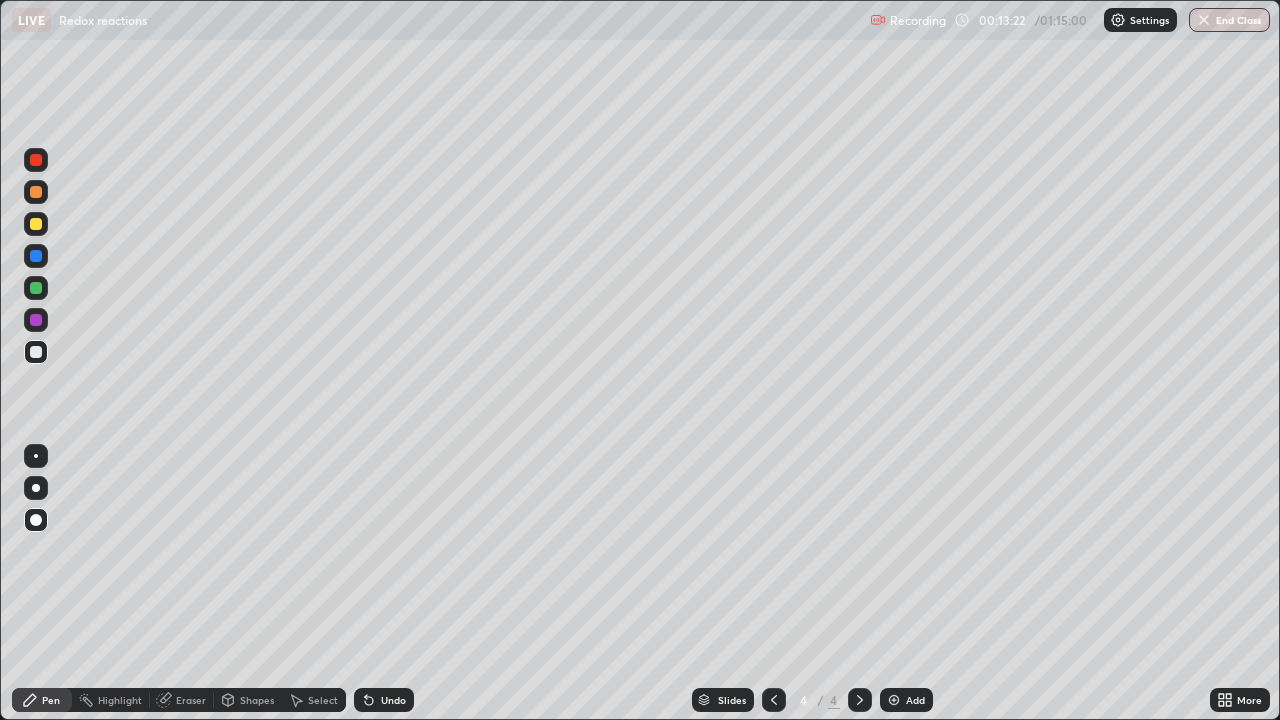 click on "Undo" at bounding box center [384, 700] 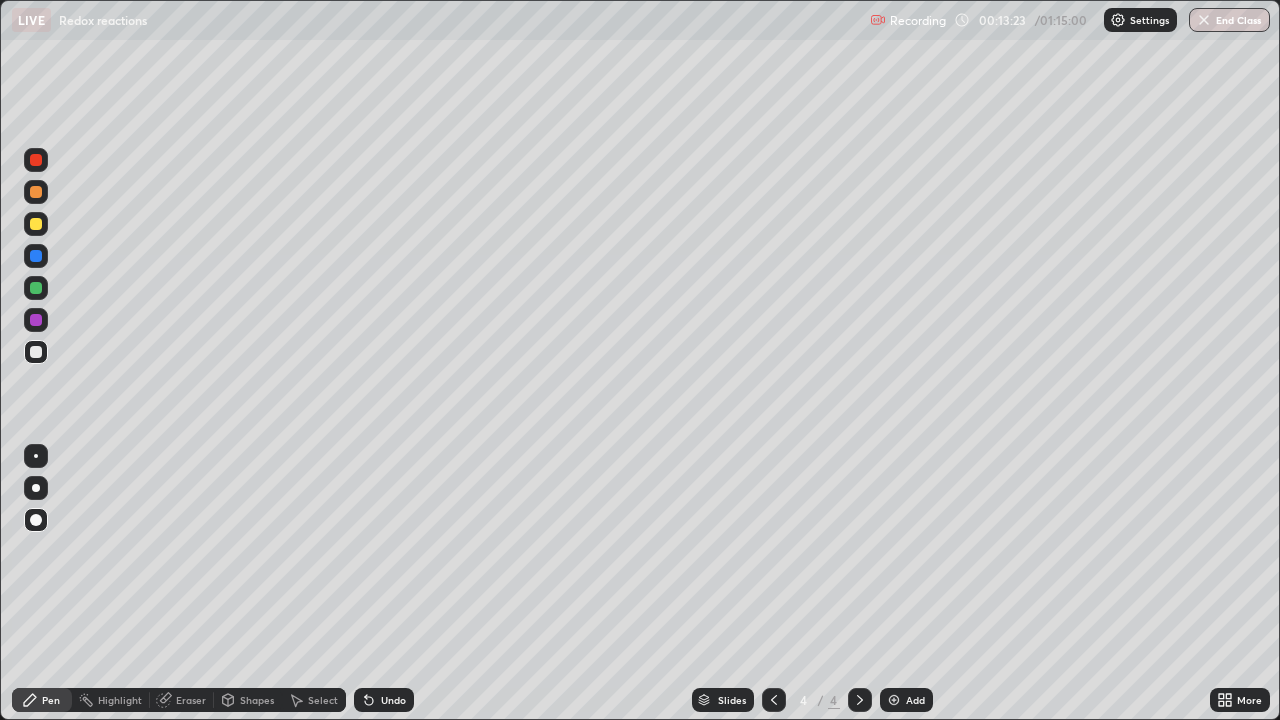 click 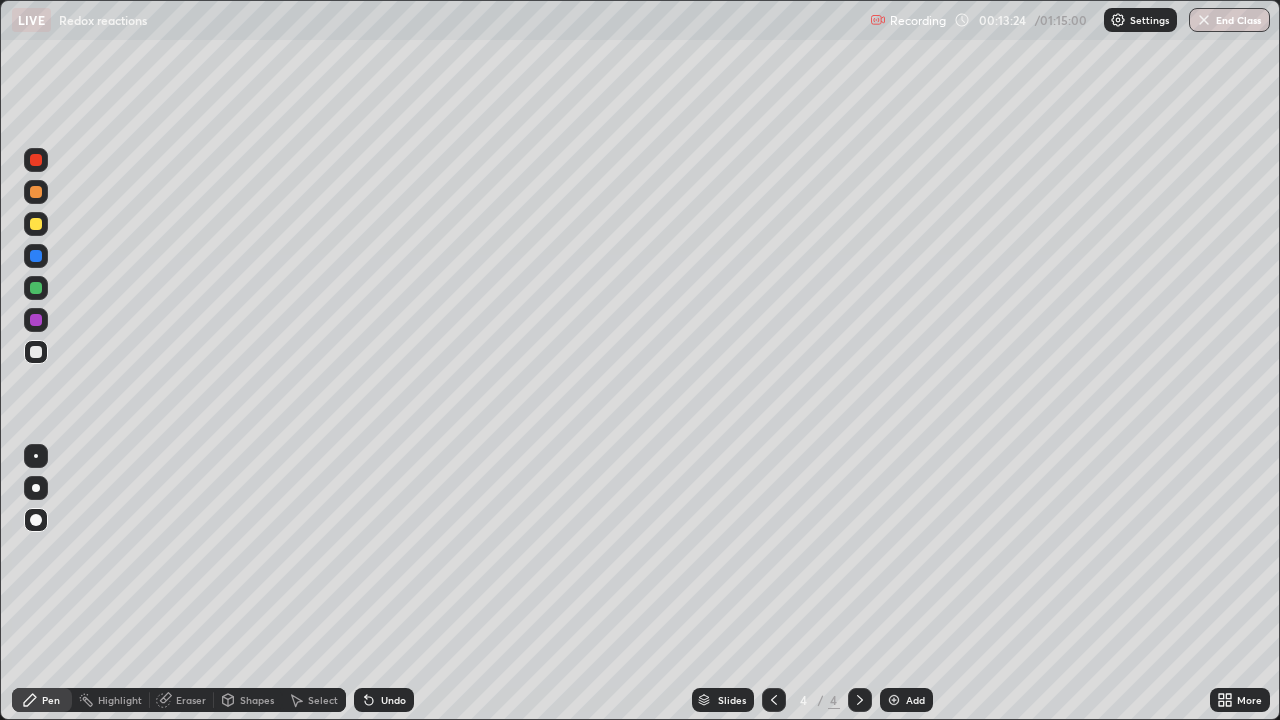 click on "Undo" at bounding box center (384, 700) 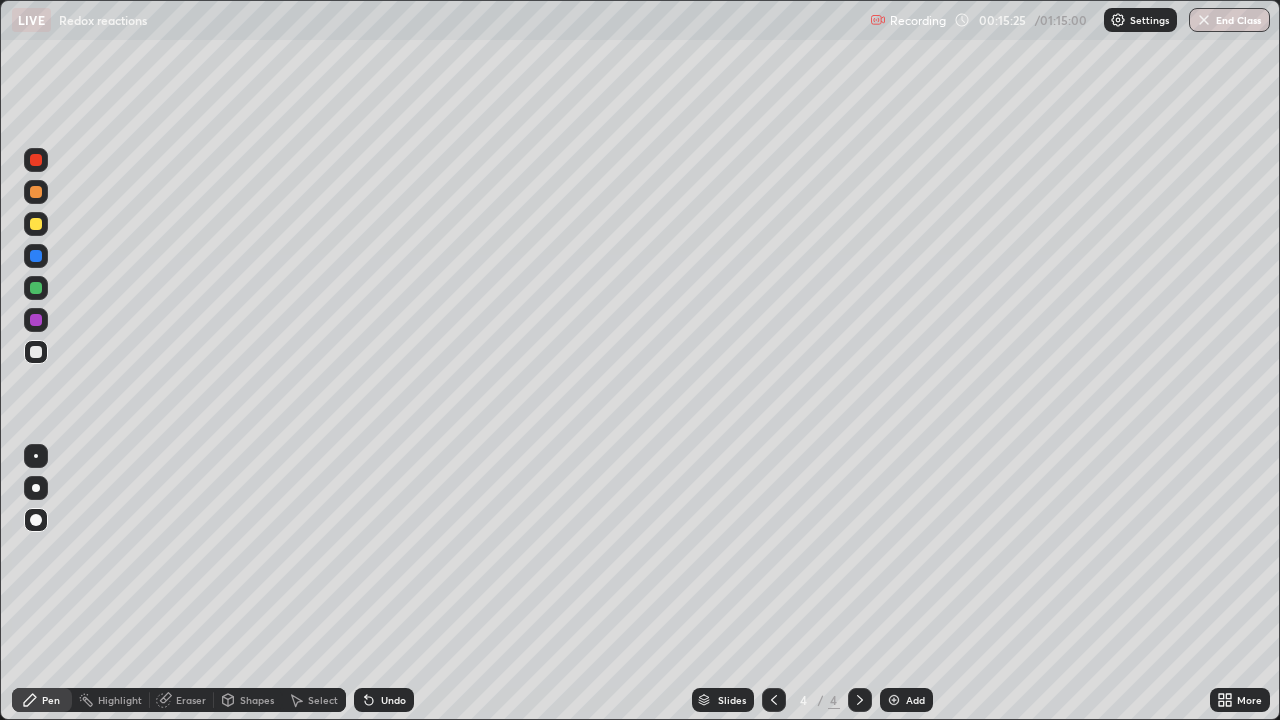 click at bounding box center (36, 192) 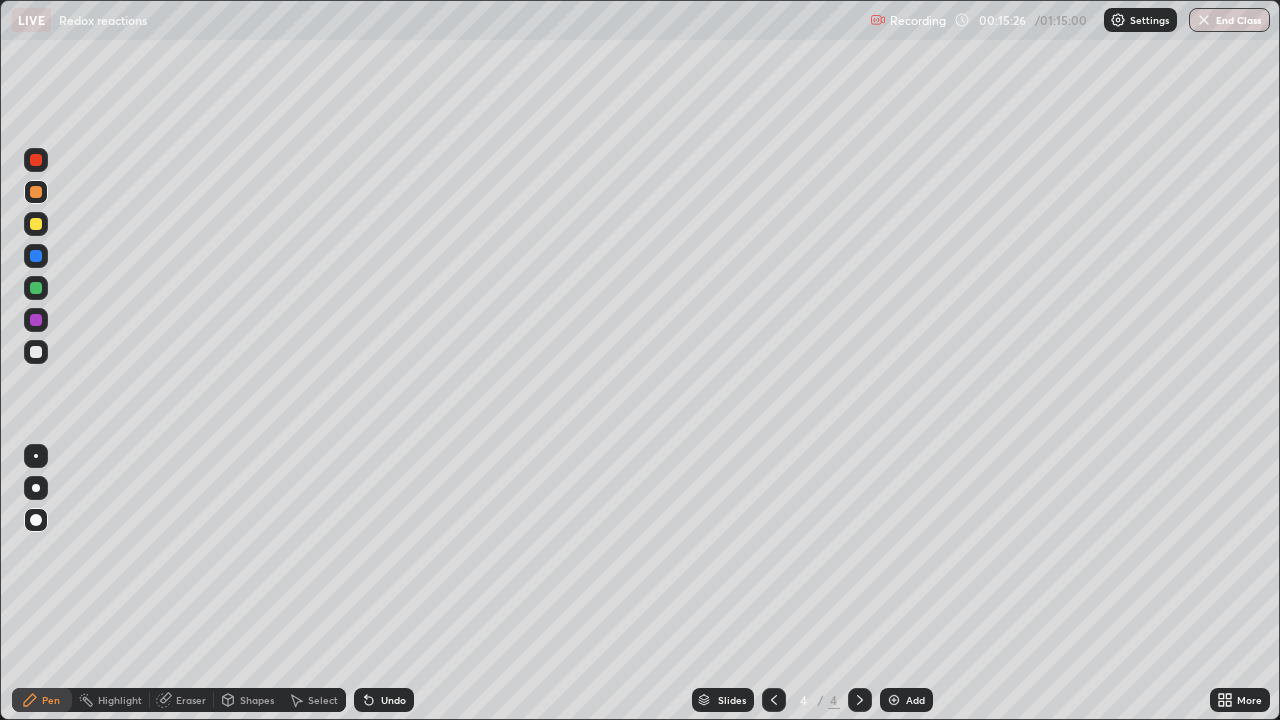 click at bounding box center (36, 160) 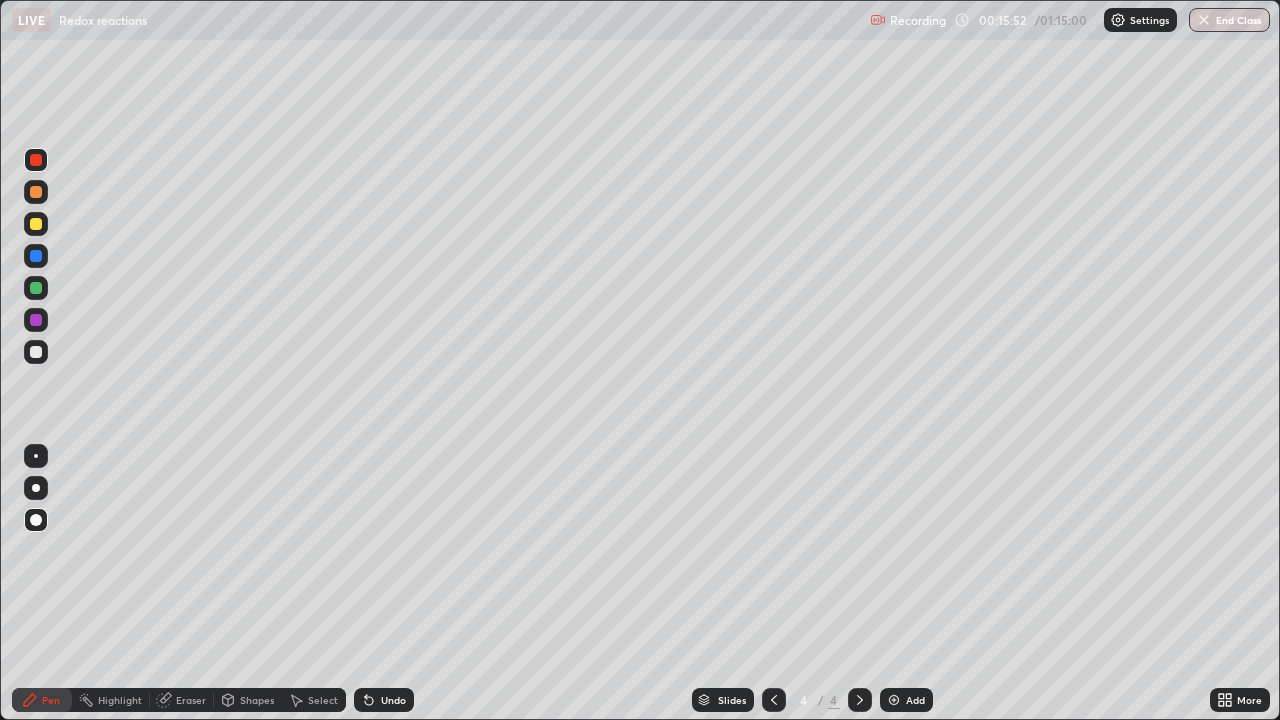 click on "Eraser" at bounding box center (191, 700) 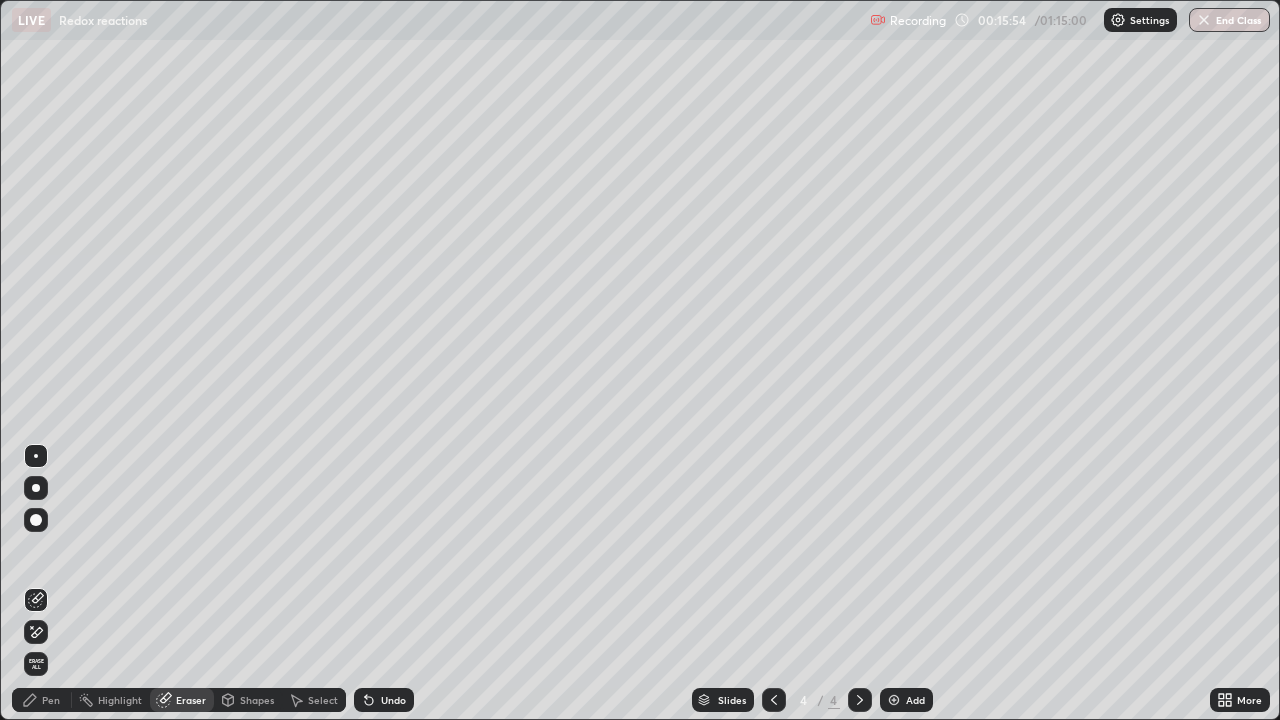 click on "Pen" at bounding box center (42, 700) 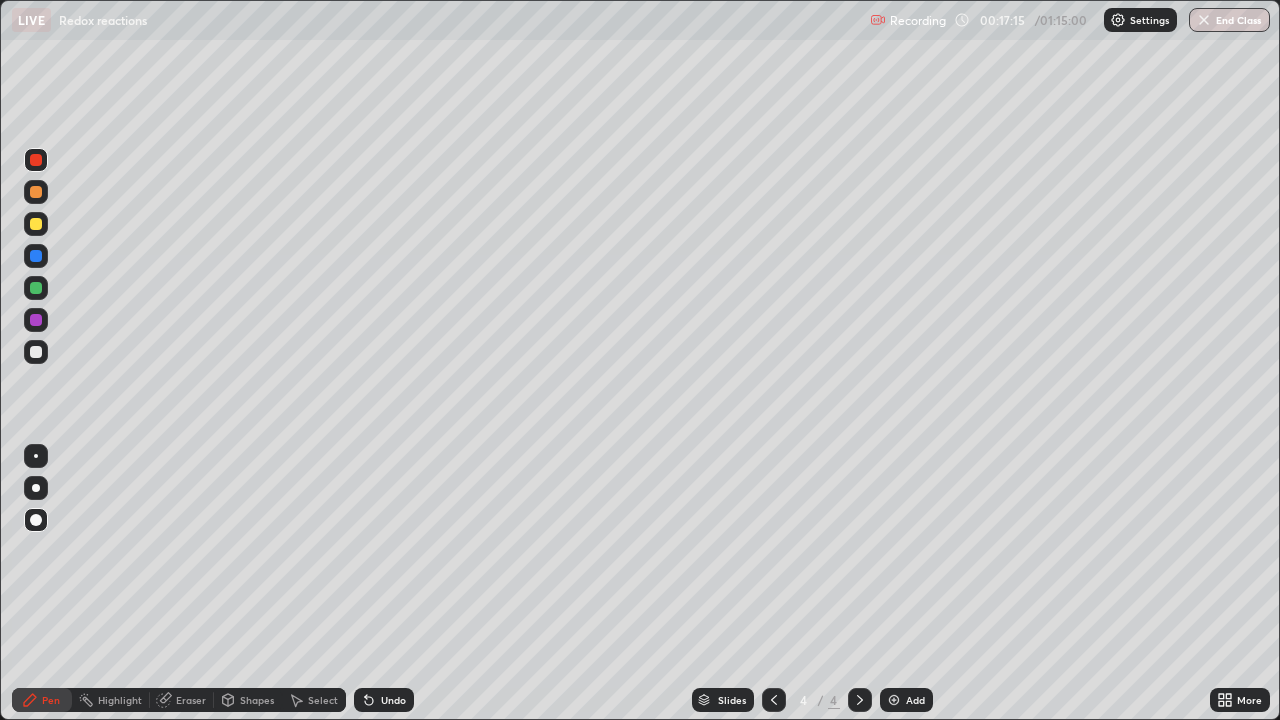 click at bounding box center [36, 352] 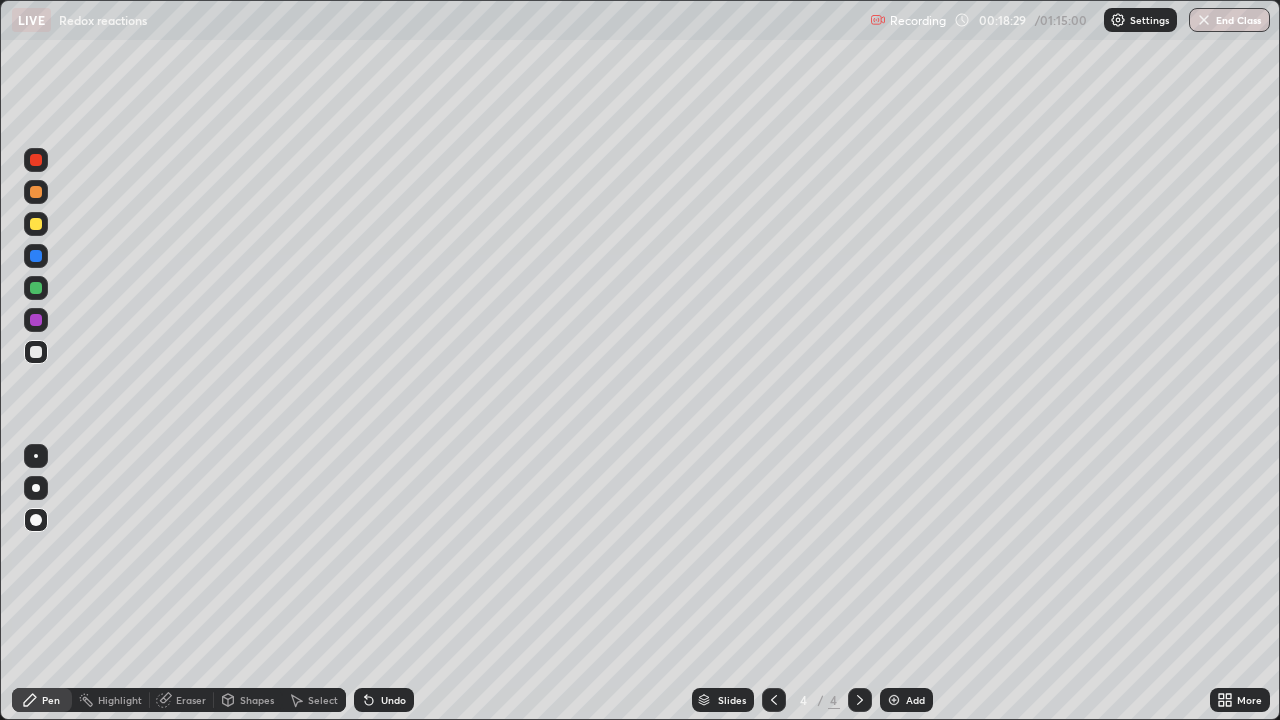click at bounding box center [36, 224] 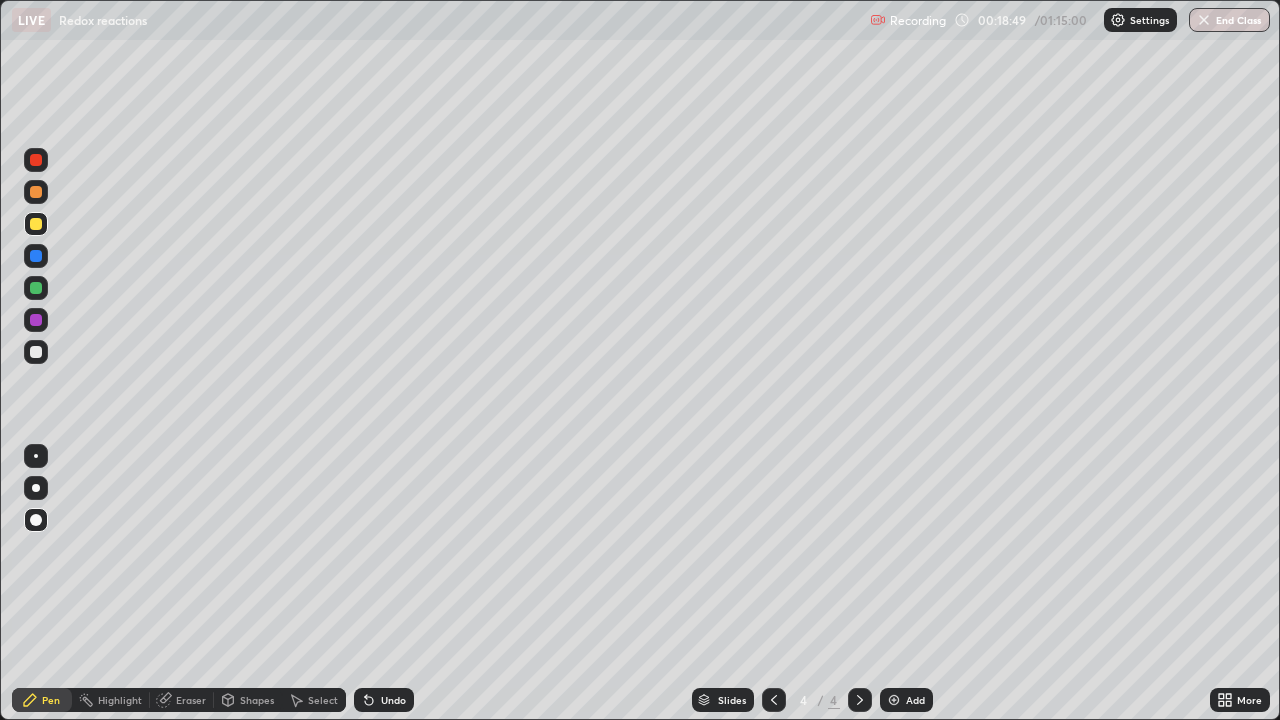 click at bounding box center (894, 700) 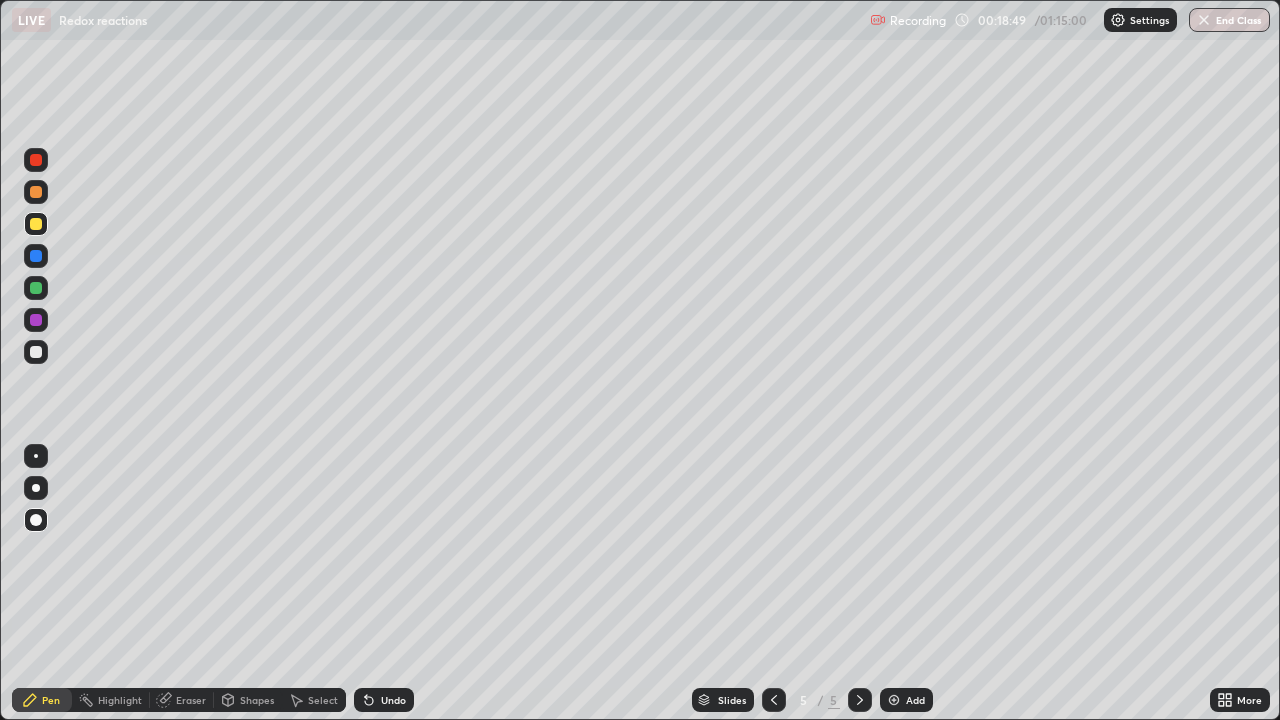 click at bounding box center [894, 700] 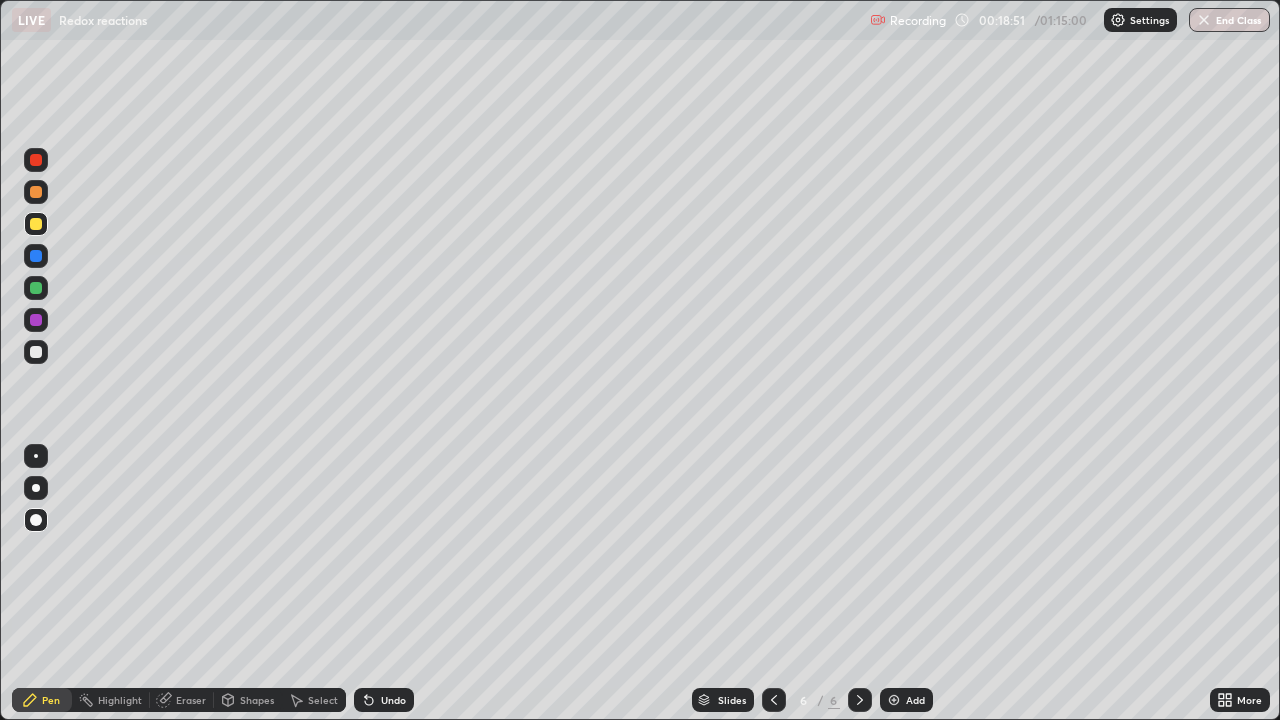 click 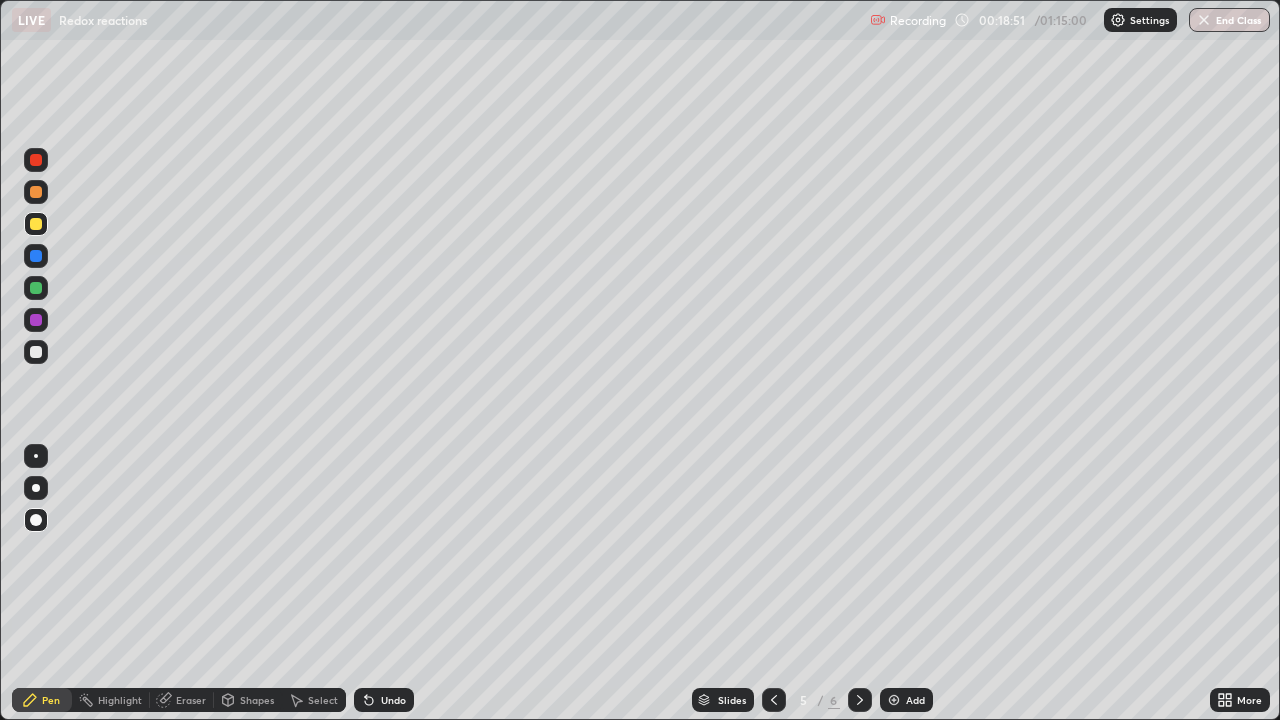 click 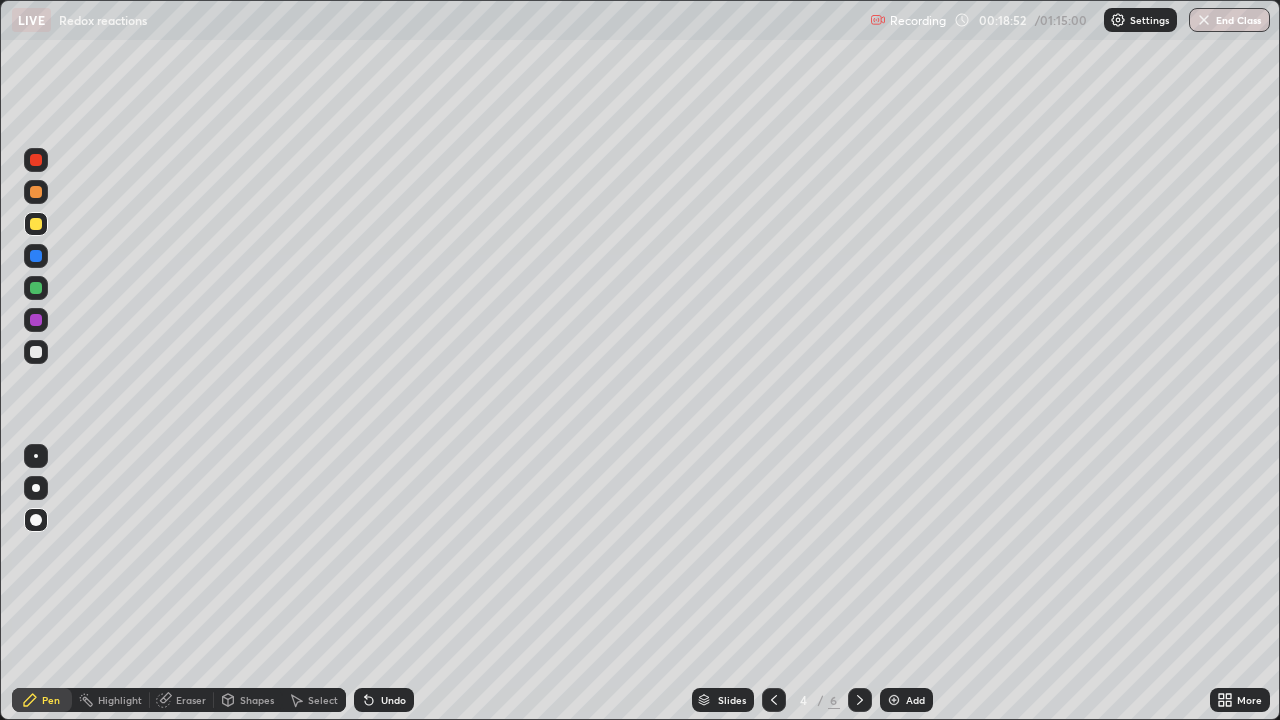 click 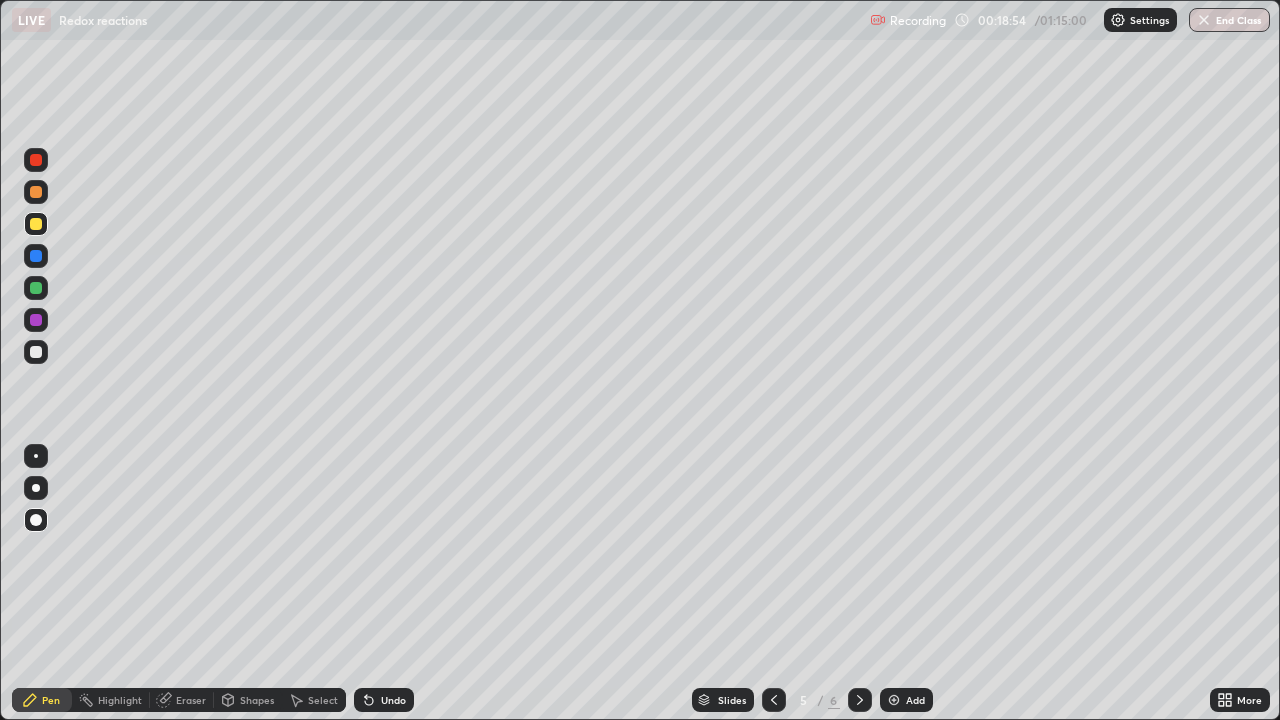 click at bounding box center [36, 192] 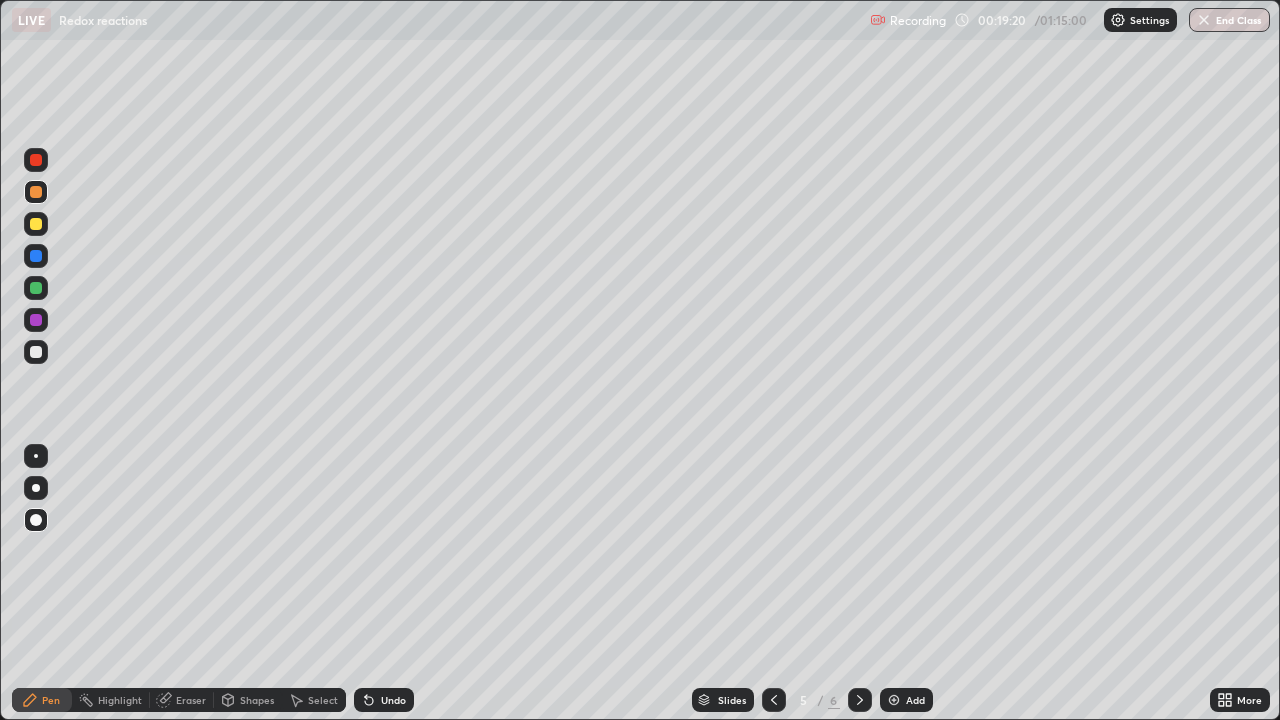 click 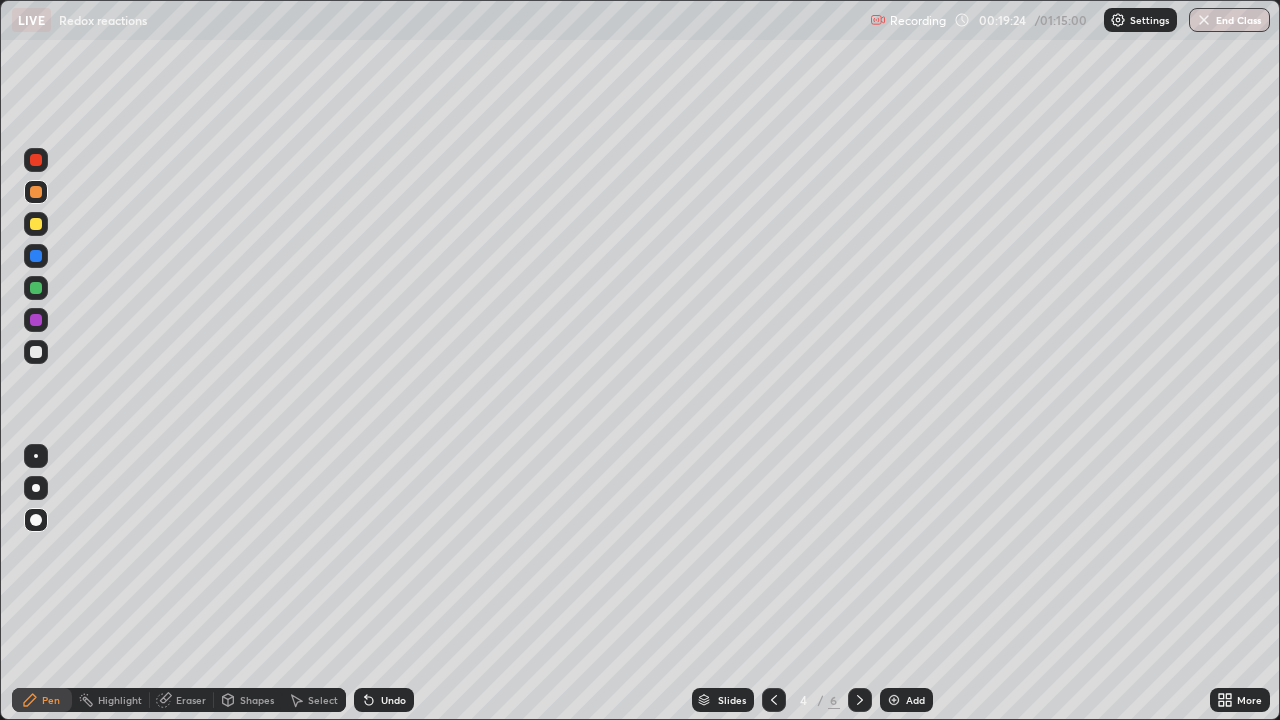 click 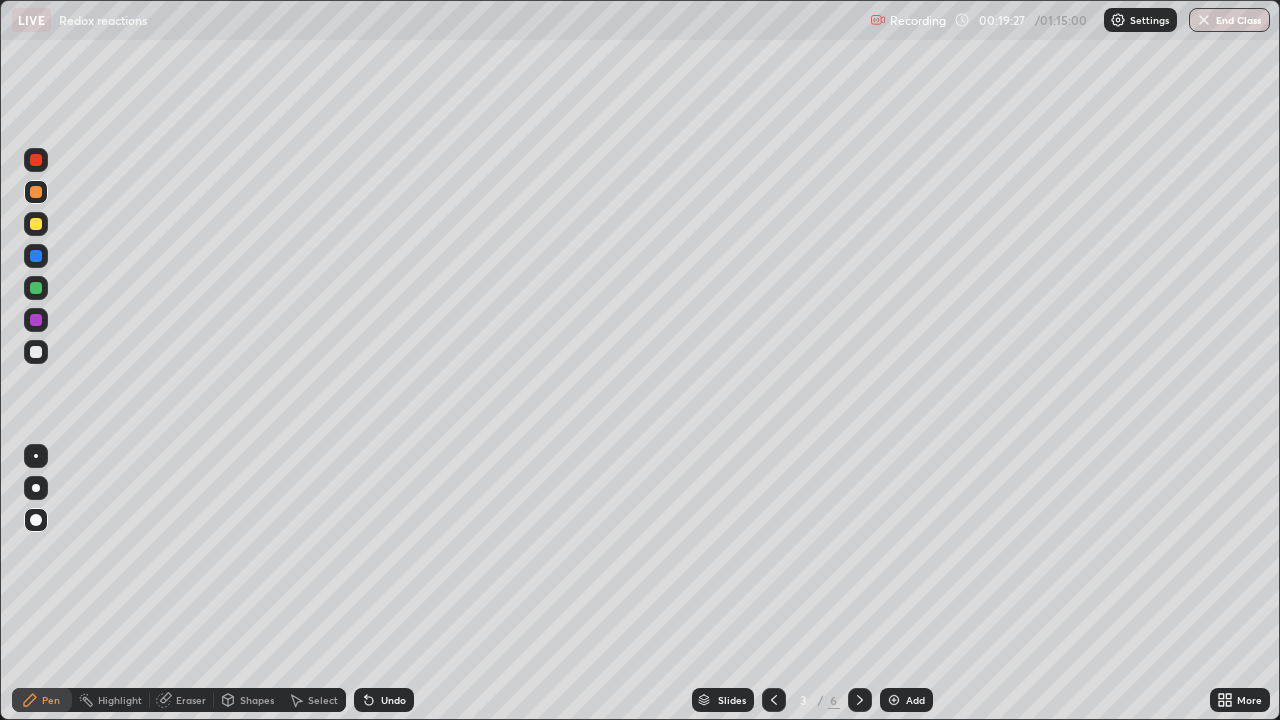 click at bounding box center (860, 700) 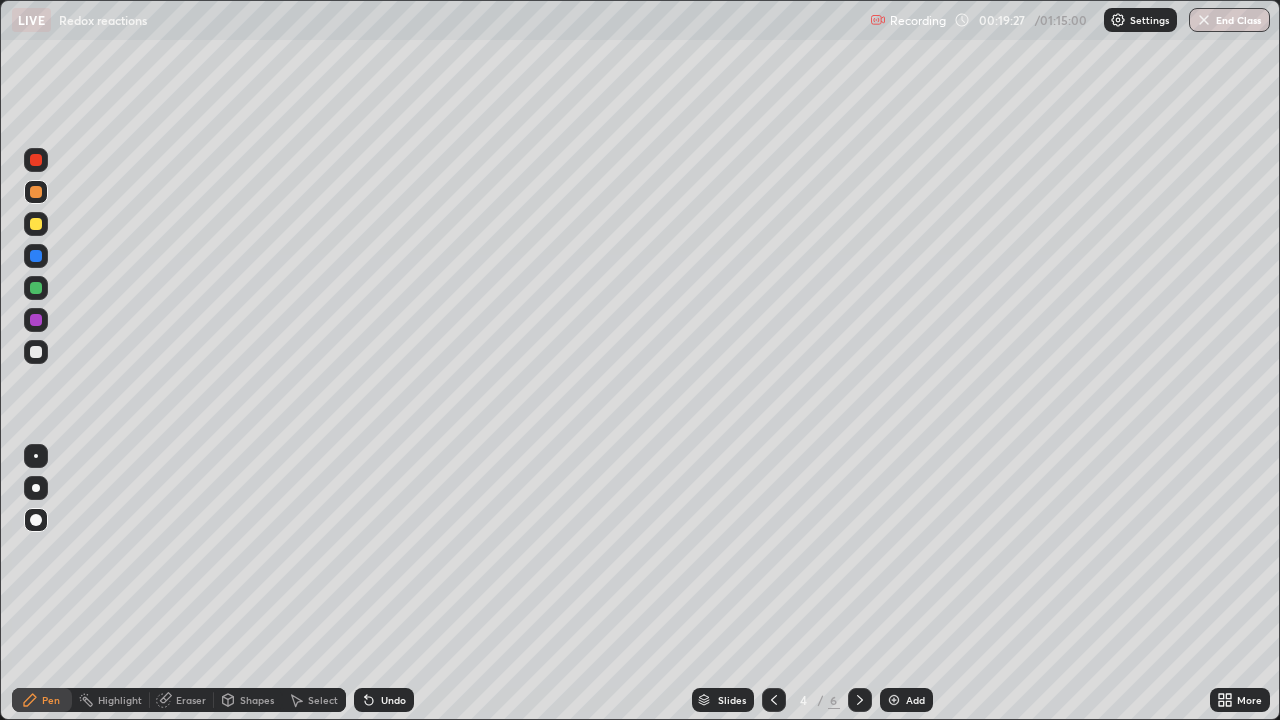 click 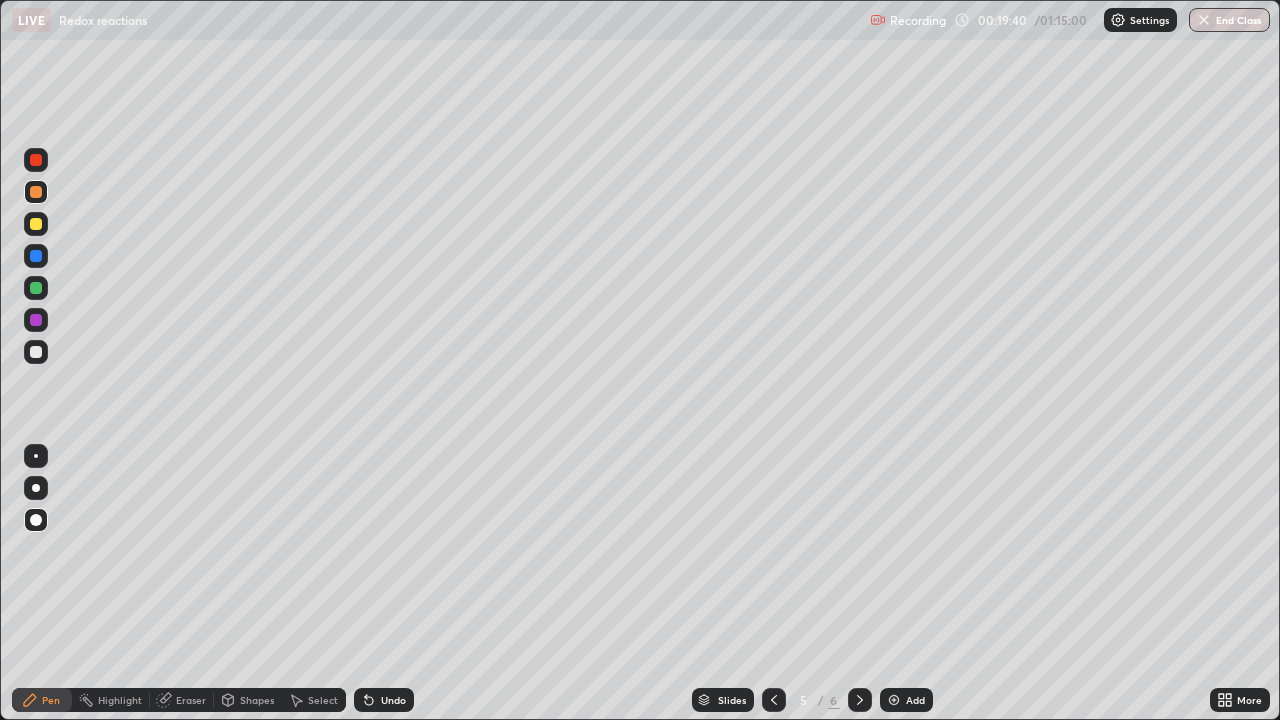 click 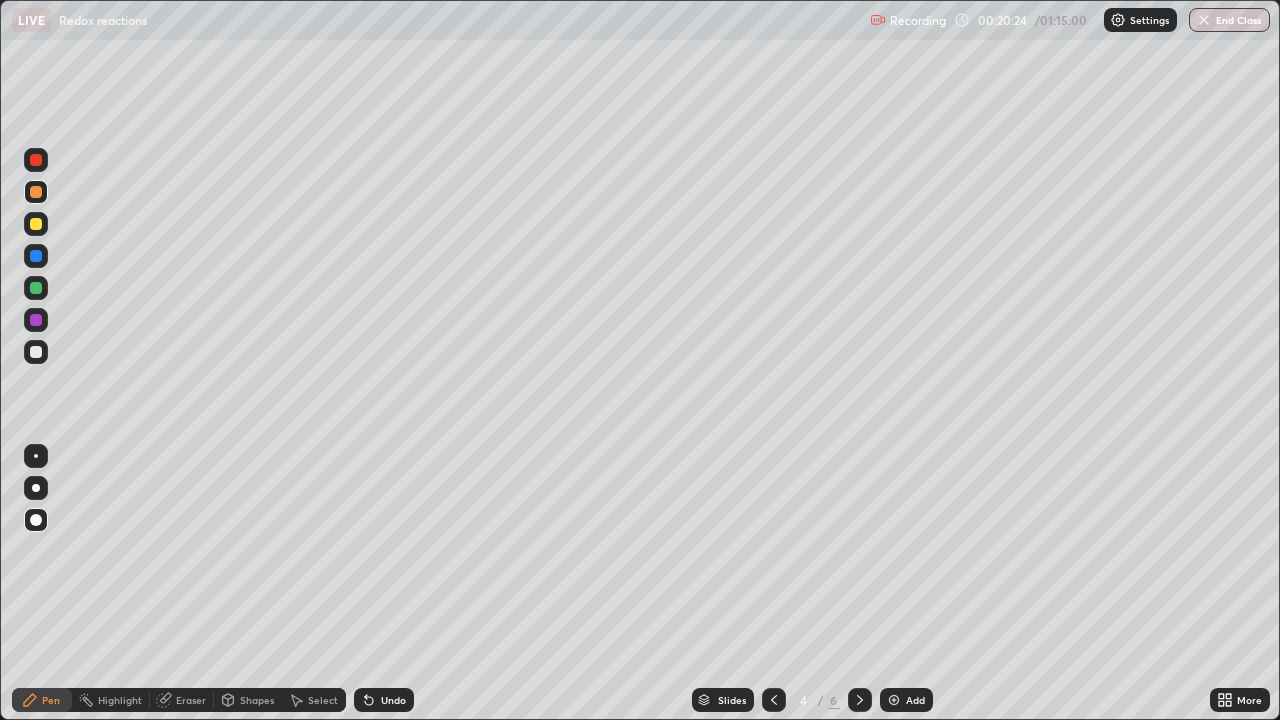 click 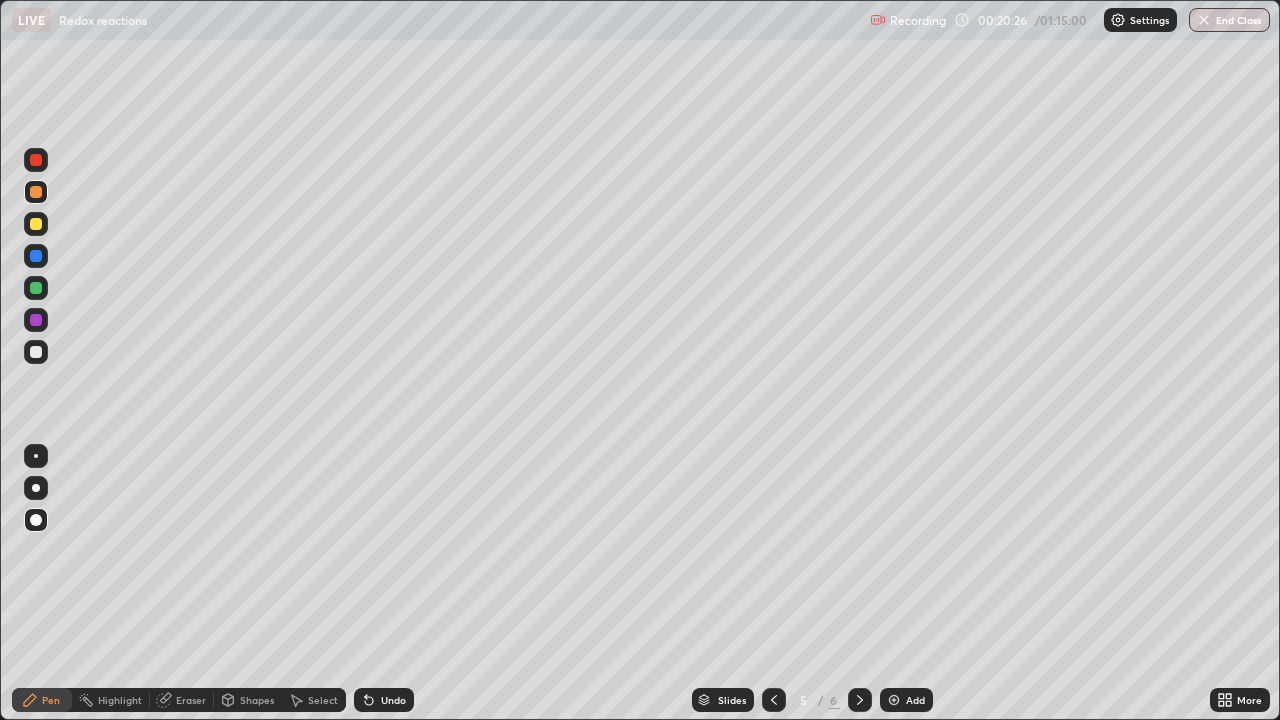 click at bounding box center (36, 352) 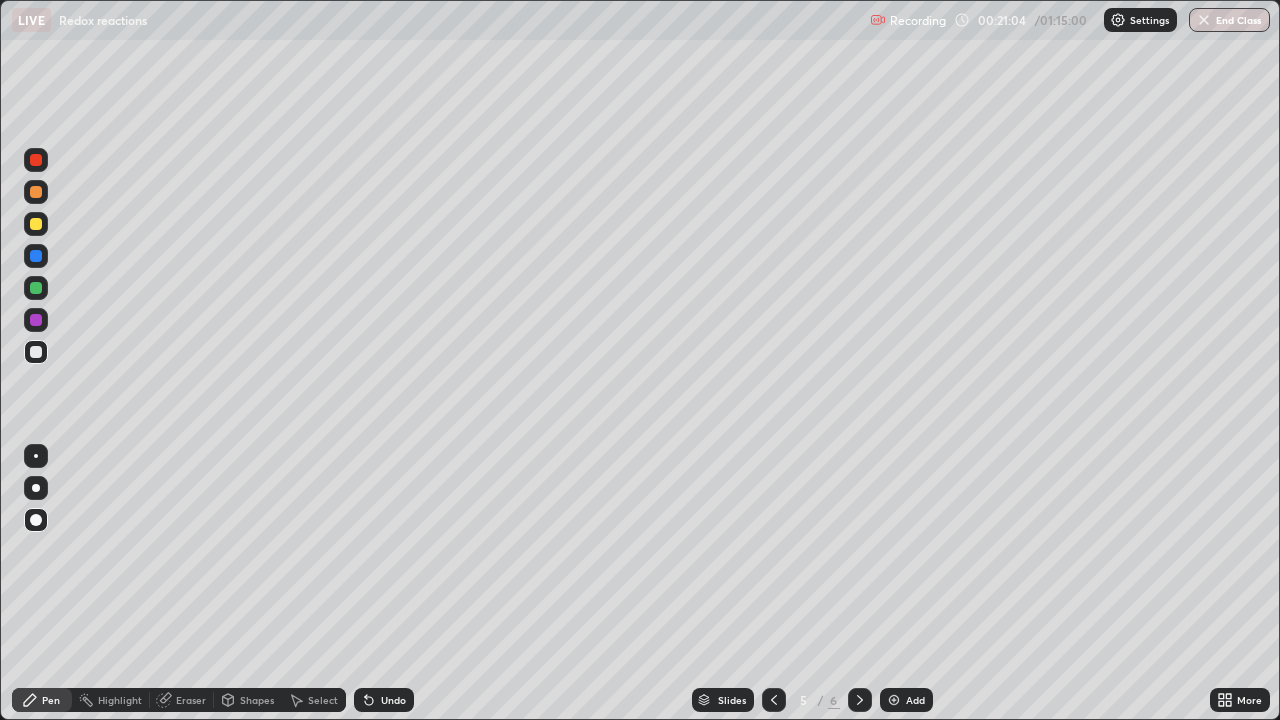 click at bounding box center (36, 224) 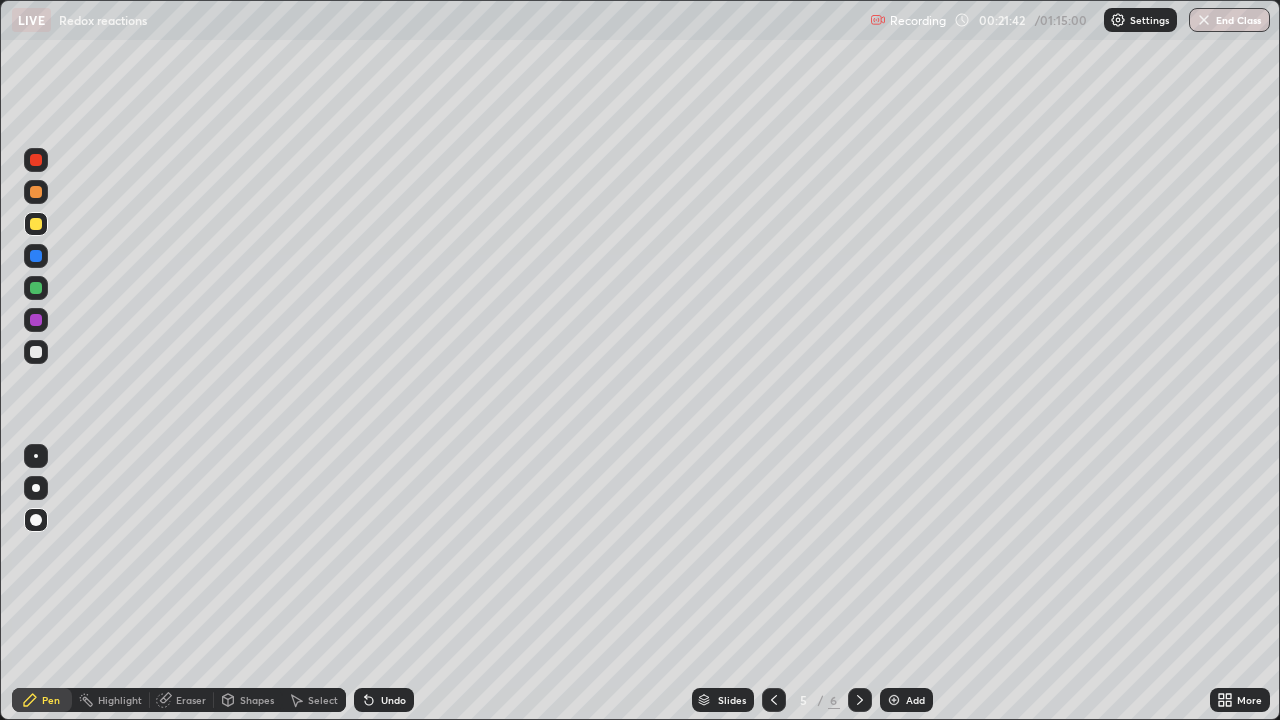 click on "Undo" at bounding box center (384, 700) 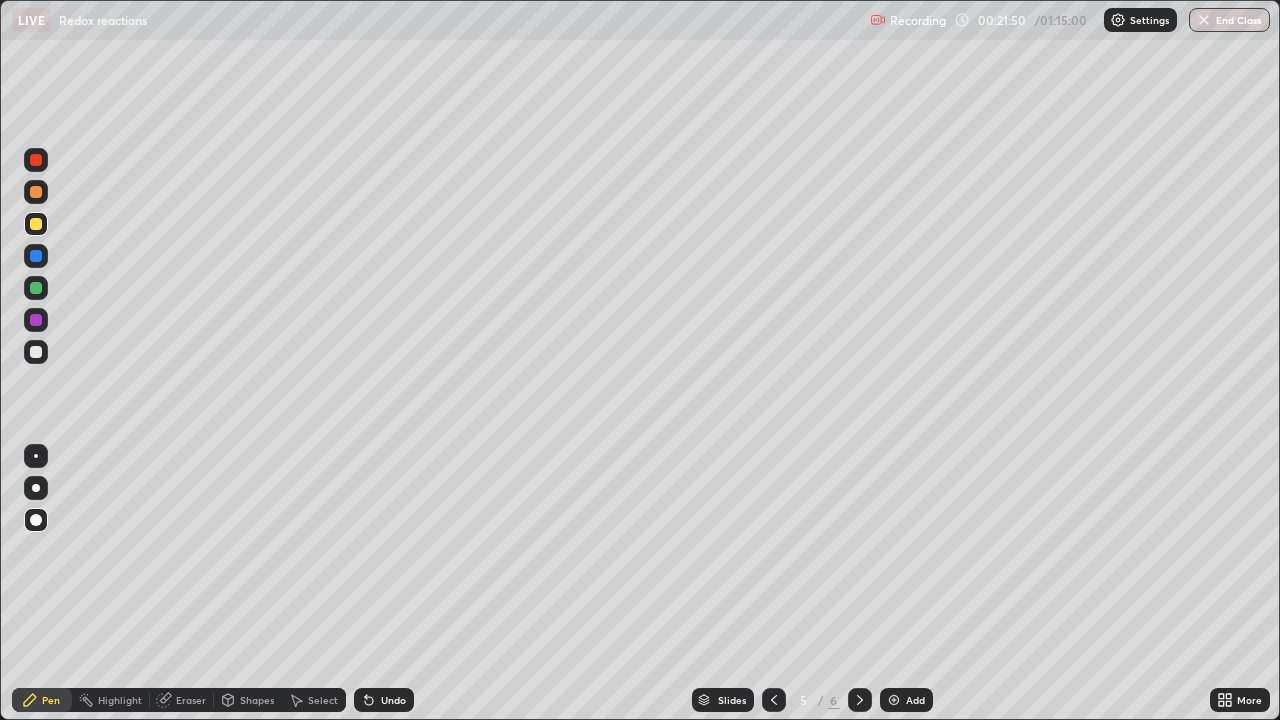 click at bounding box center (36, 288) 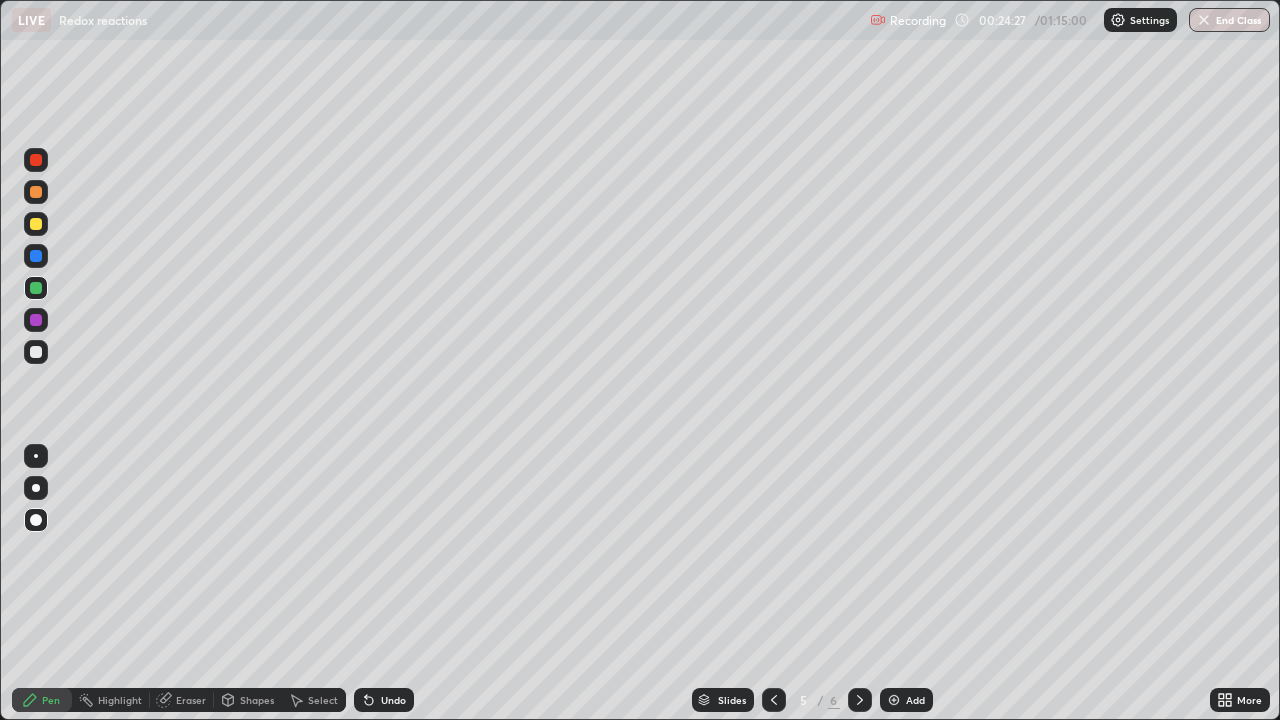 click at bounding box center (36, 352) 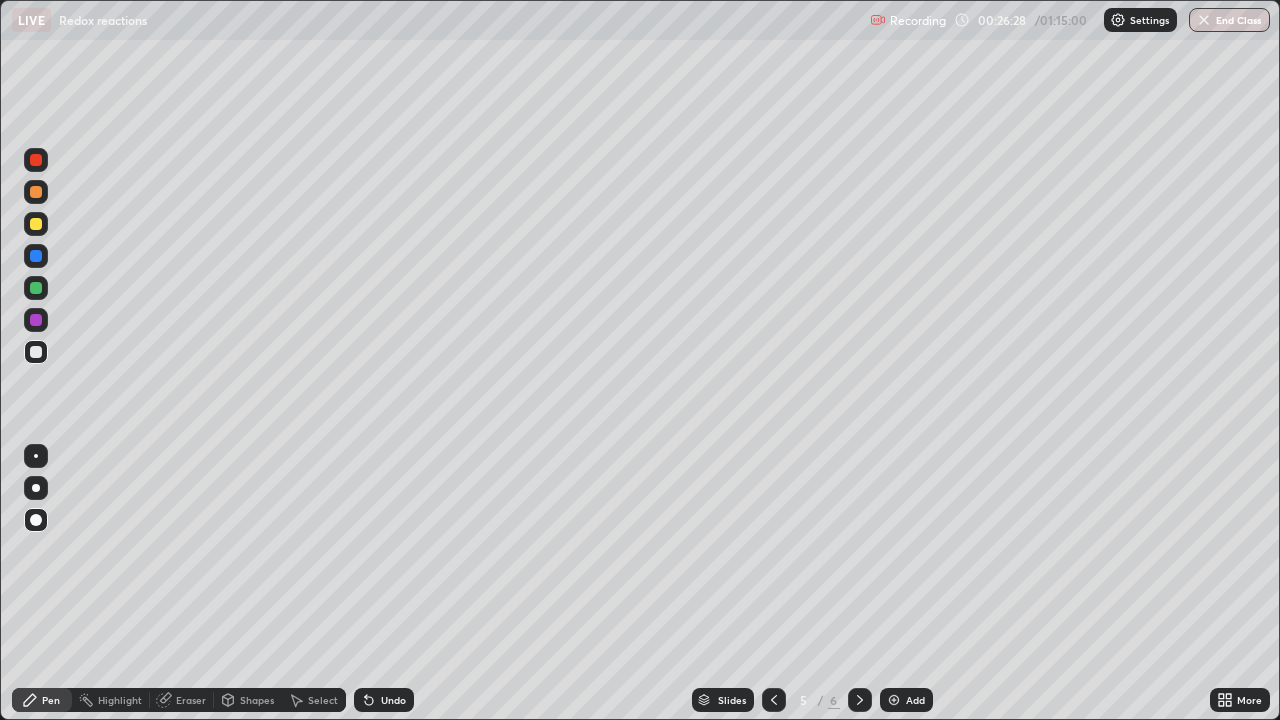 click at bounding box center (36, 288) 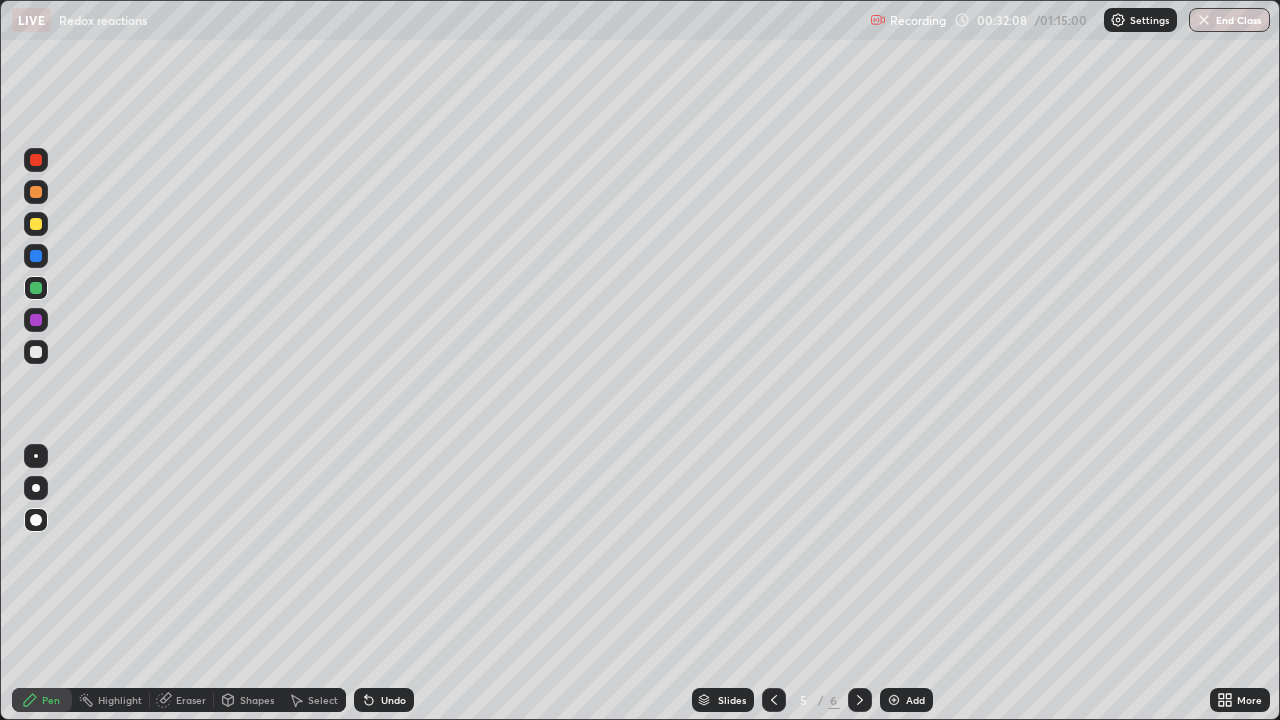 click 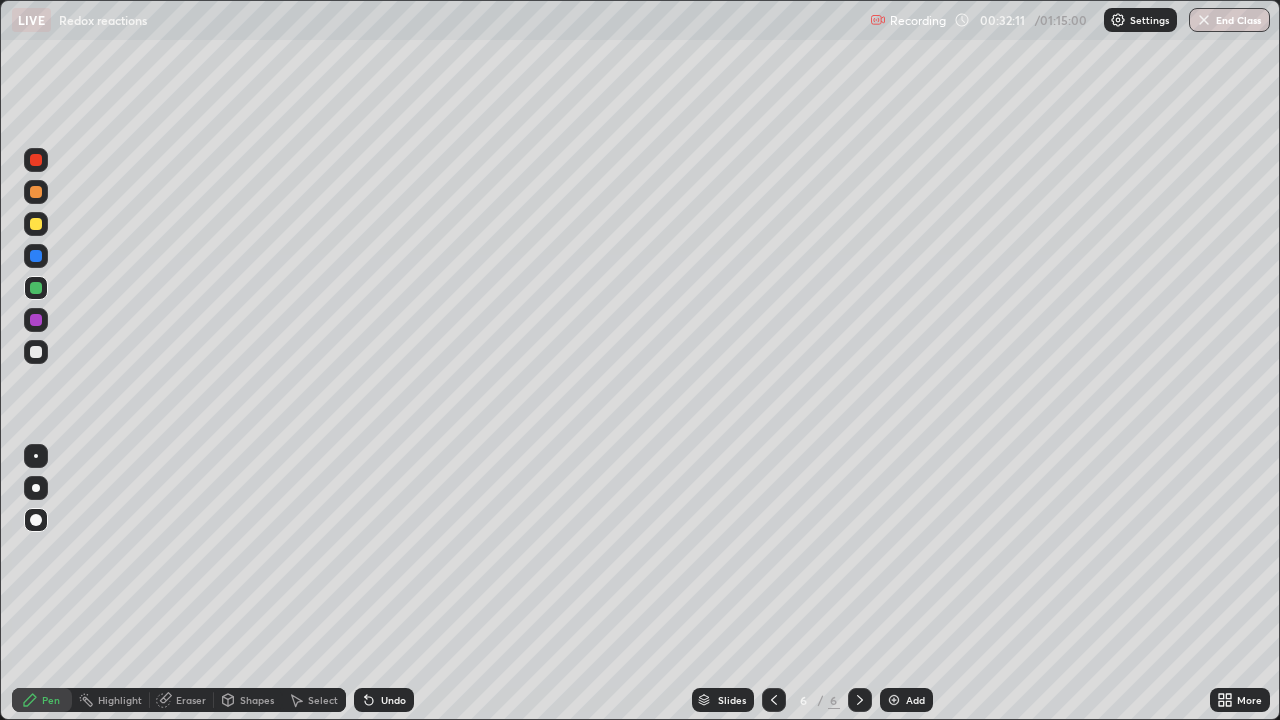 click at bounding box center [36, 224] 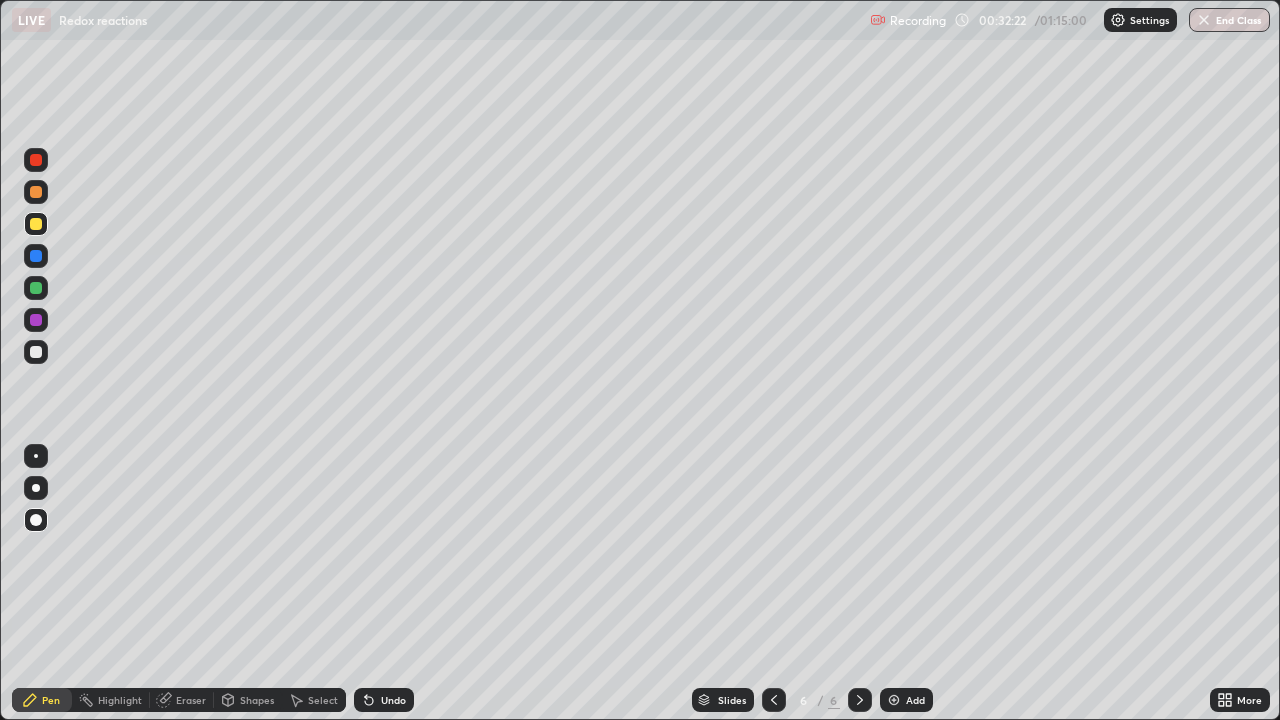 click on "Undo" at bounding box center (384, 700) 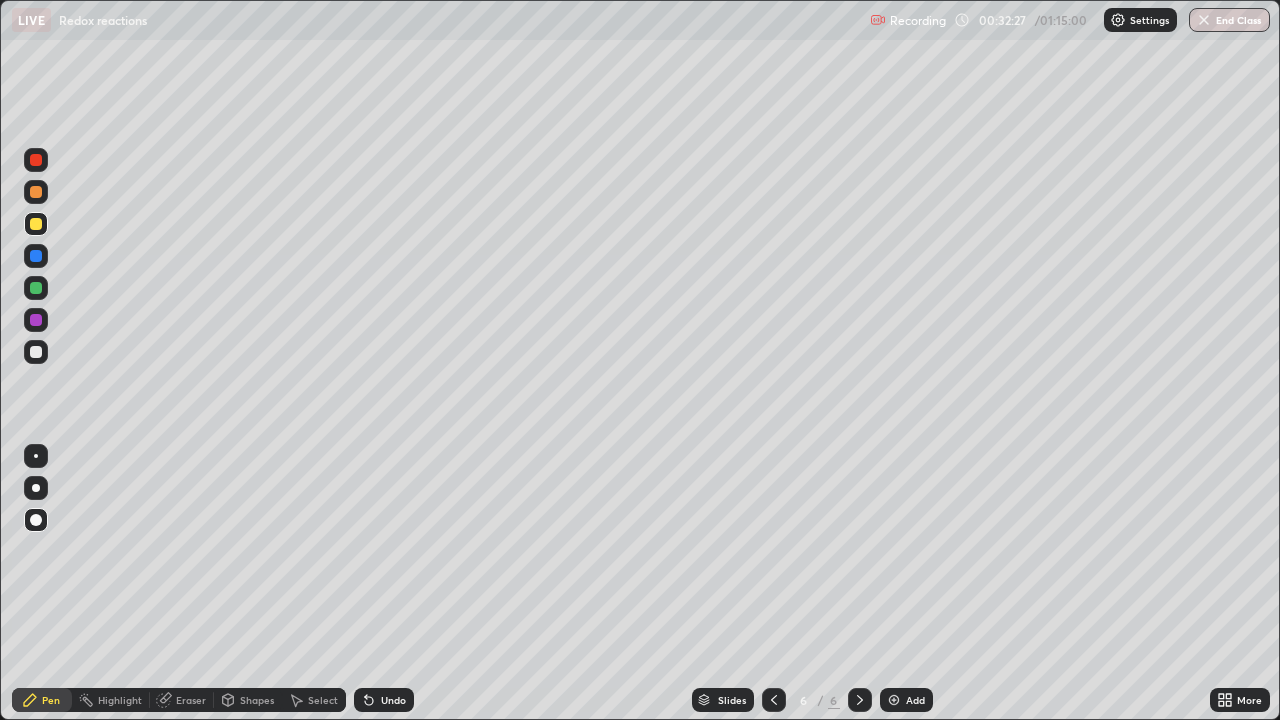 click at bounding box center (36, 352) 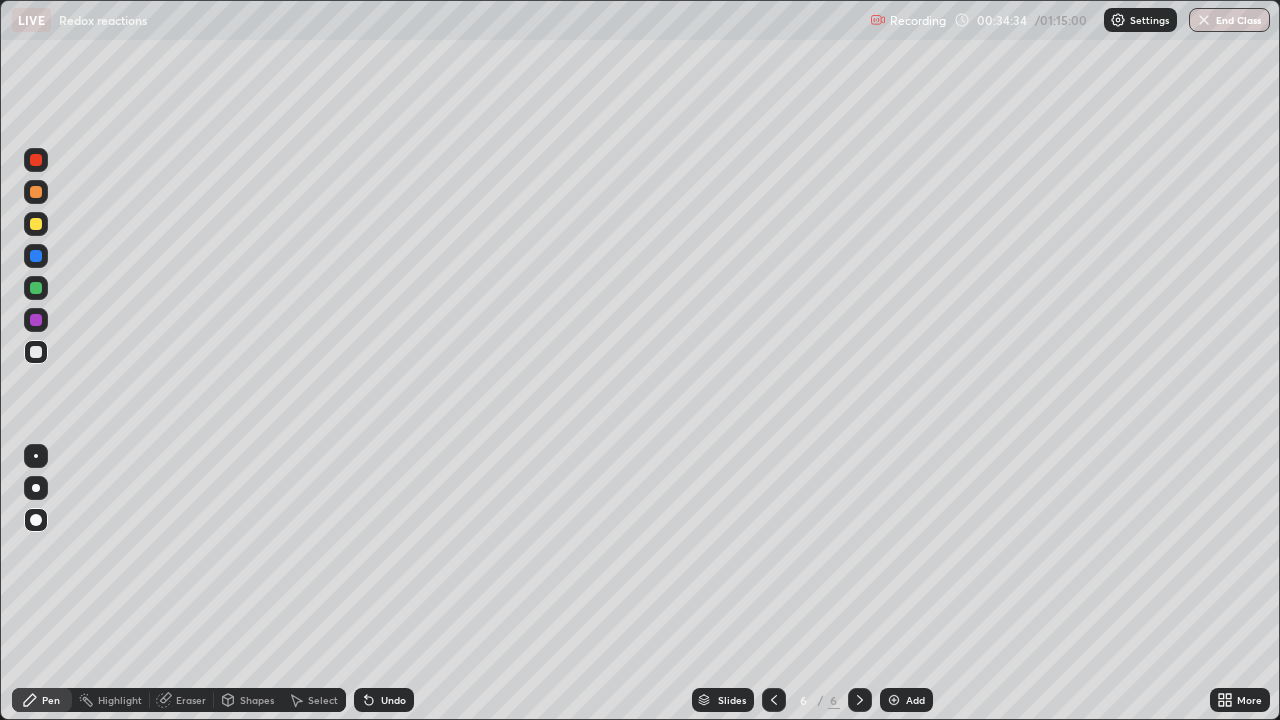 click on "Undo" at bounding box center [384, 700] 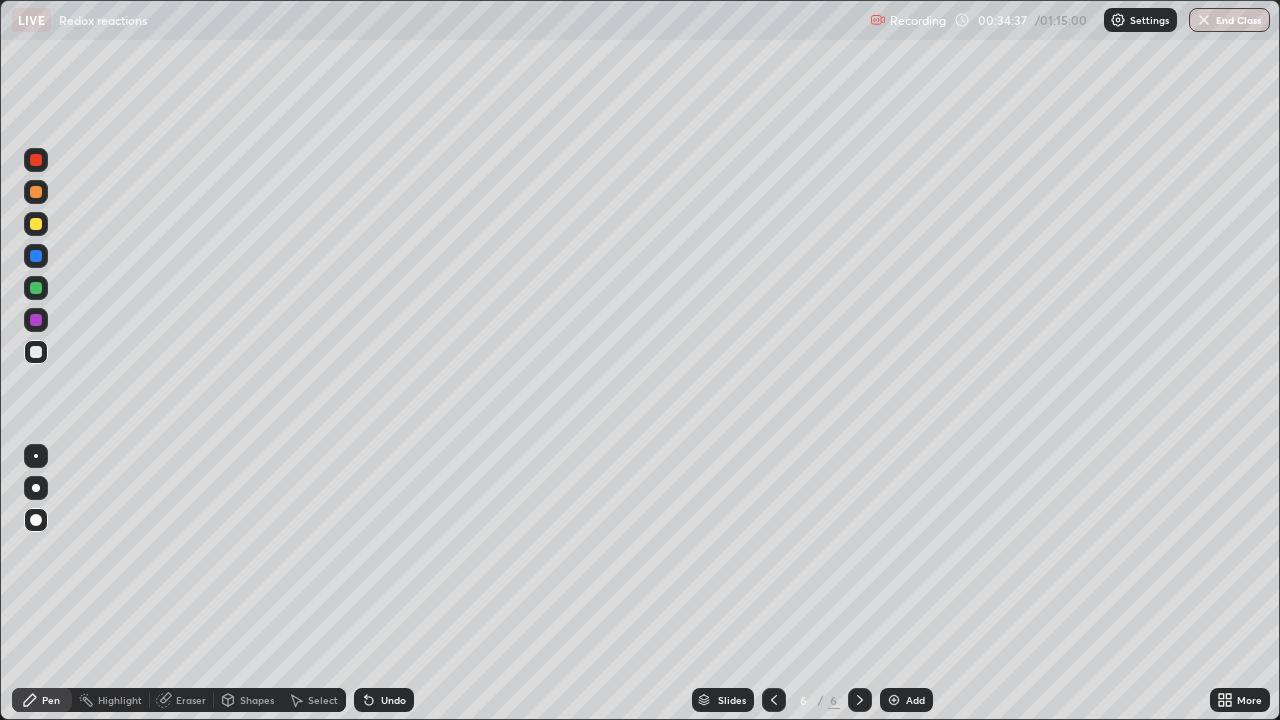 click at bounding box center [36, 224] 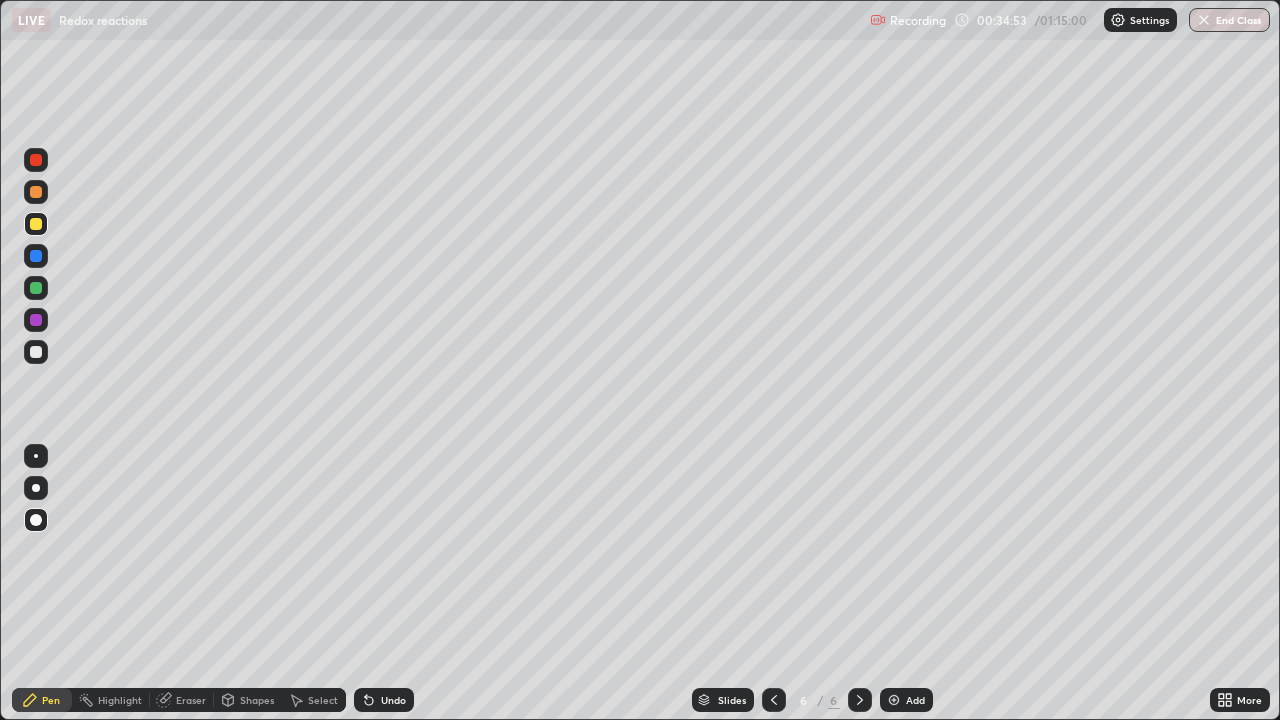 click at bounding box center (36, 192) 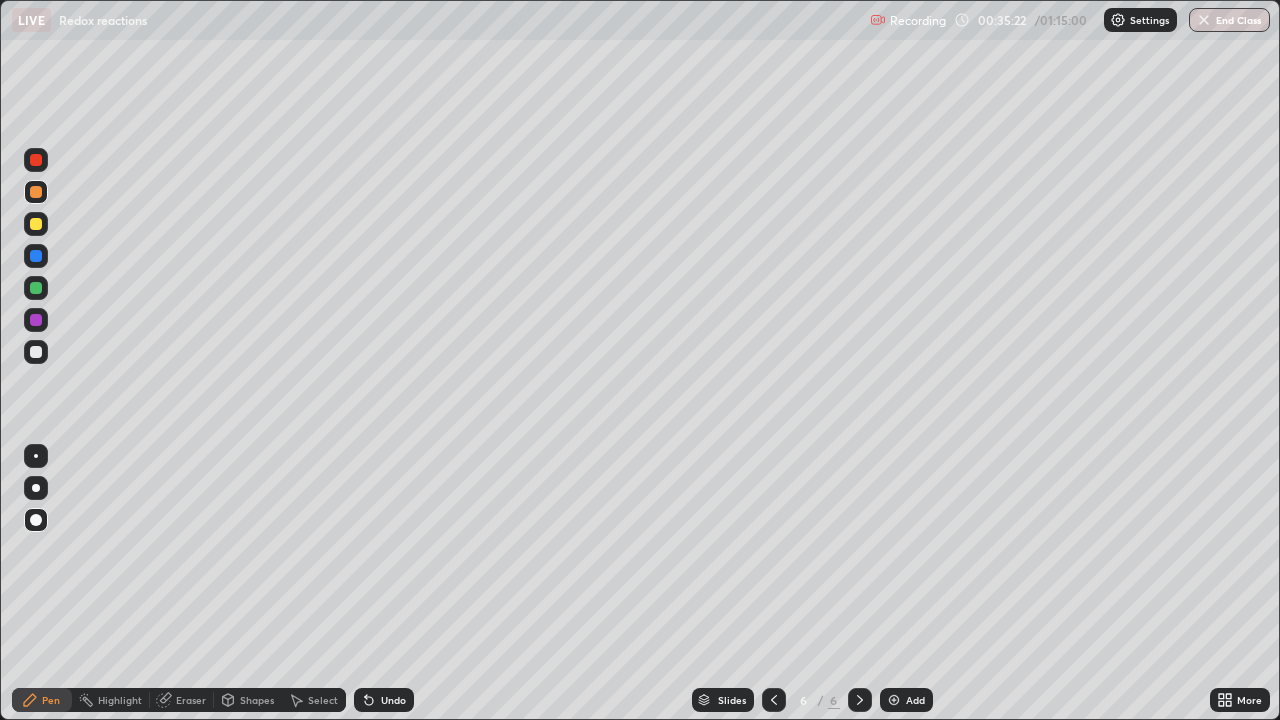 click at bounding box center (36, 224) 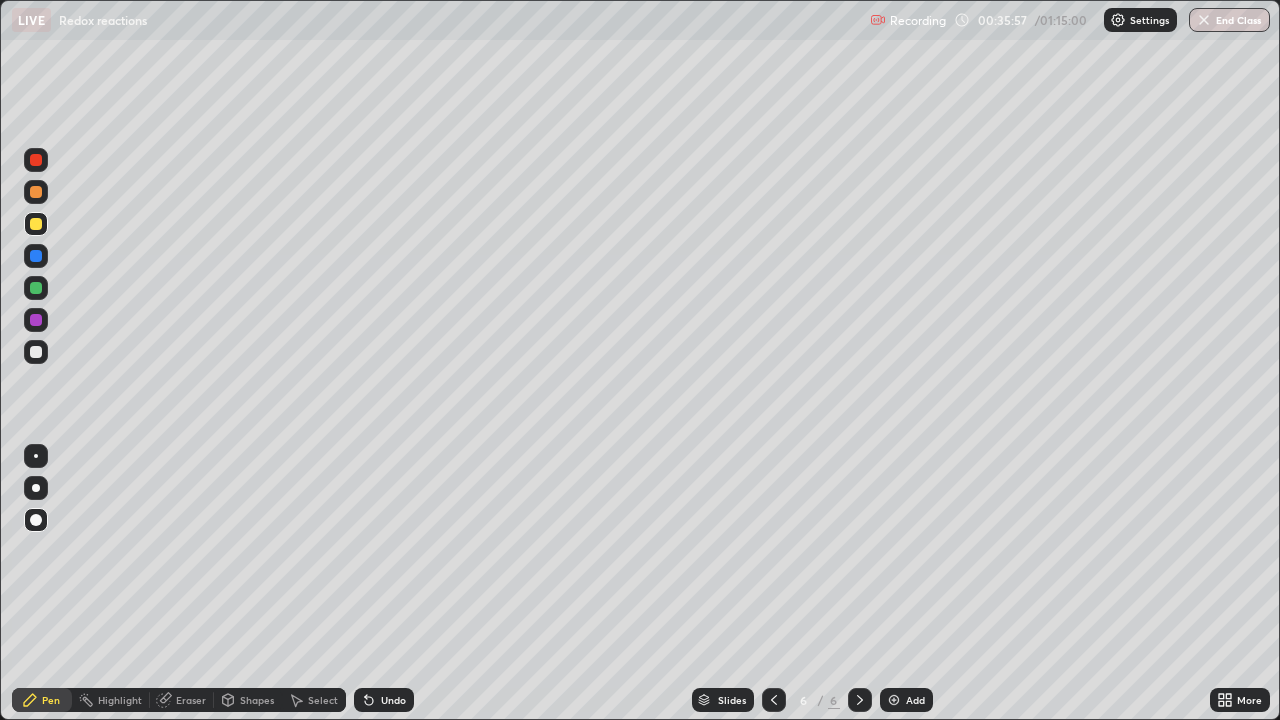 click at bounding box center [36, 352] 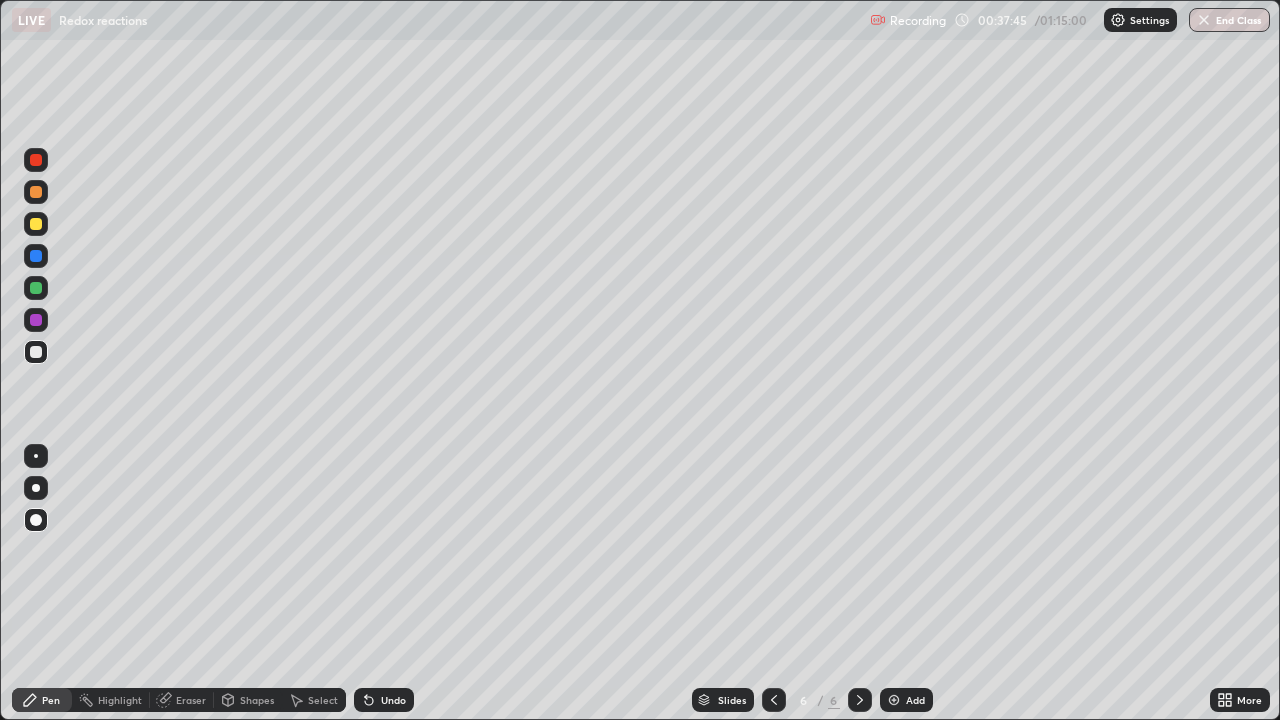 click on "Undo" at bounding box center (384, 700) 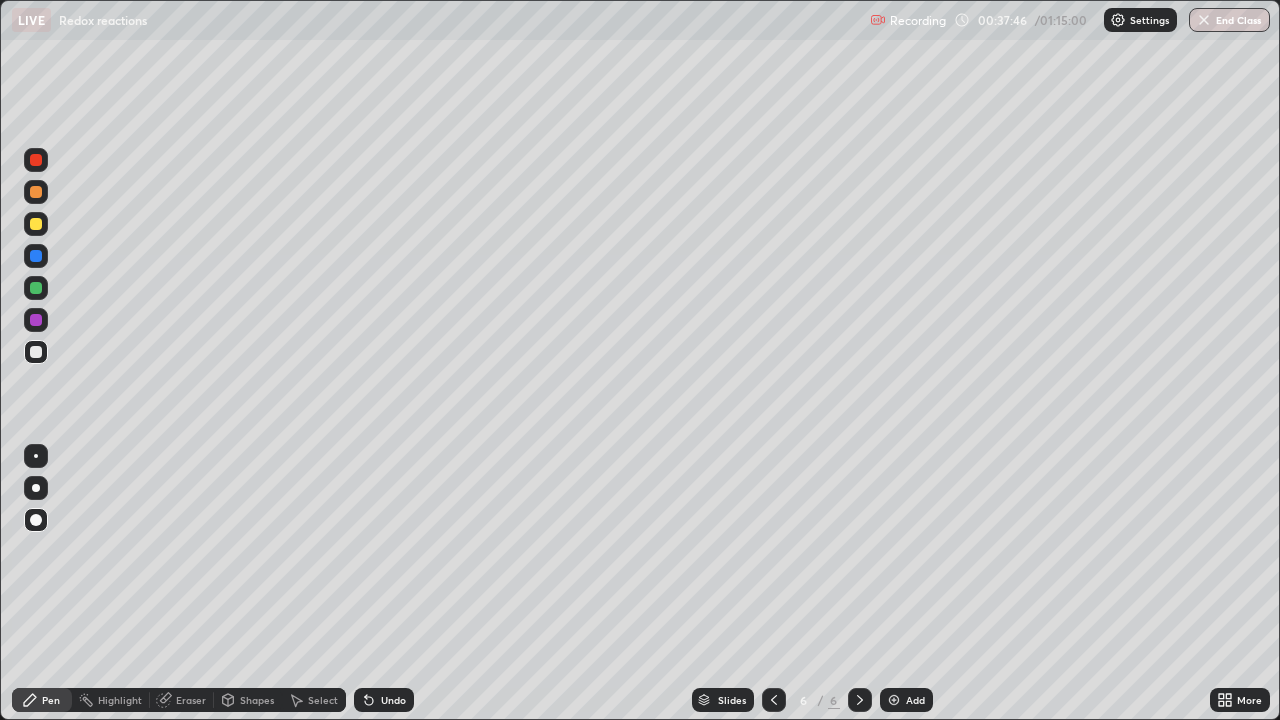 click on "Undo" at bounding box center [393, 700] 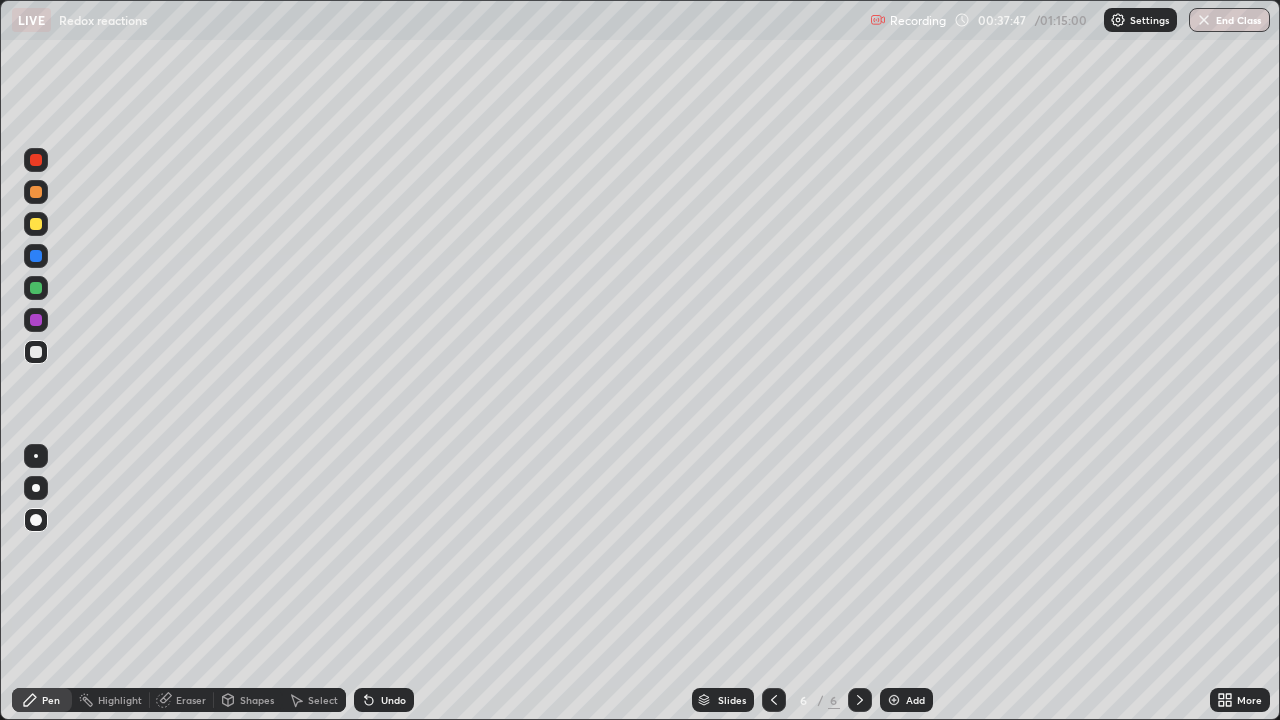 click on "Undo" at bounding box center [393, 700] 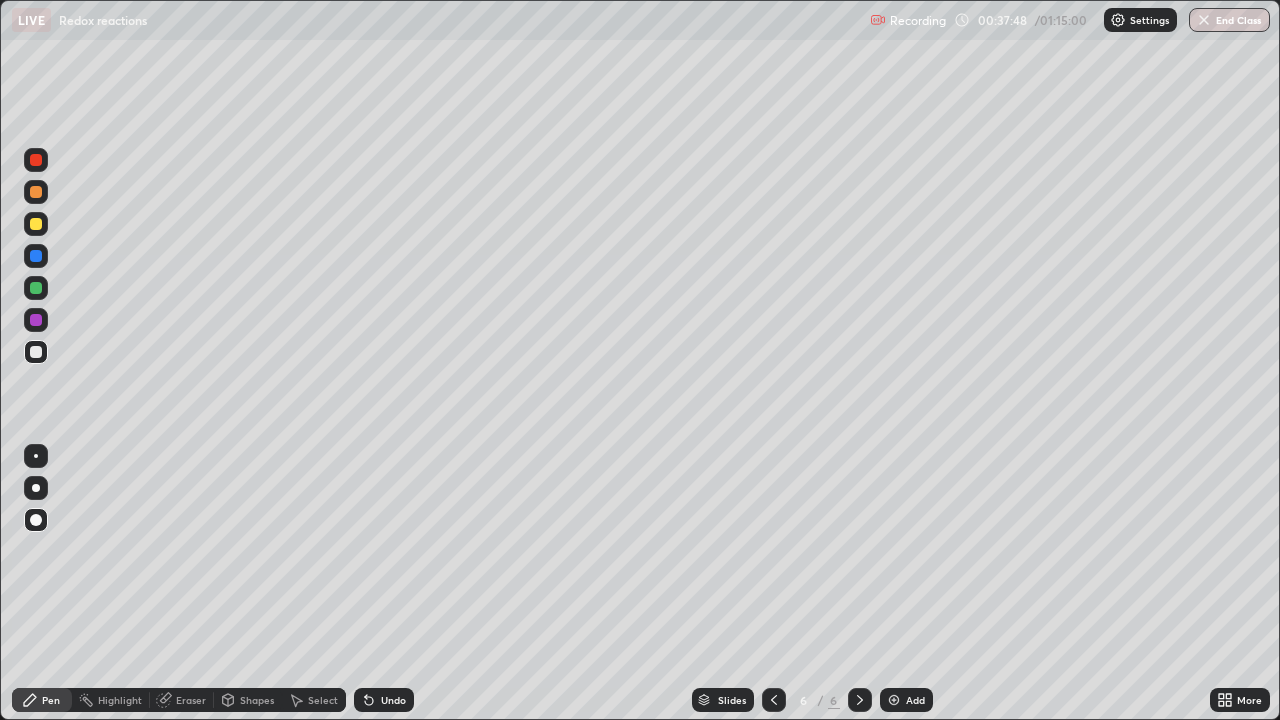 click on "Undo" at bounding box center [384, 700] 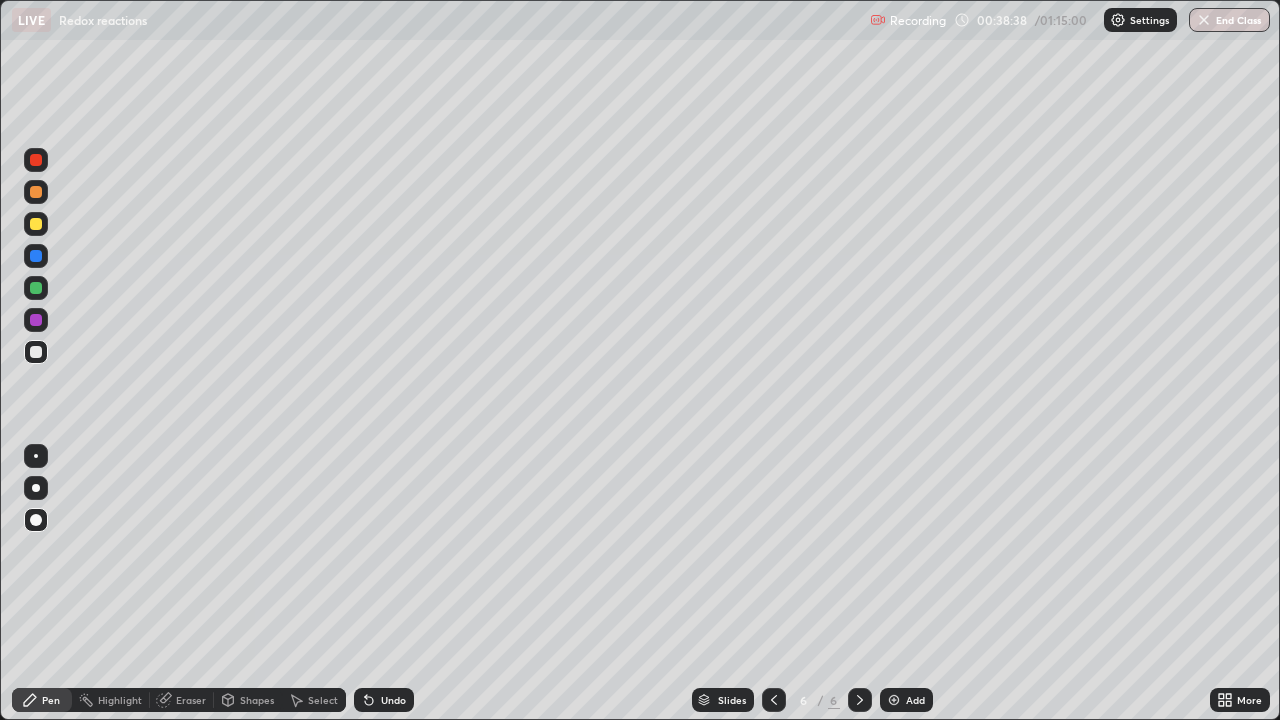 click on "Undo" at bounding box center [393, 700] 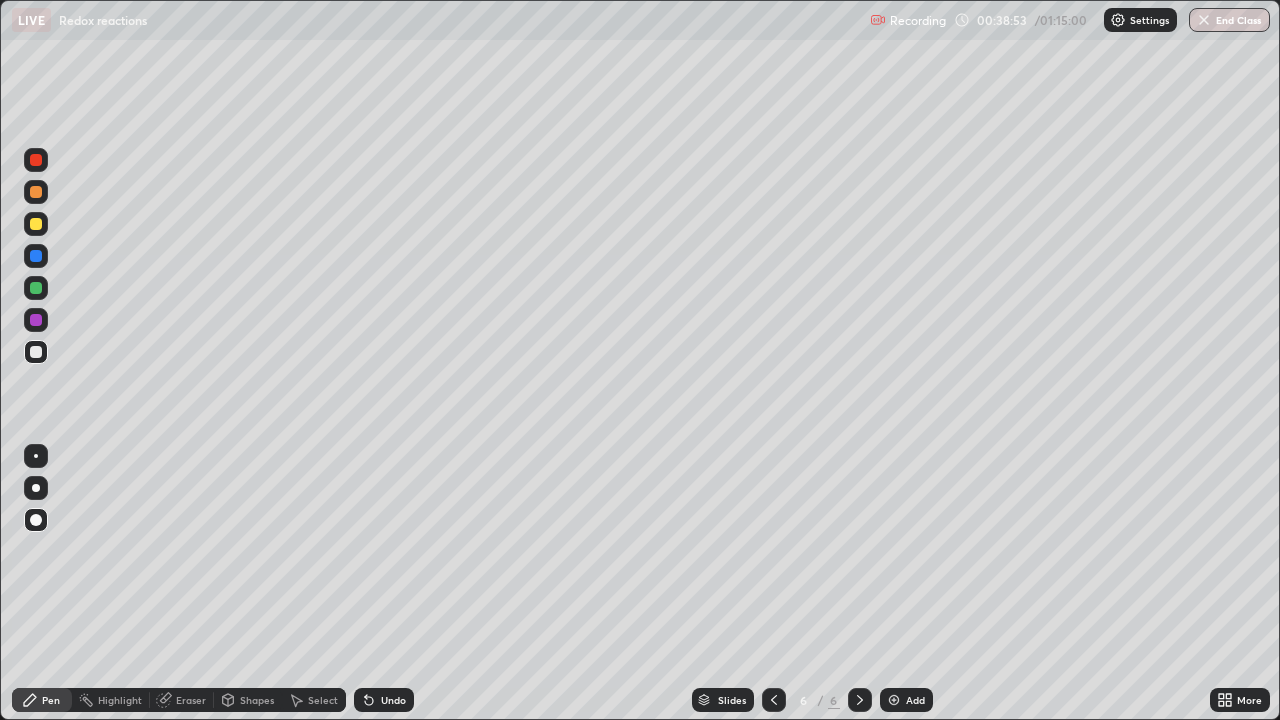click at bounding box center [36, 288] 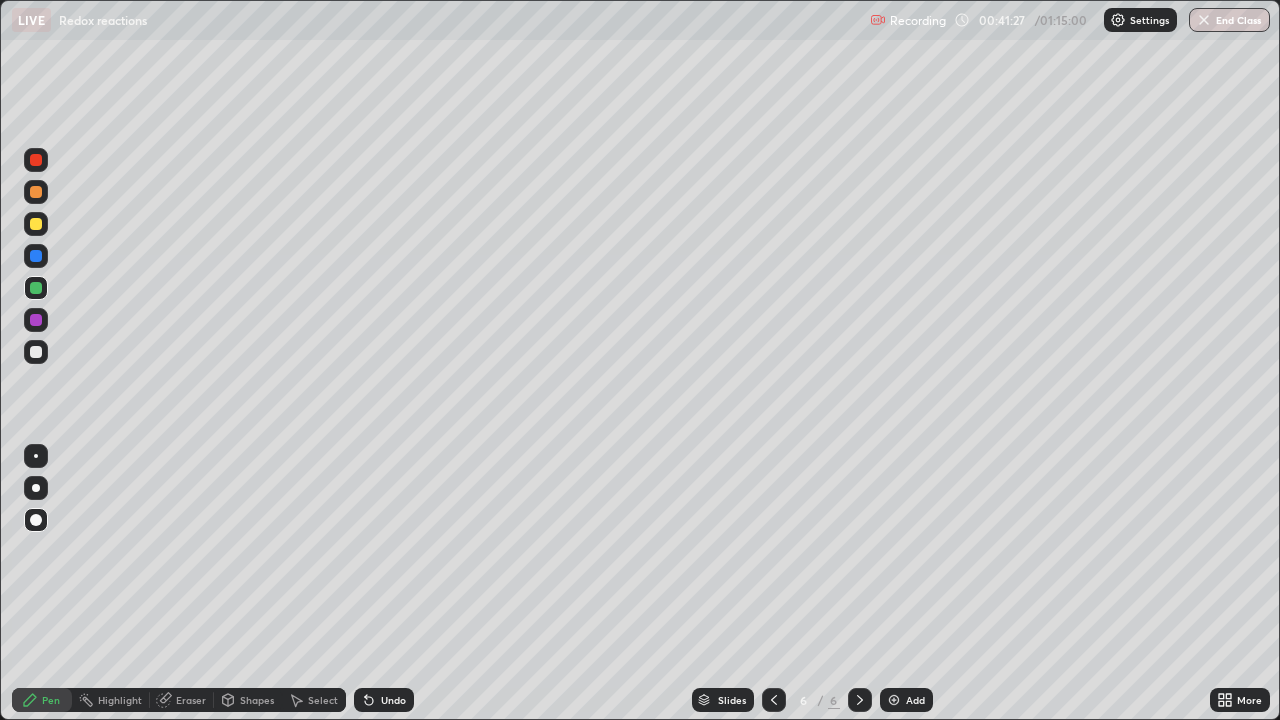 click at bounding box center (894, 700) 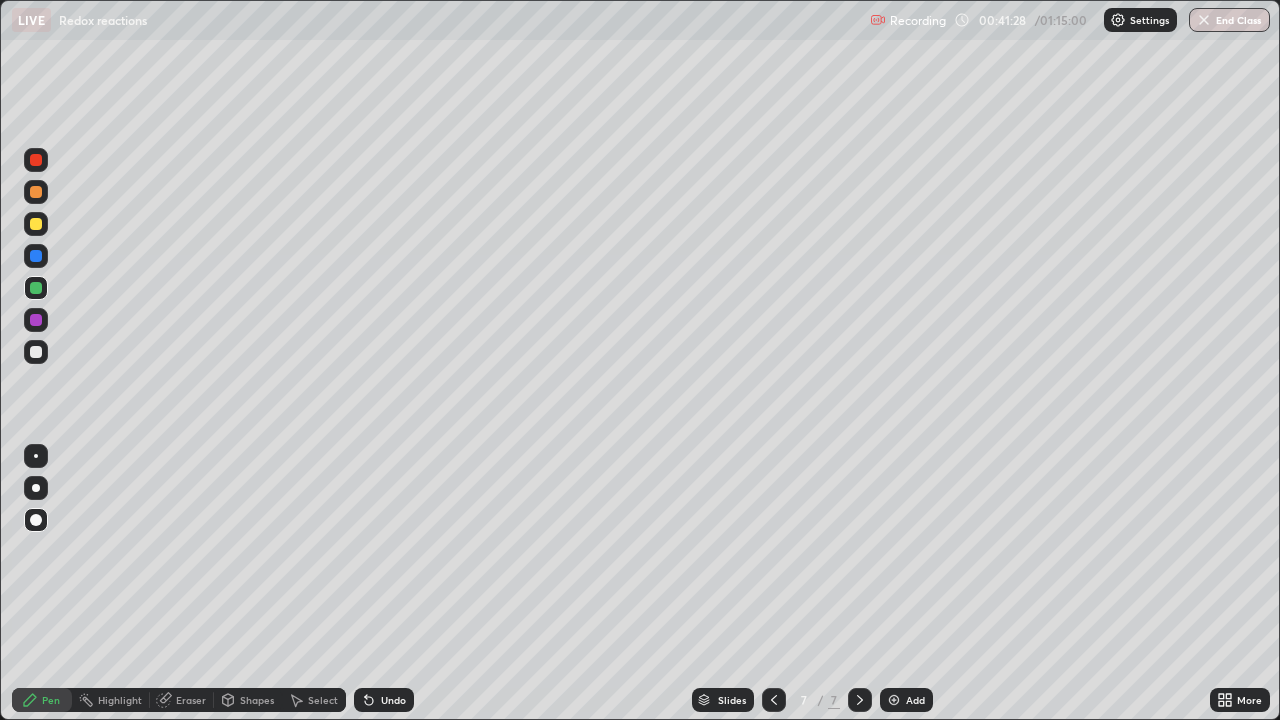 click at bounding box center [774, 700] 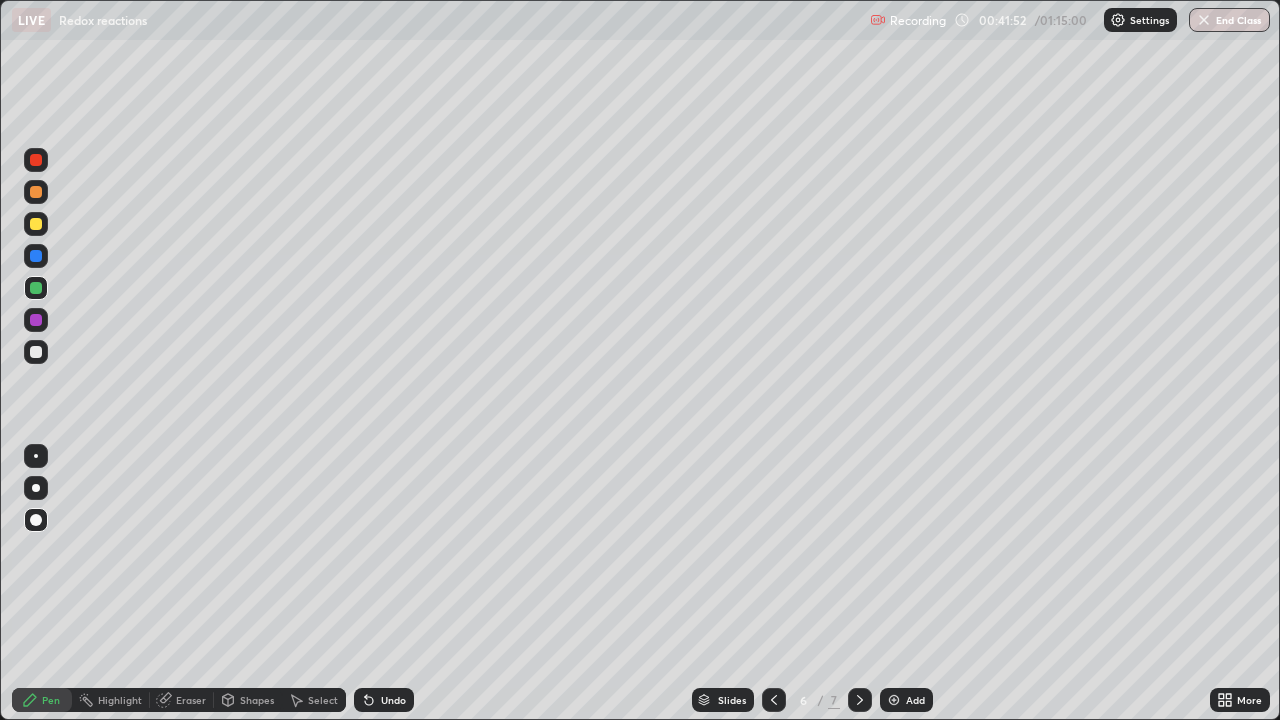 click 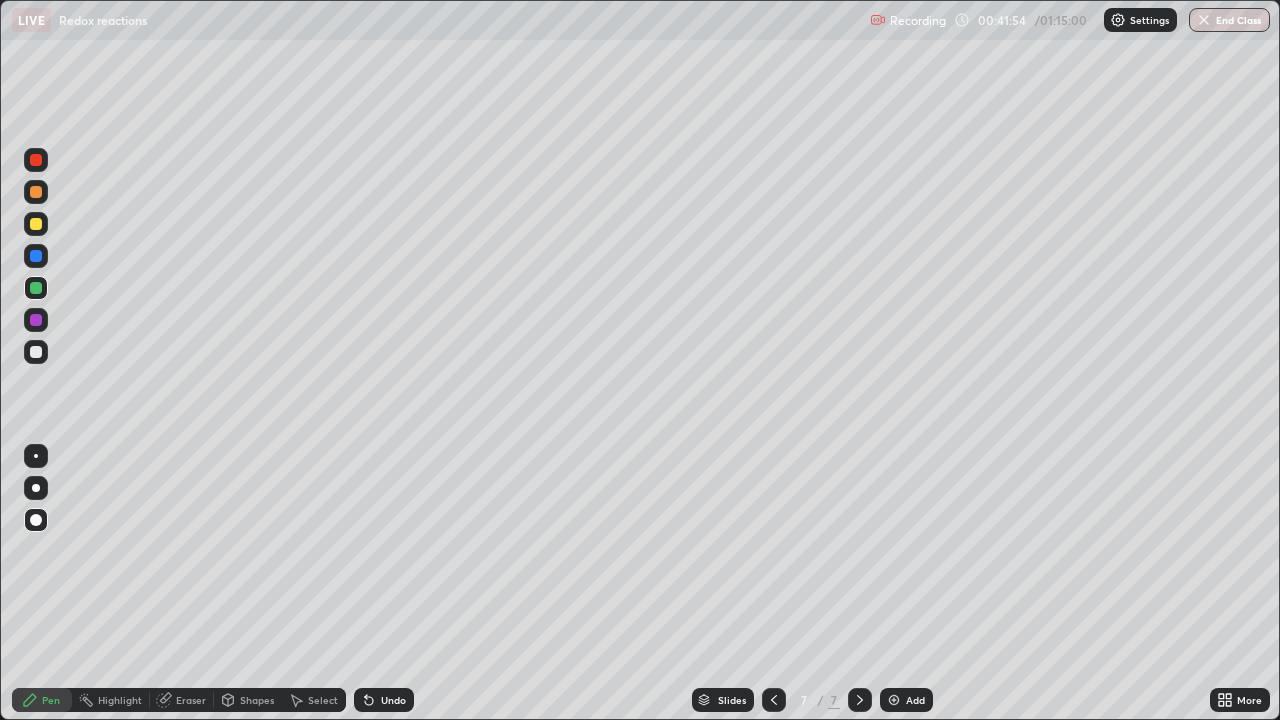click at bounding box center [36, 352] 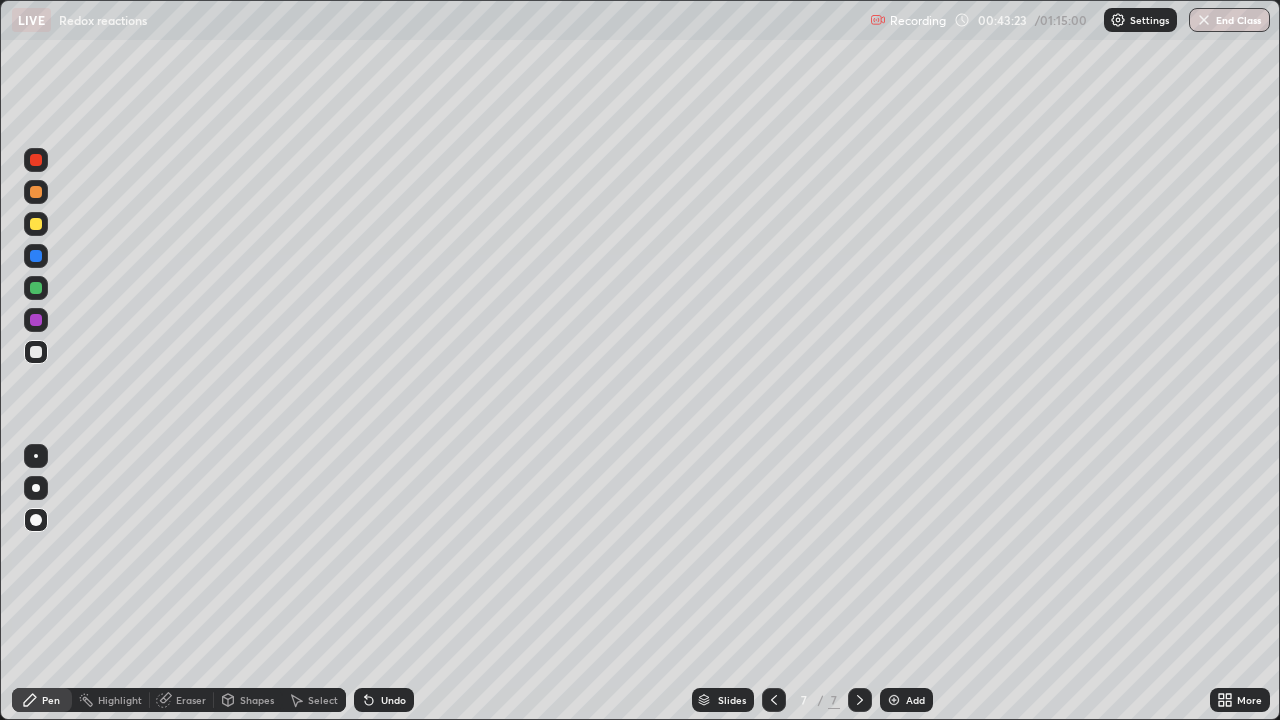 click at bounding box center [36, 192] 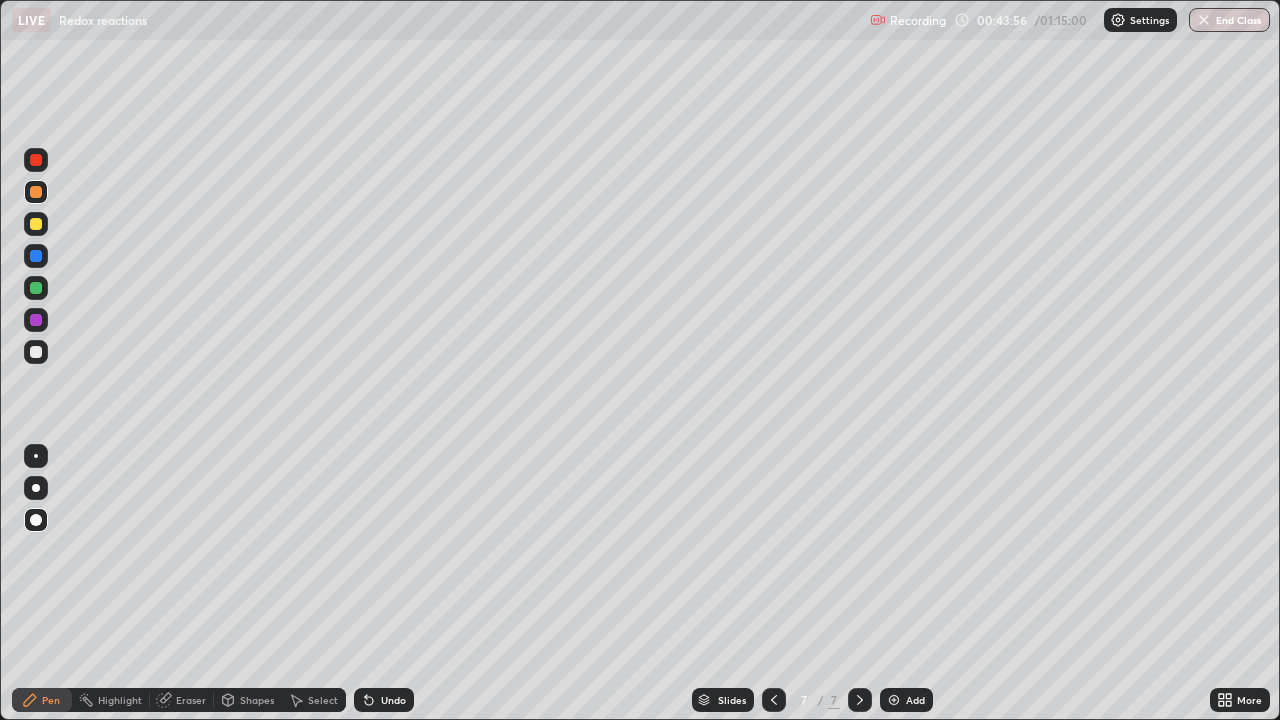 click on "Undo" at bounding box center [384, 700] 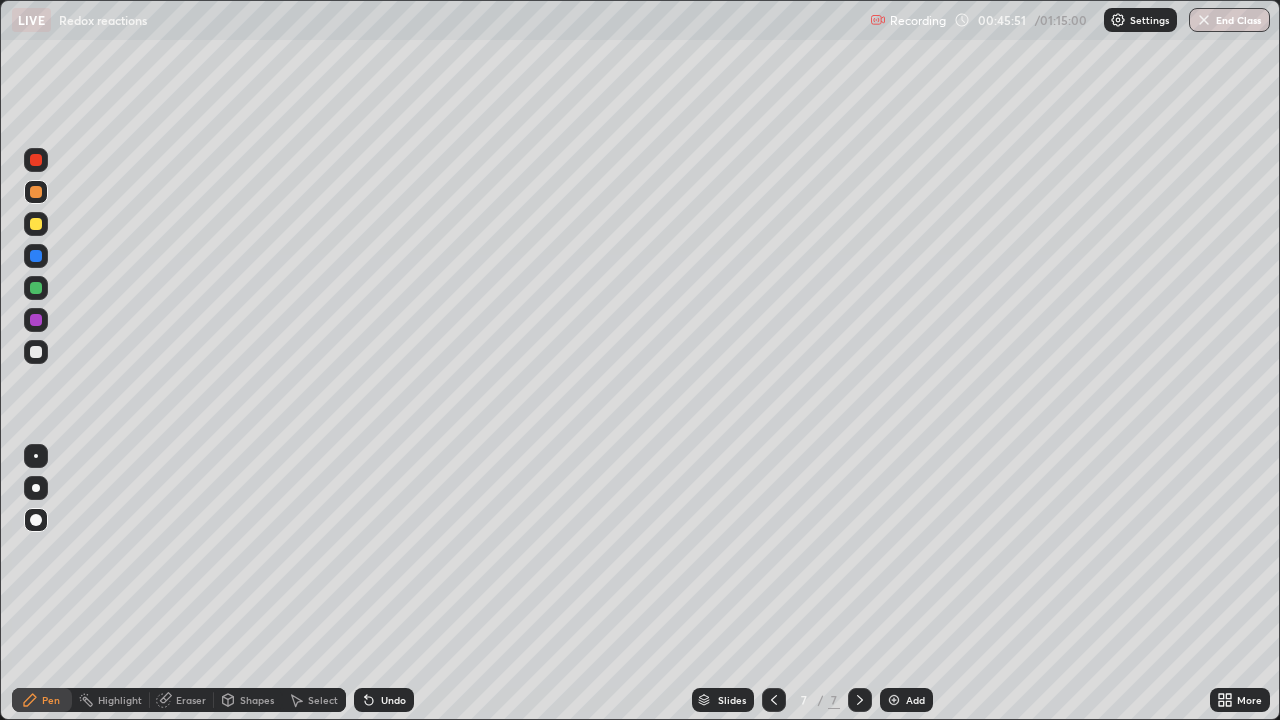 click at bounding box center [894, 700] 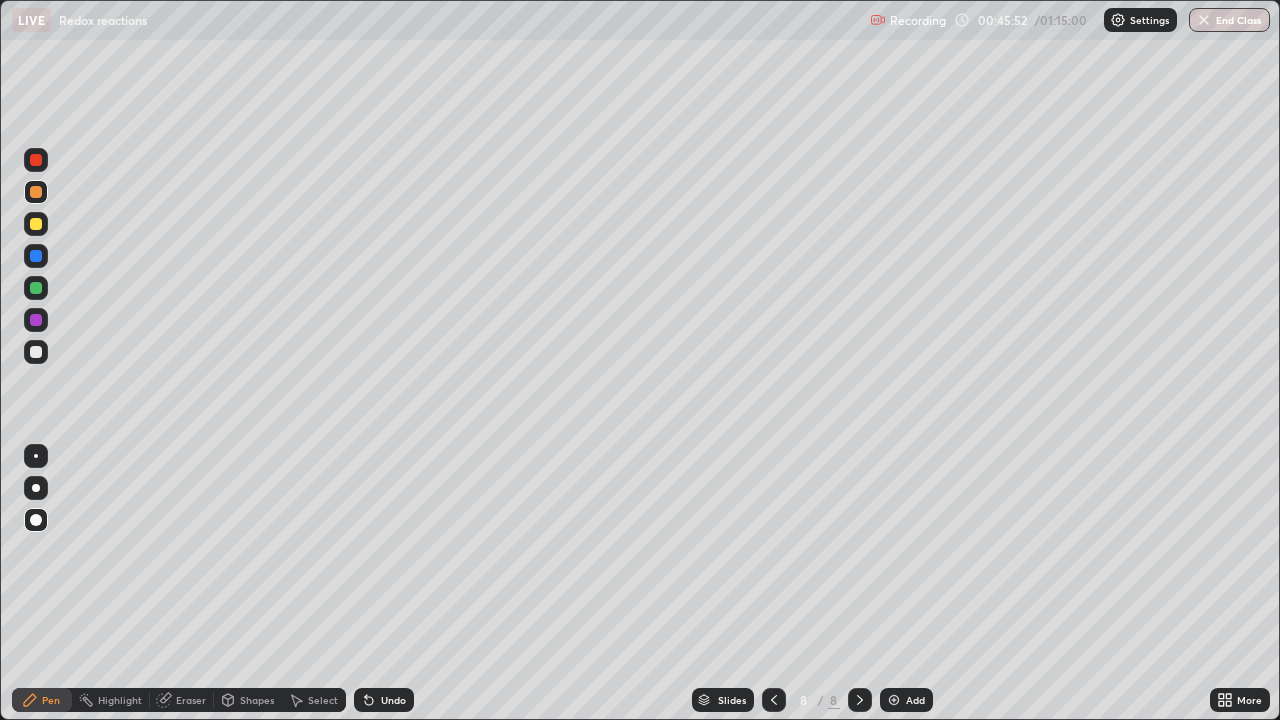 click at bounding box center (36, 352) 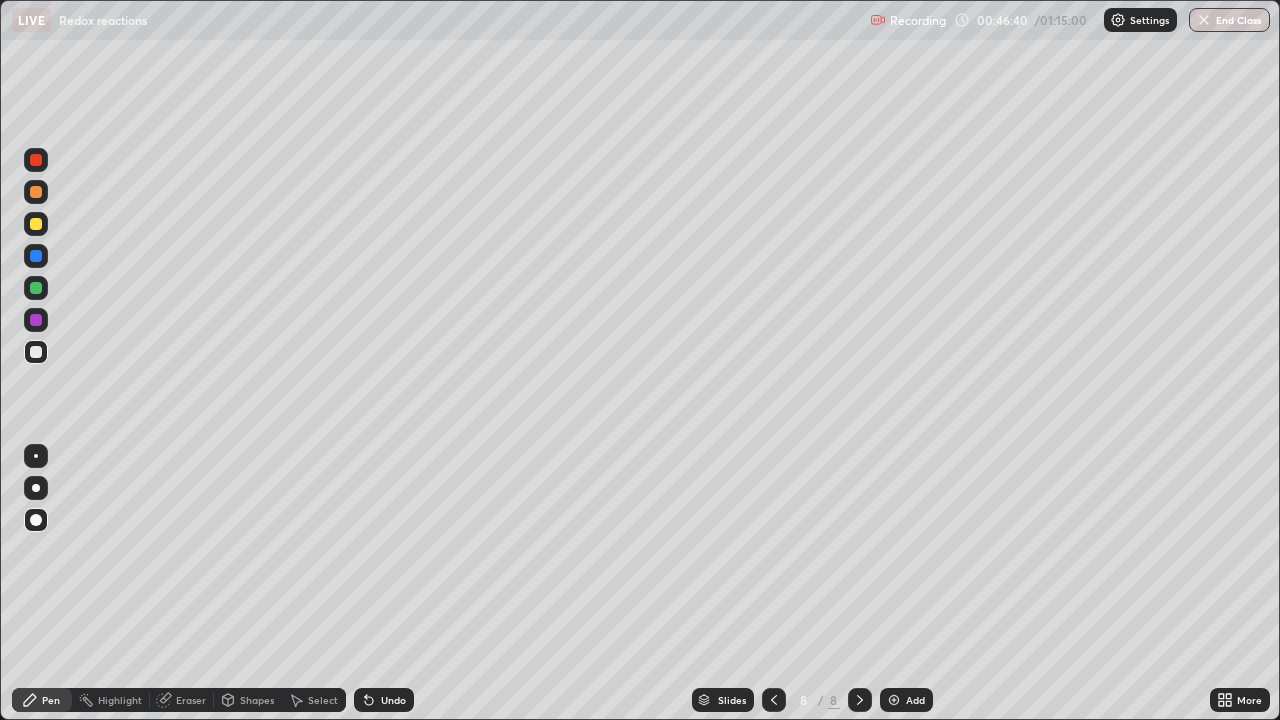 click 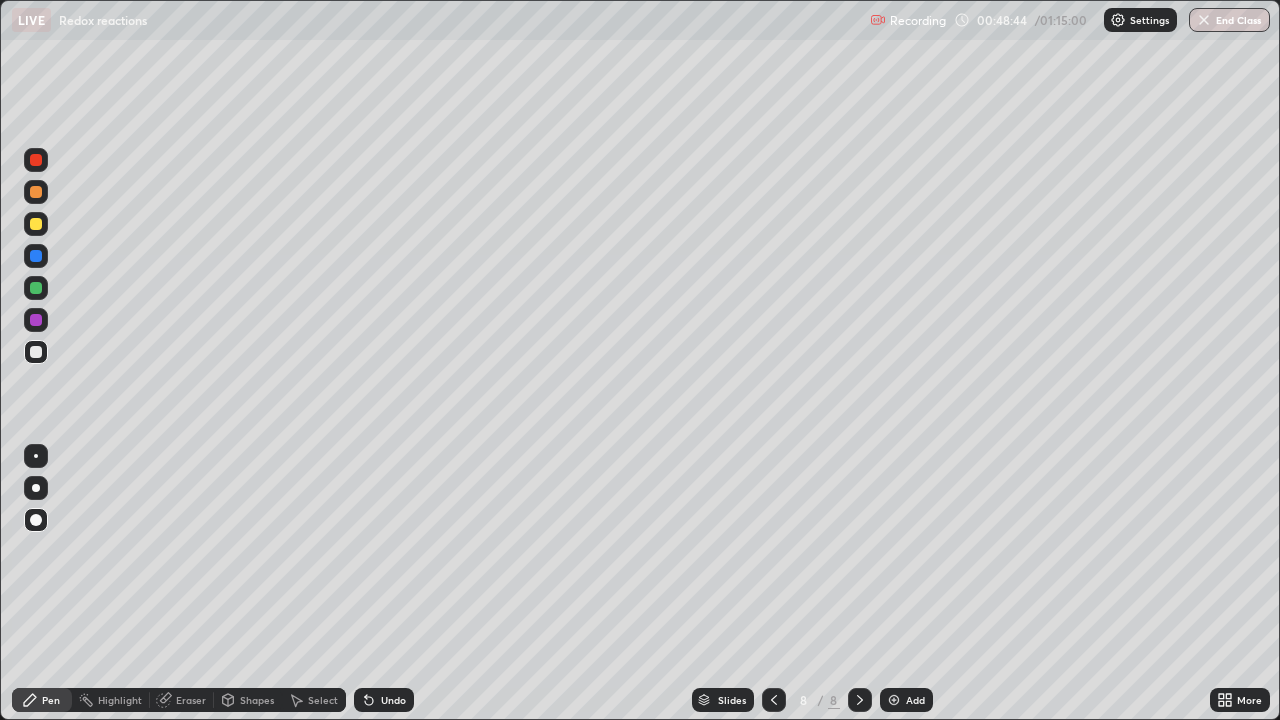 click 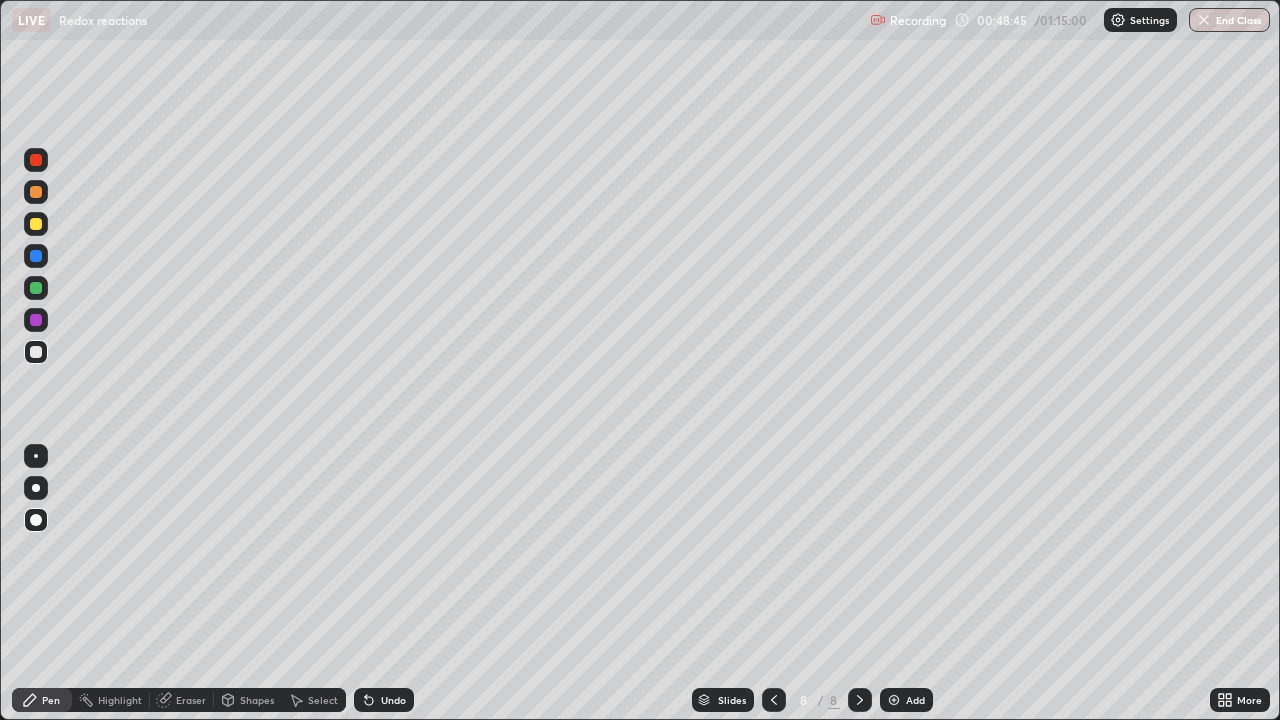 click 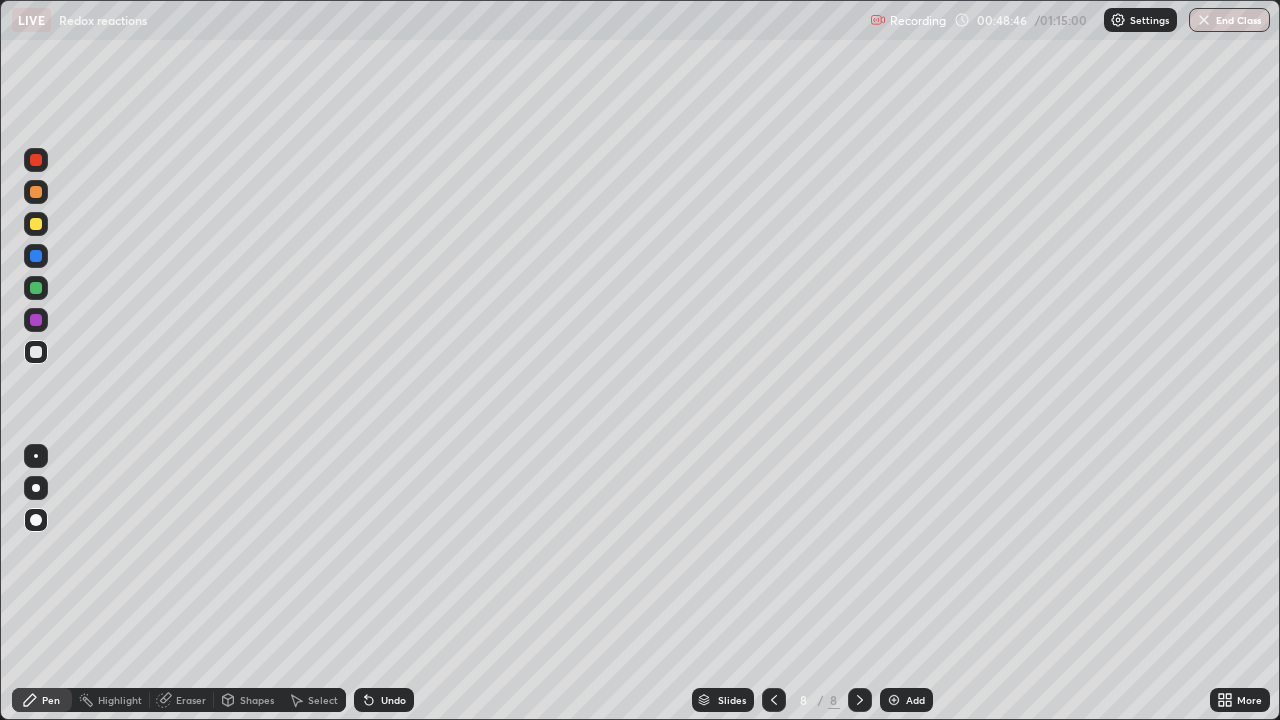 click 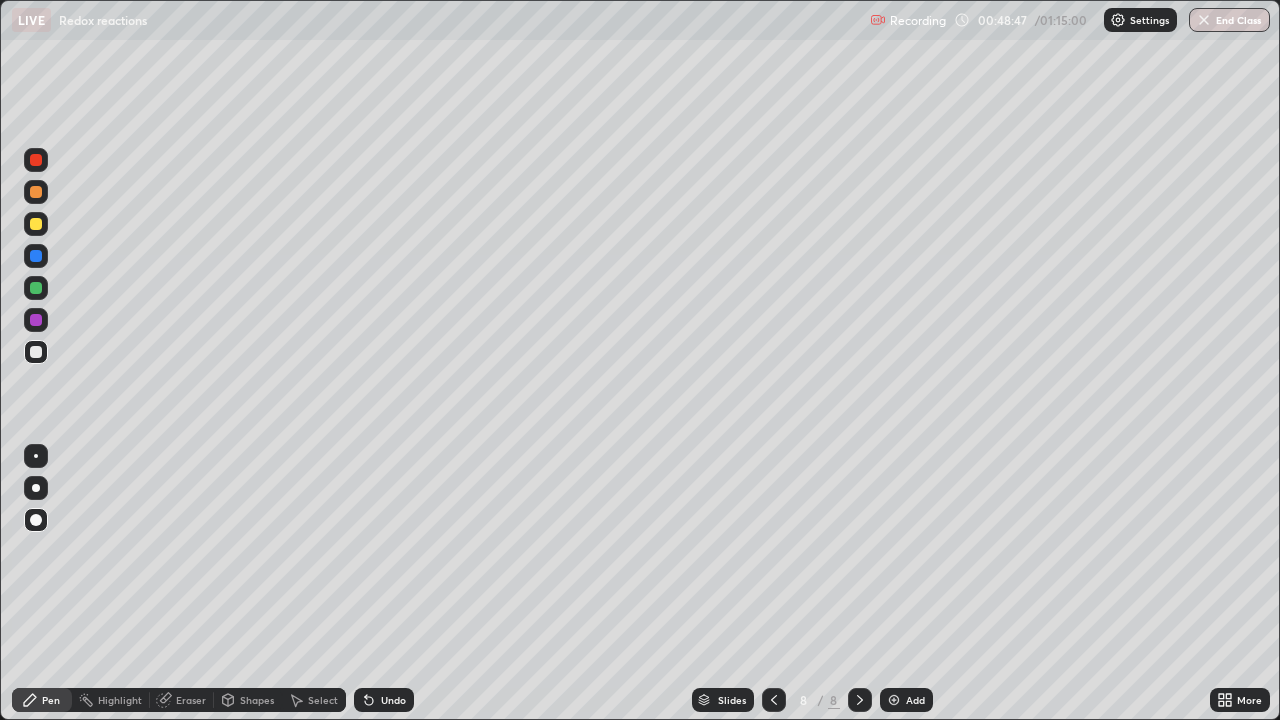 click on "Undo" at bounding box center (384, 700) 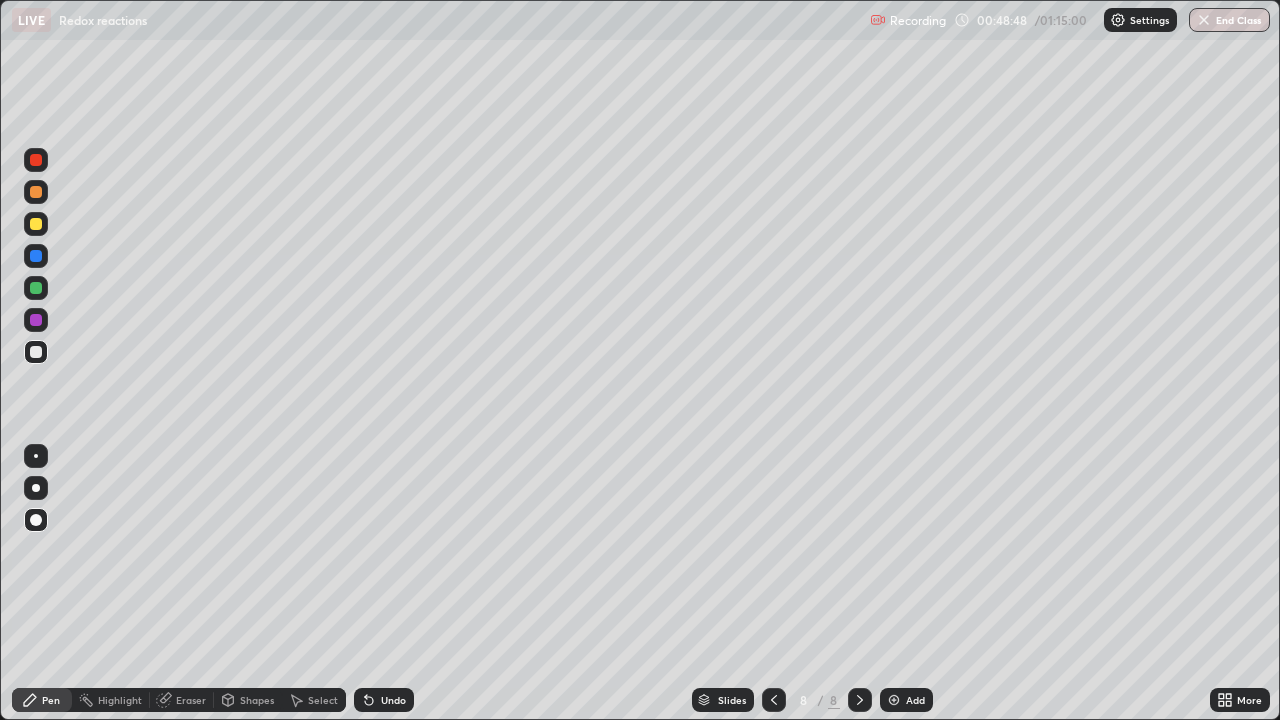 click on "Undo" at bounding box center [384, 700] 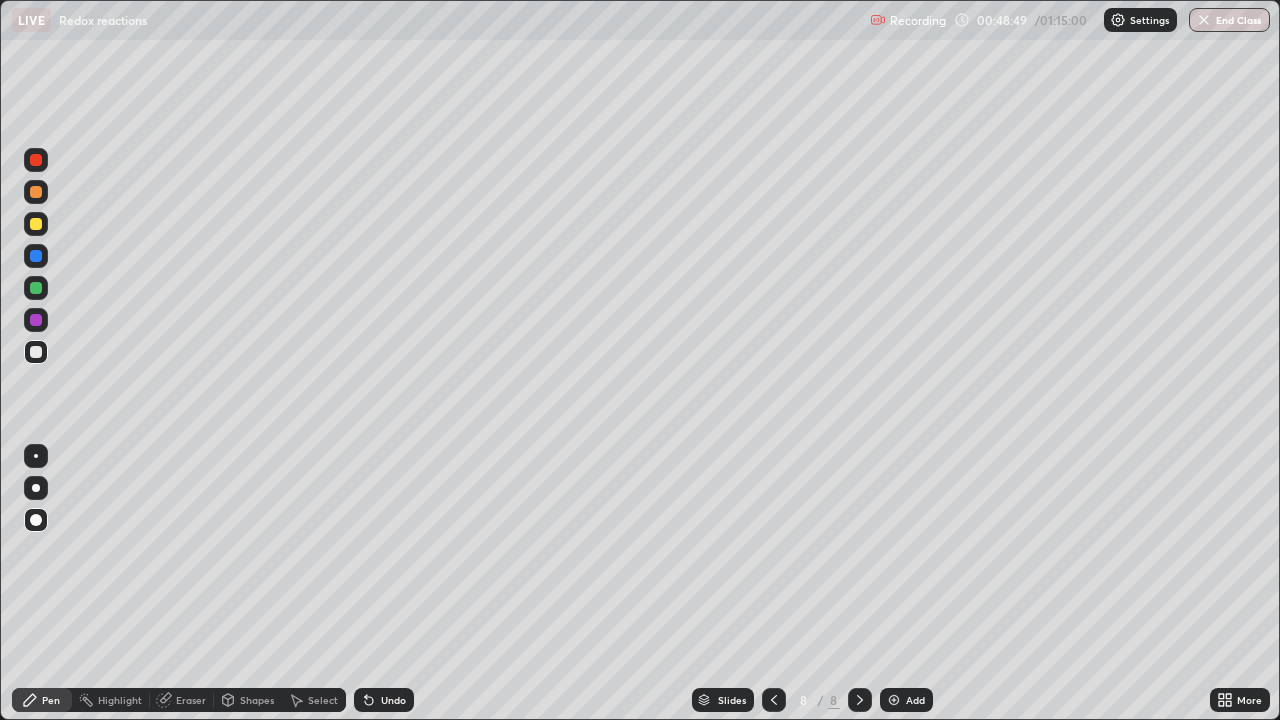 click on "Undo" at bounding box center [393, 700] 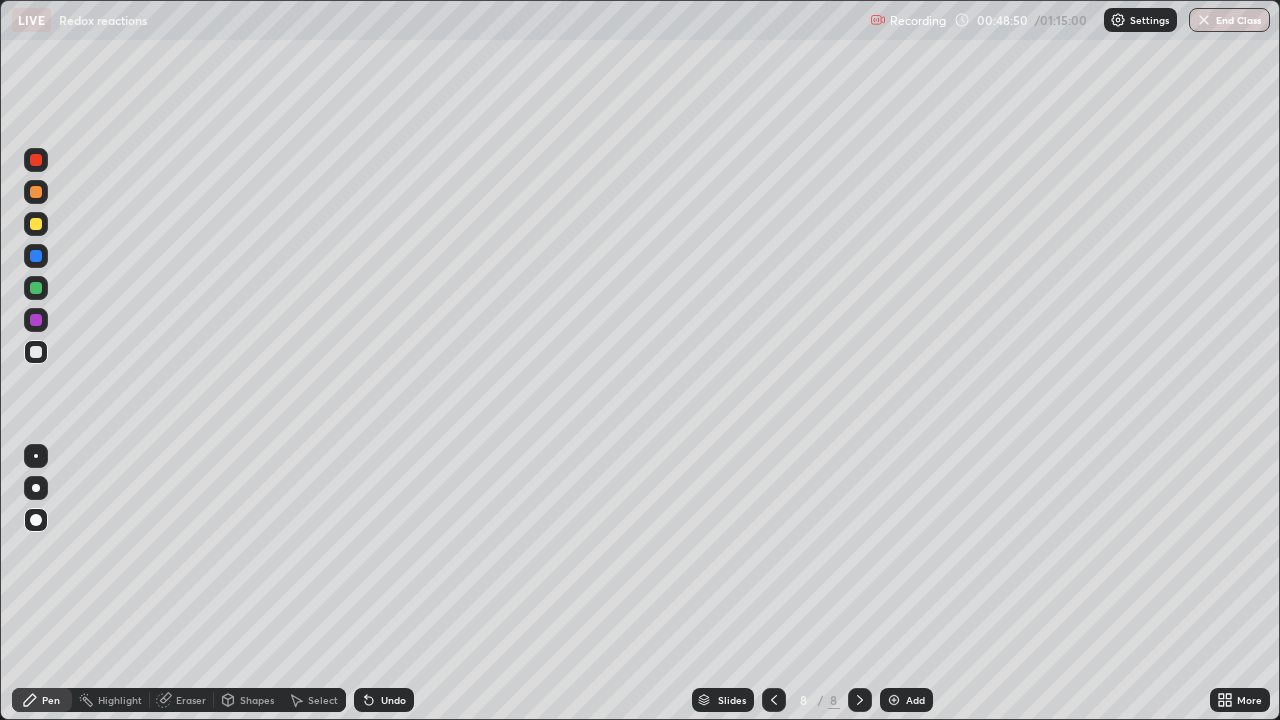 click on "Undo" at bounding box center [393, 700] 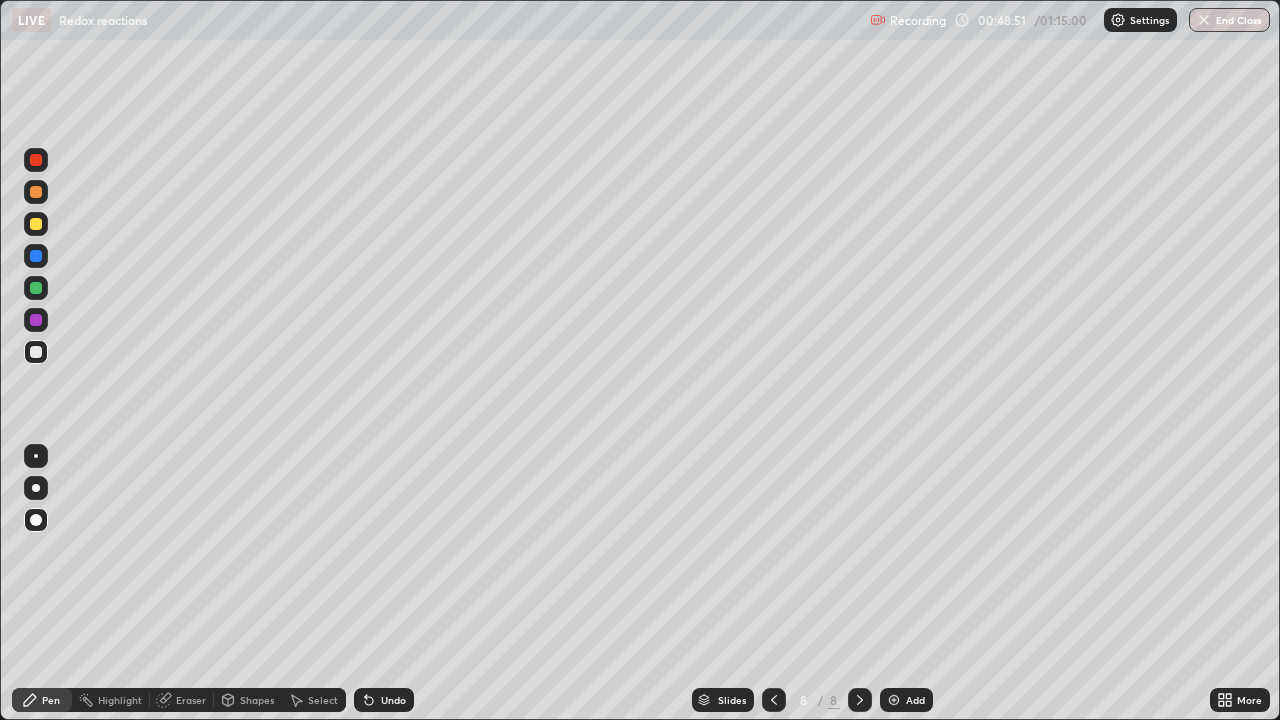 click on "Undo" at bounding box center (384, 700) 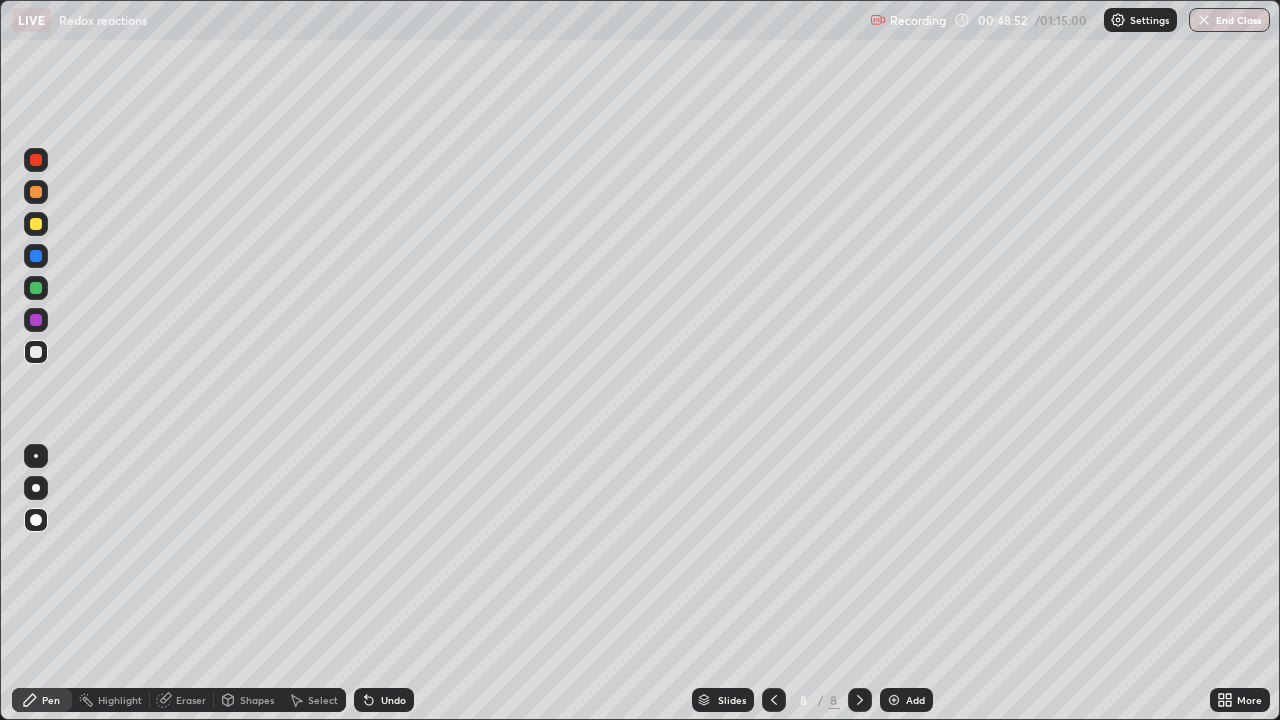 click at bounding box center (36, 288) 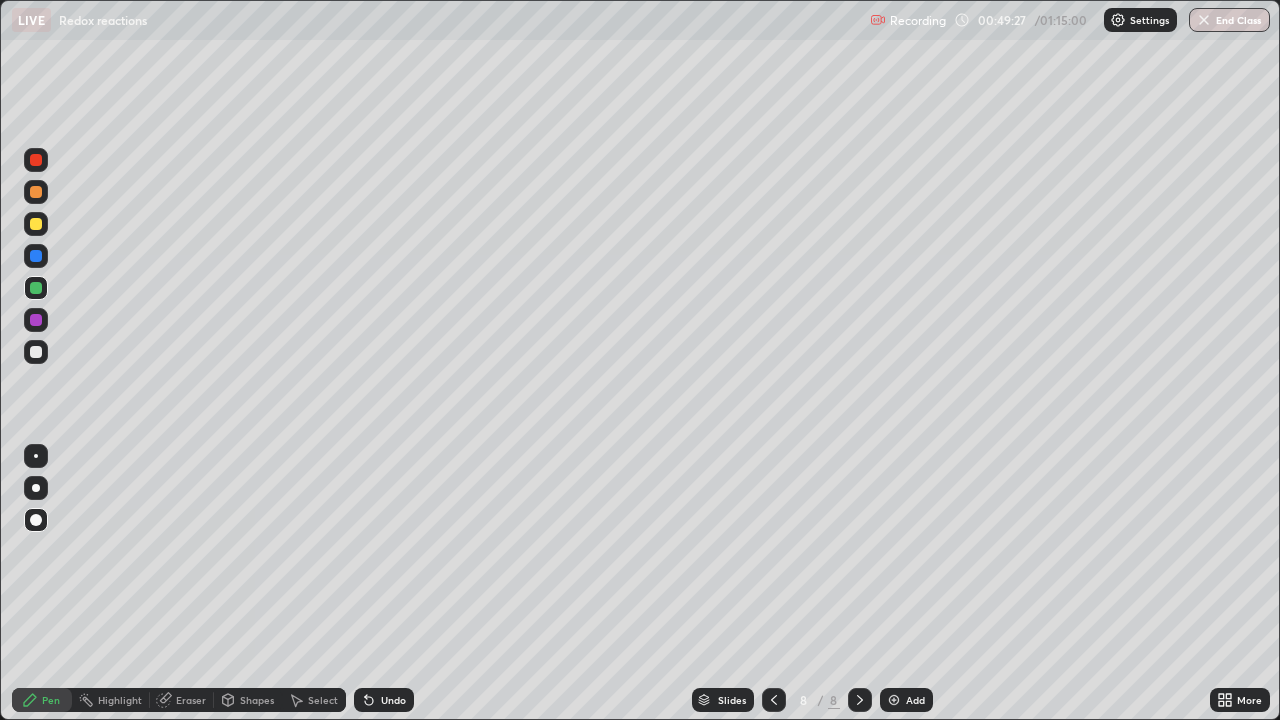 click on "Undo" at bounding box center [393, 700] 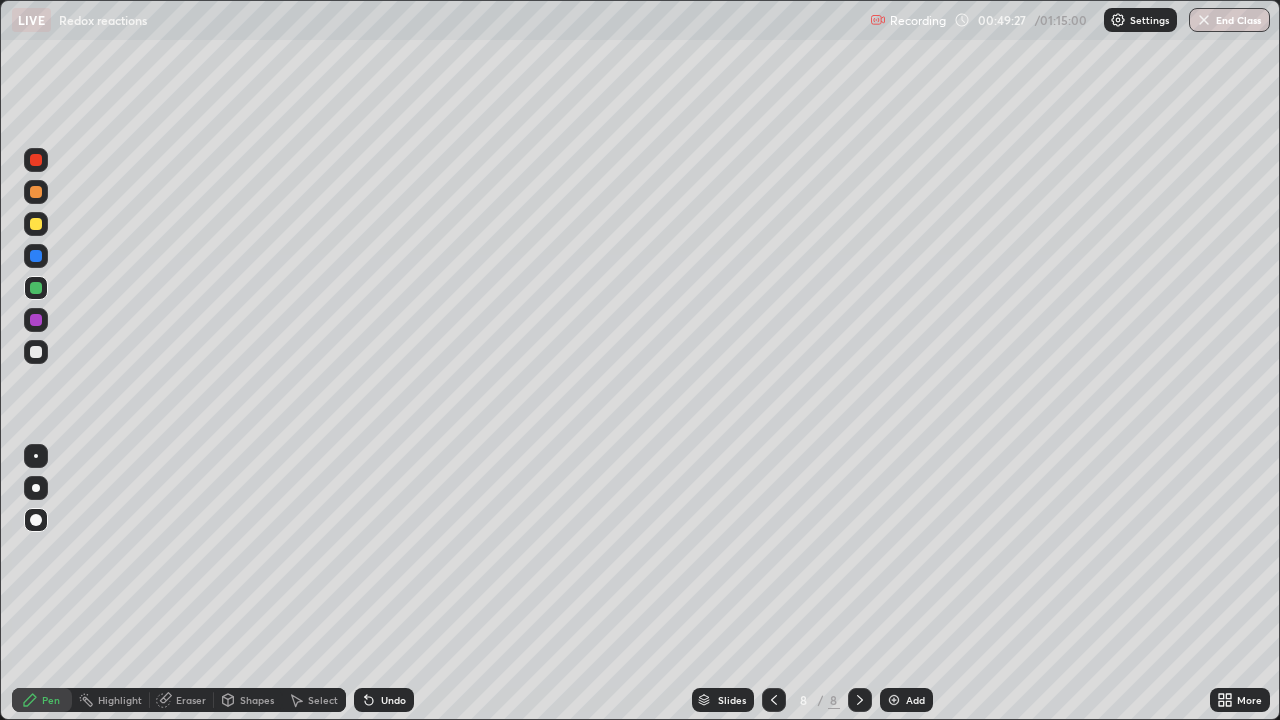 click on "Undo" at bounding box center [384, 700] 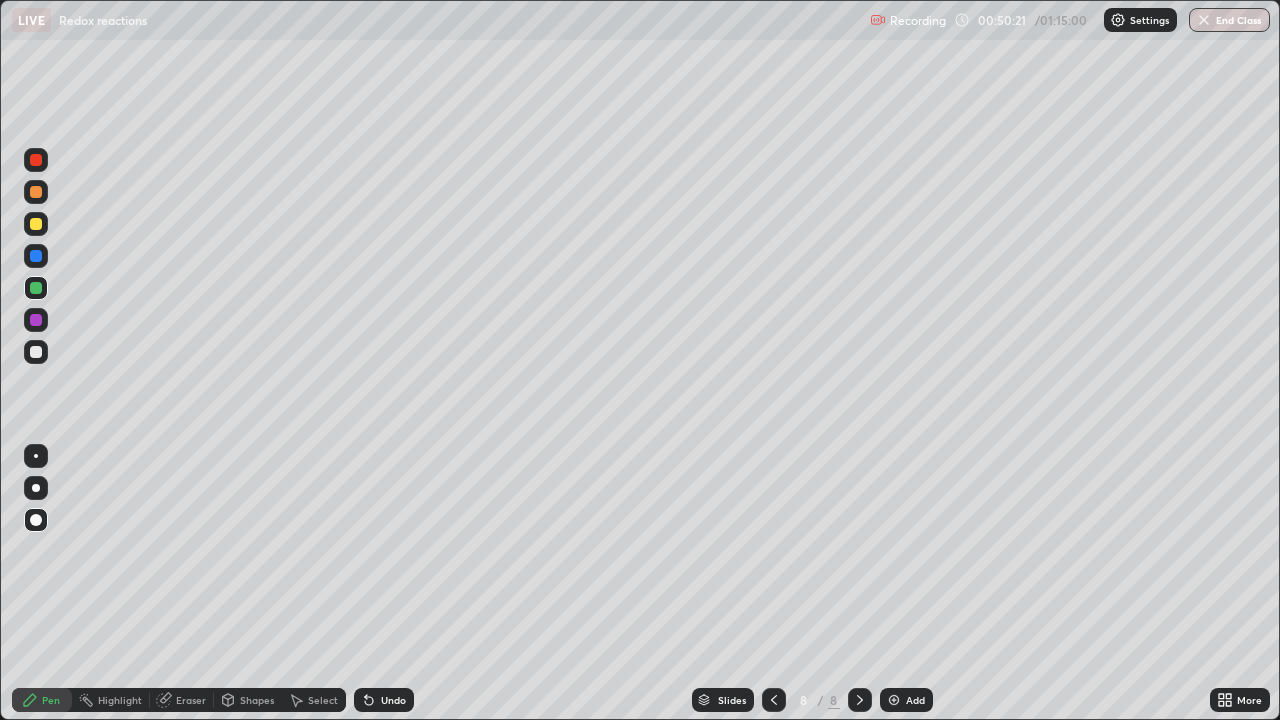 click on "Add" at bounding box center [915, 700] 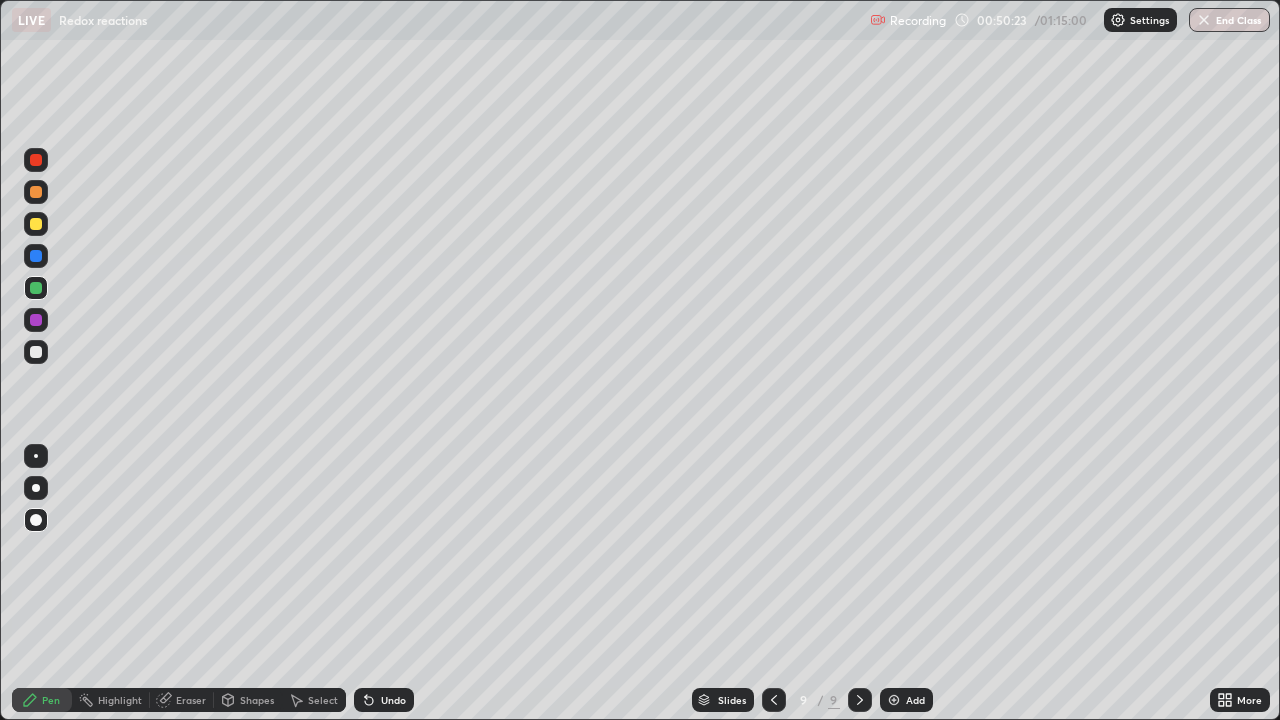 click at bounding box center (36, 352) 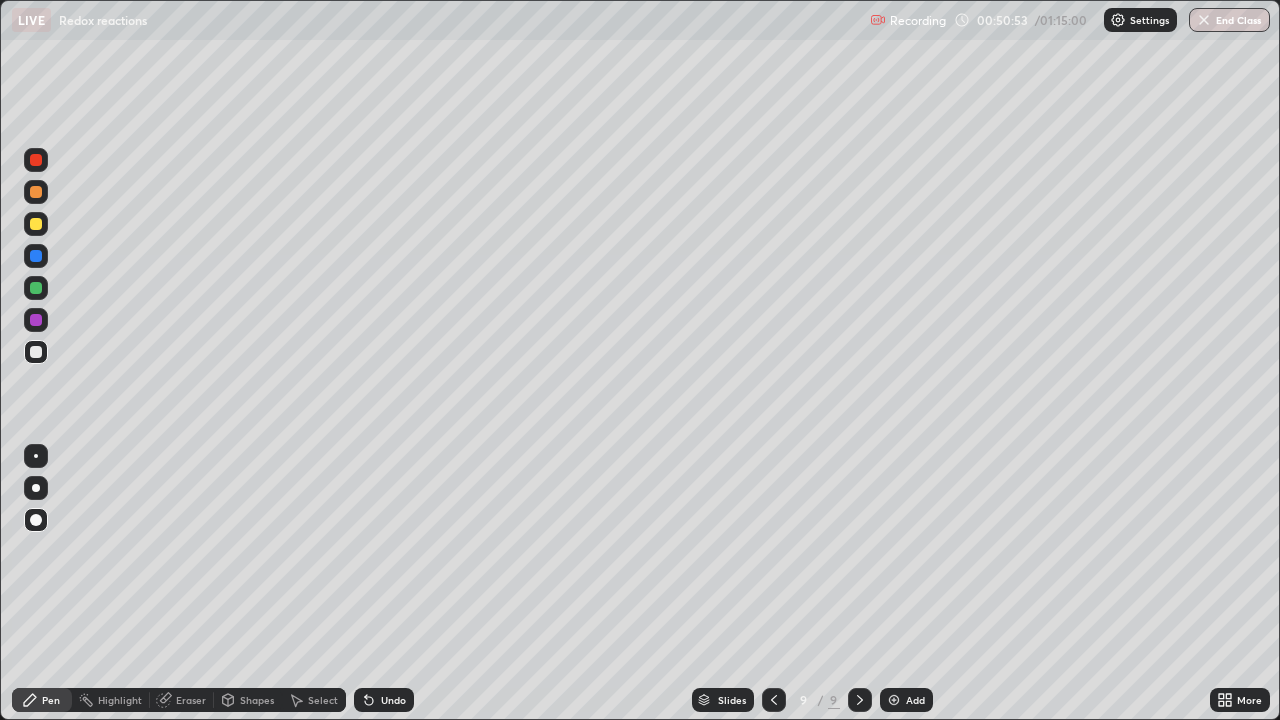 click on "Undo" at bounding box center (393, 700) 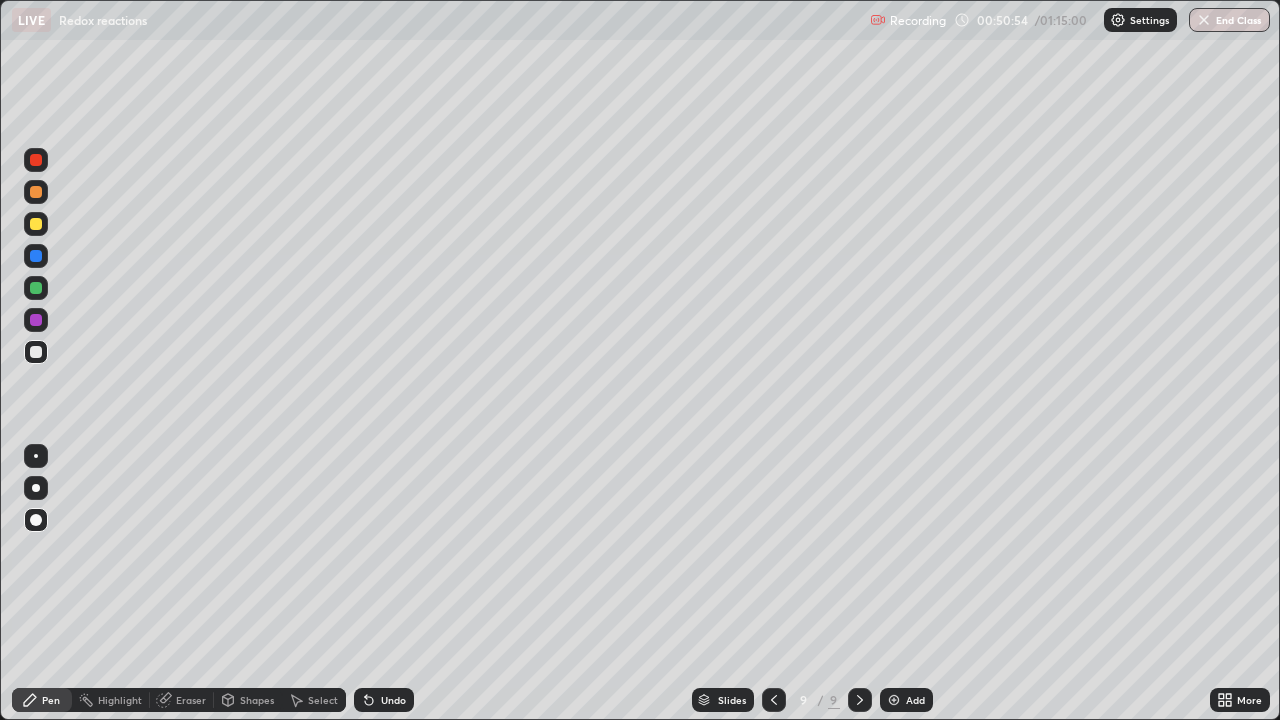 click on "Undo" at bounding box center [393, 700] 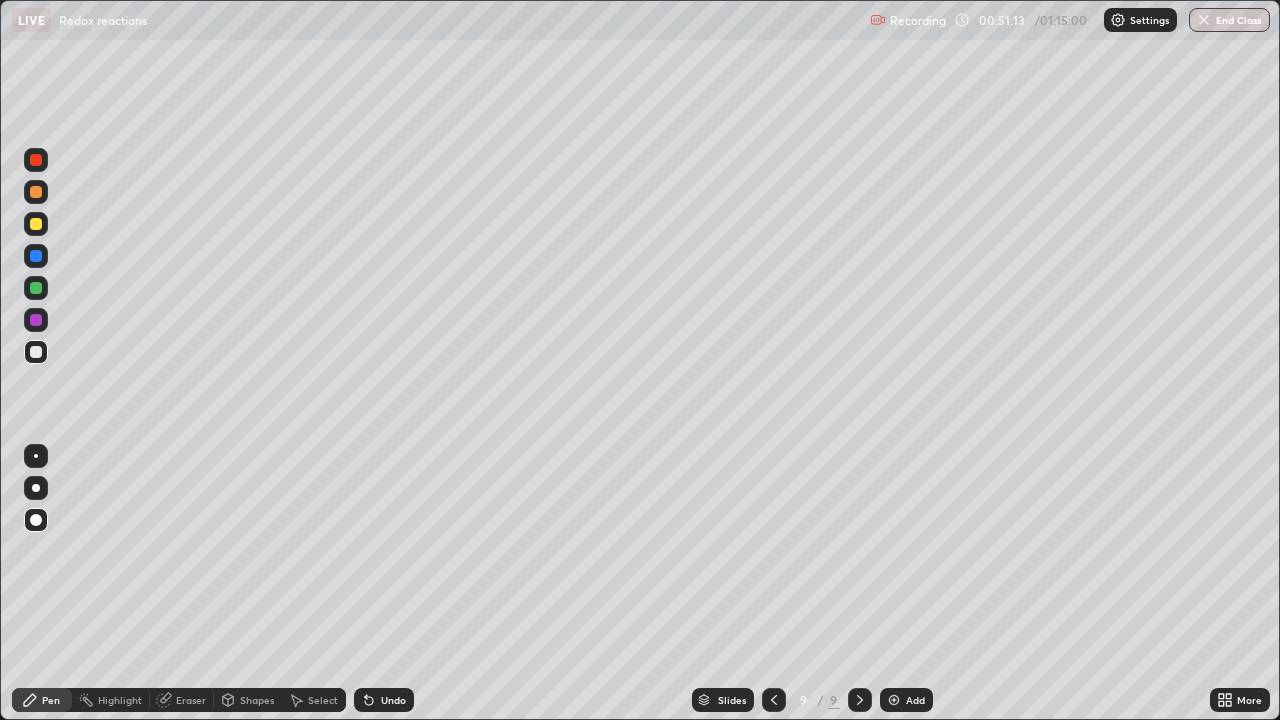 click at bounding box center [36, 224] 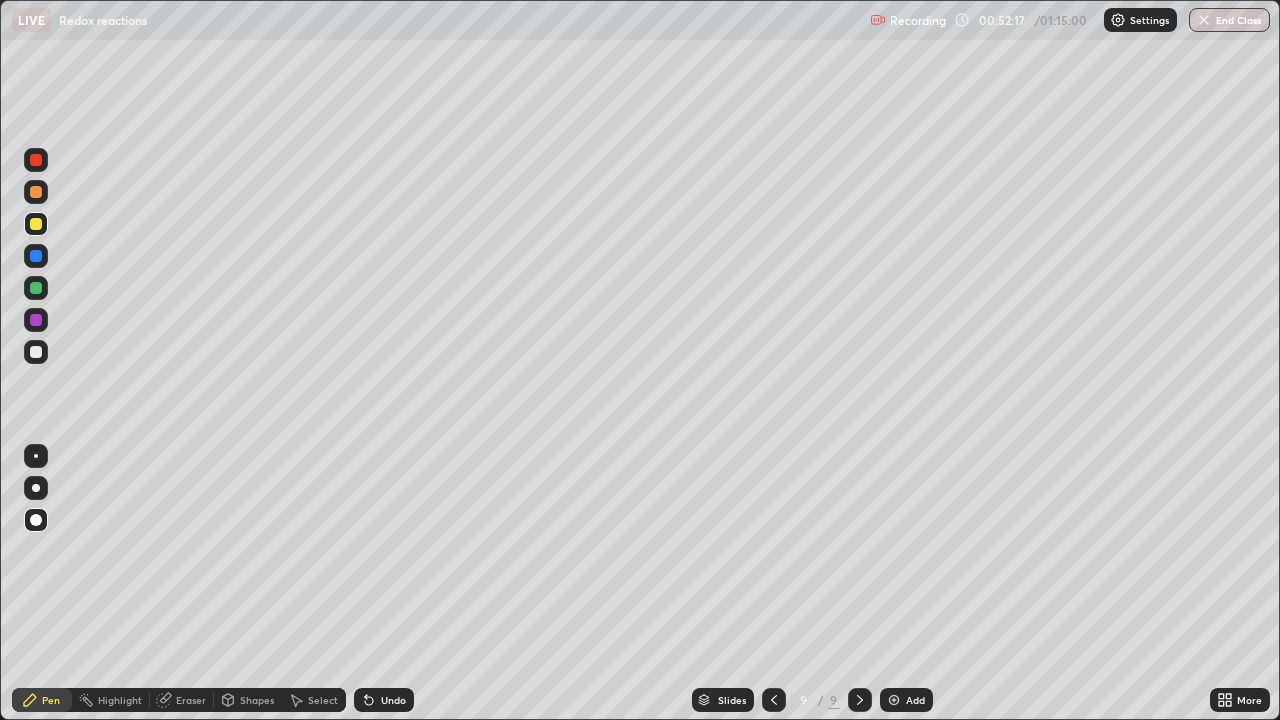 click at bounding box center (36, 288) 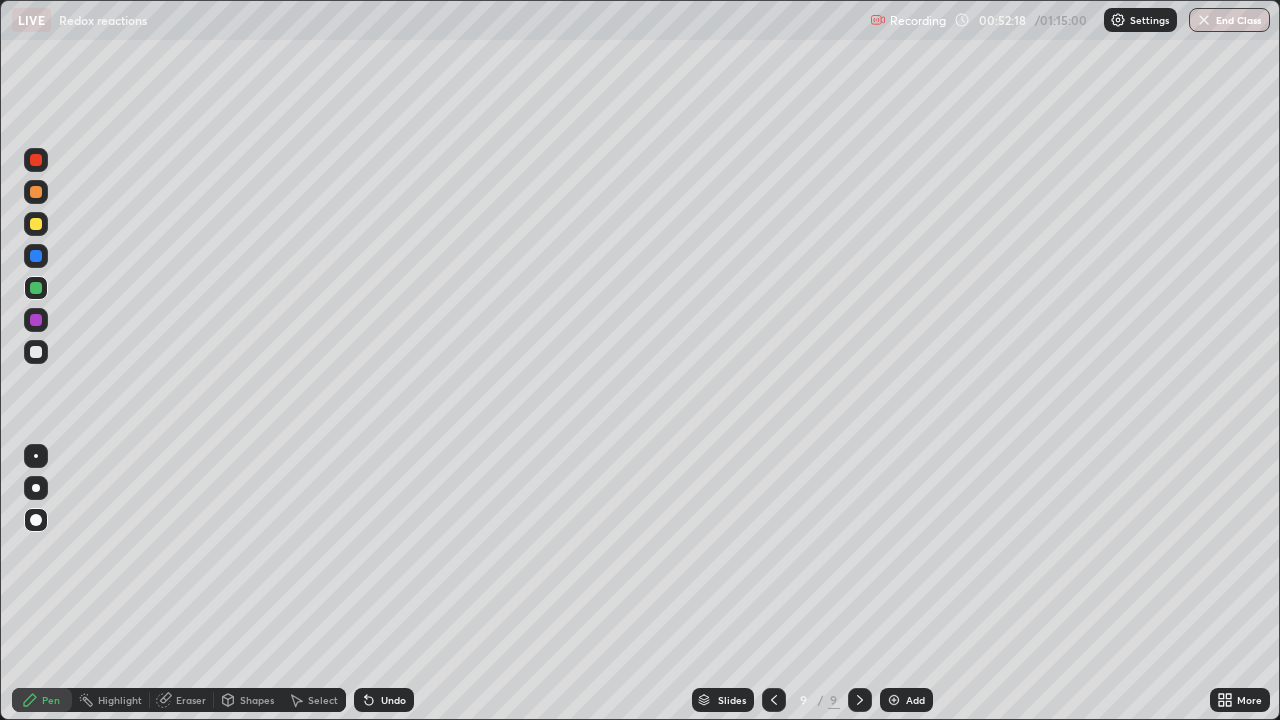 click at bounding box center (36, 352) 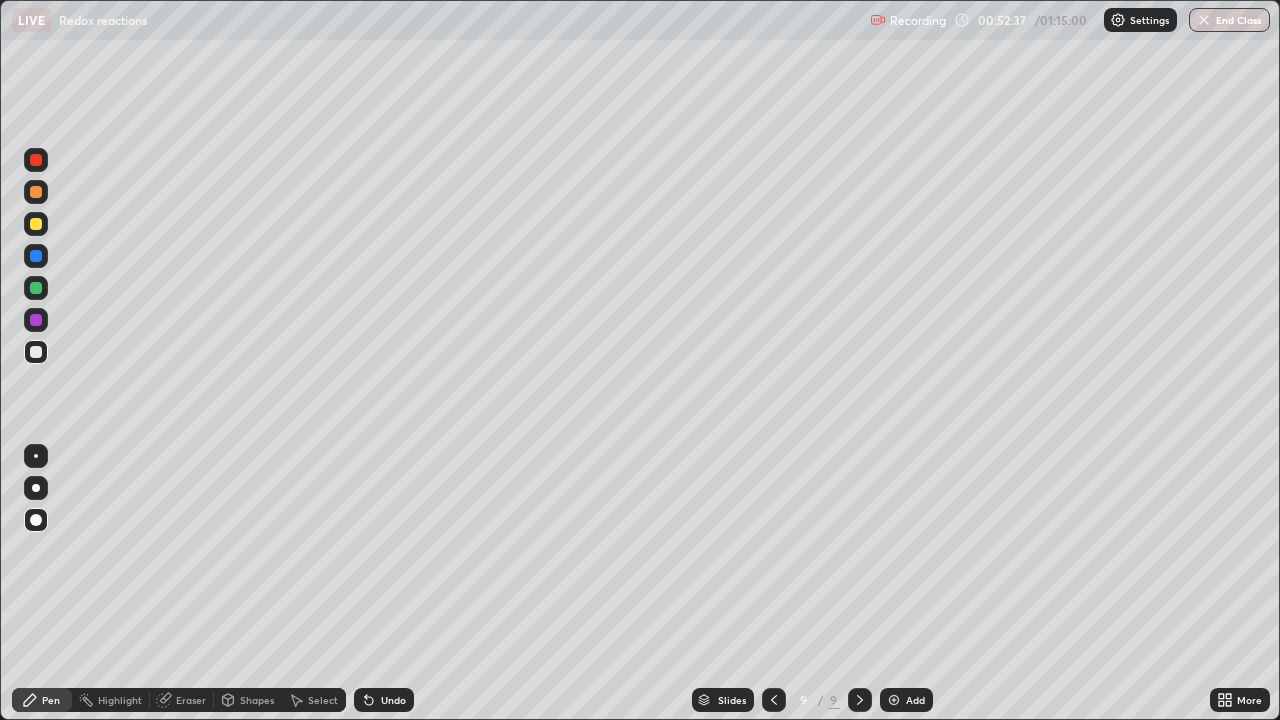 click at bounding box center (36, 224) 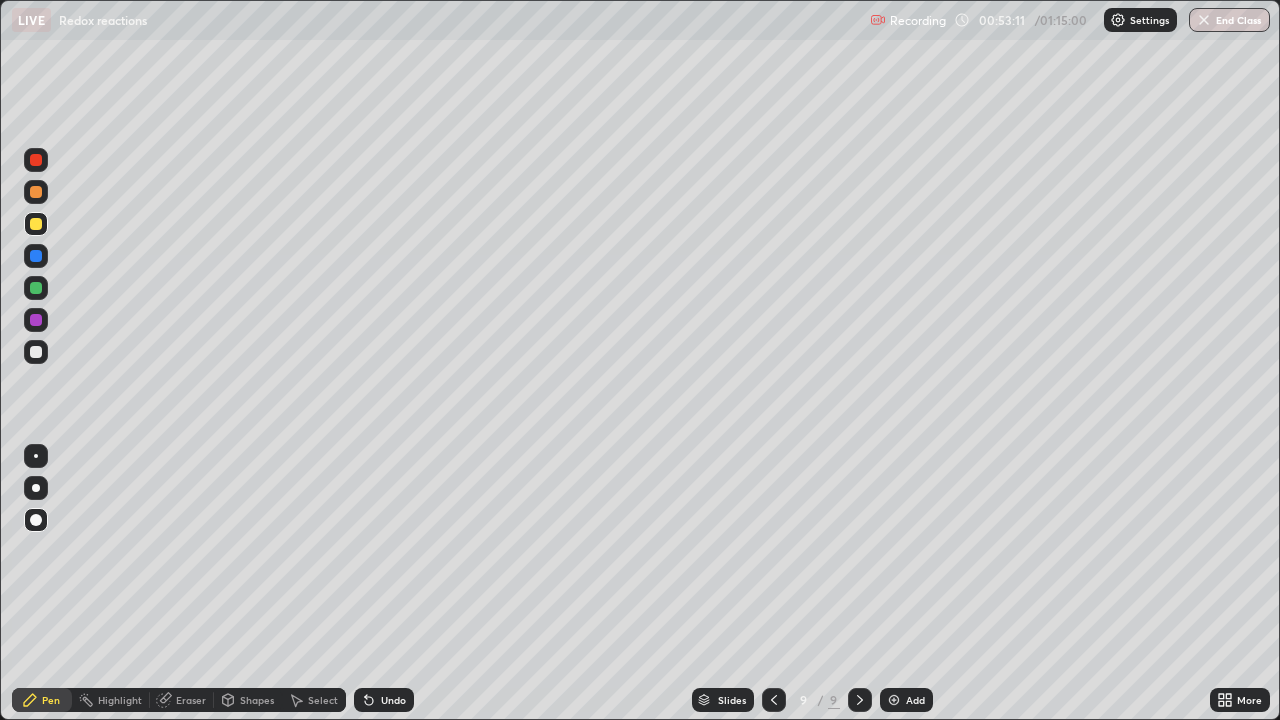 click on "Undo" at bounding box center (384, 700) 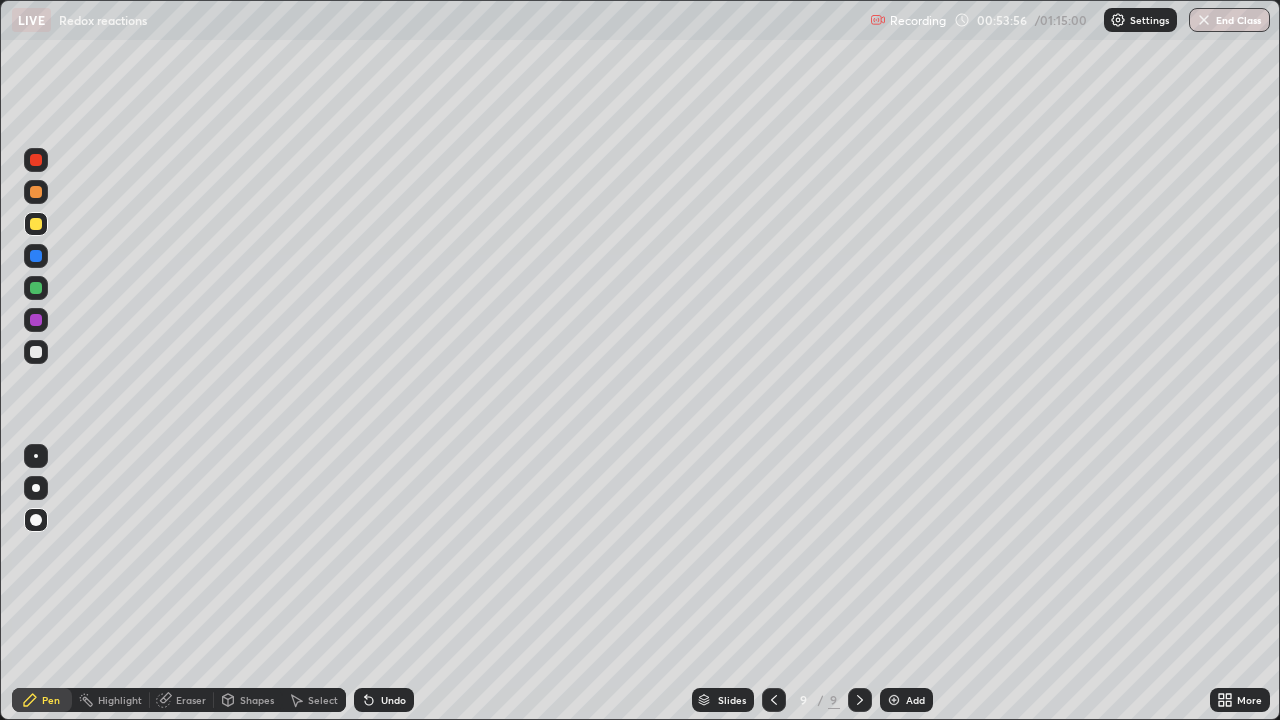 click at bounding box center [36, 320] 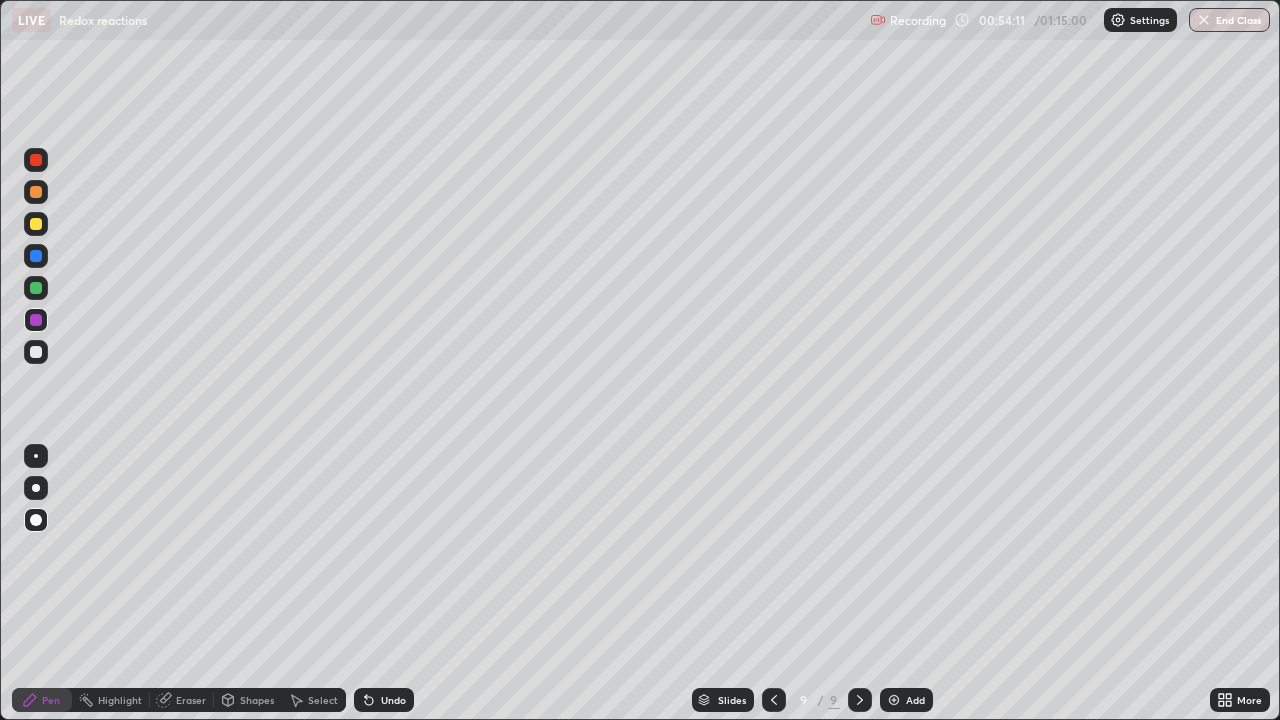 click 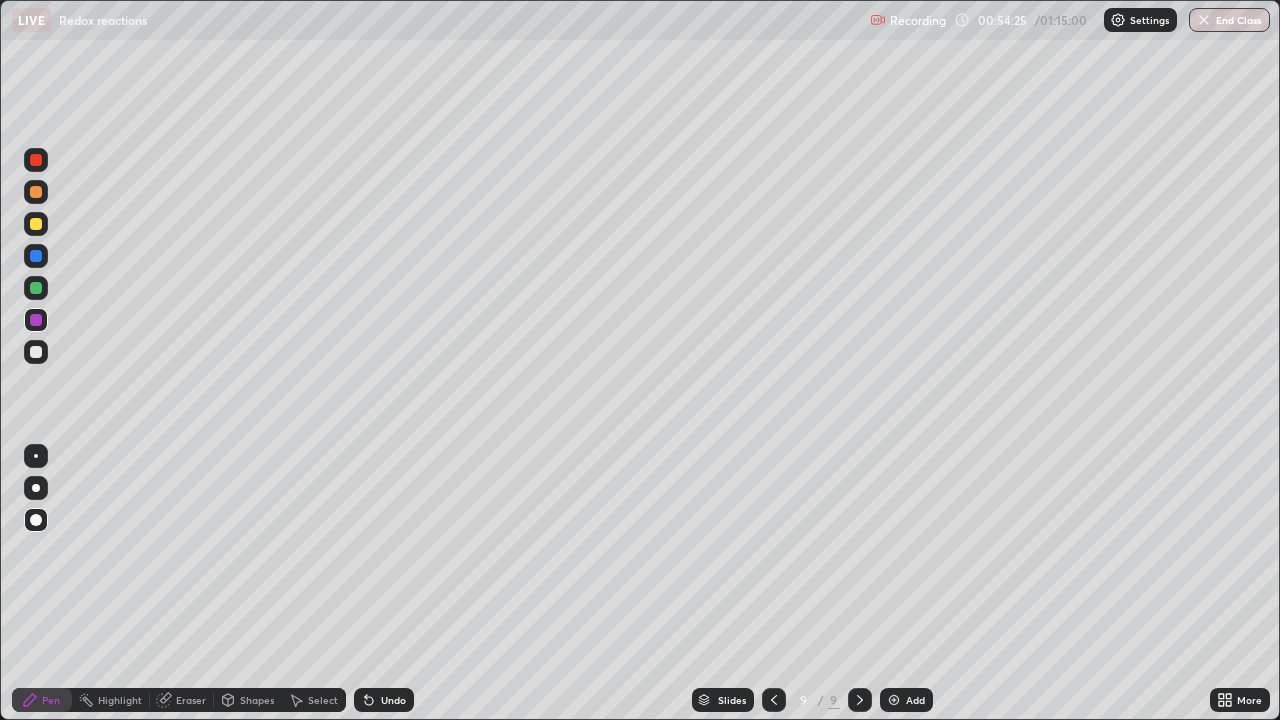 click at bounding box center (36, 224) 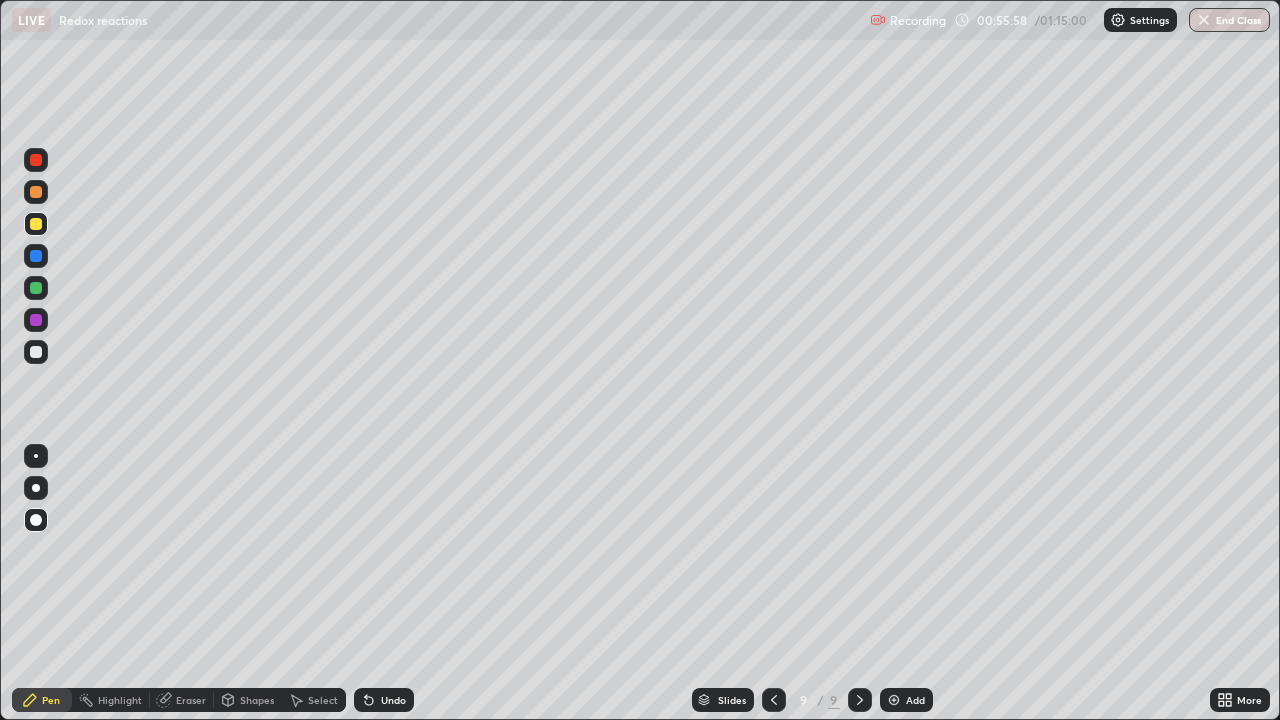 click at bounding box center (894, 700) 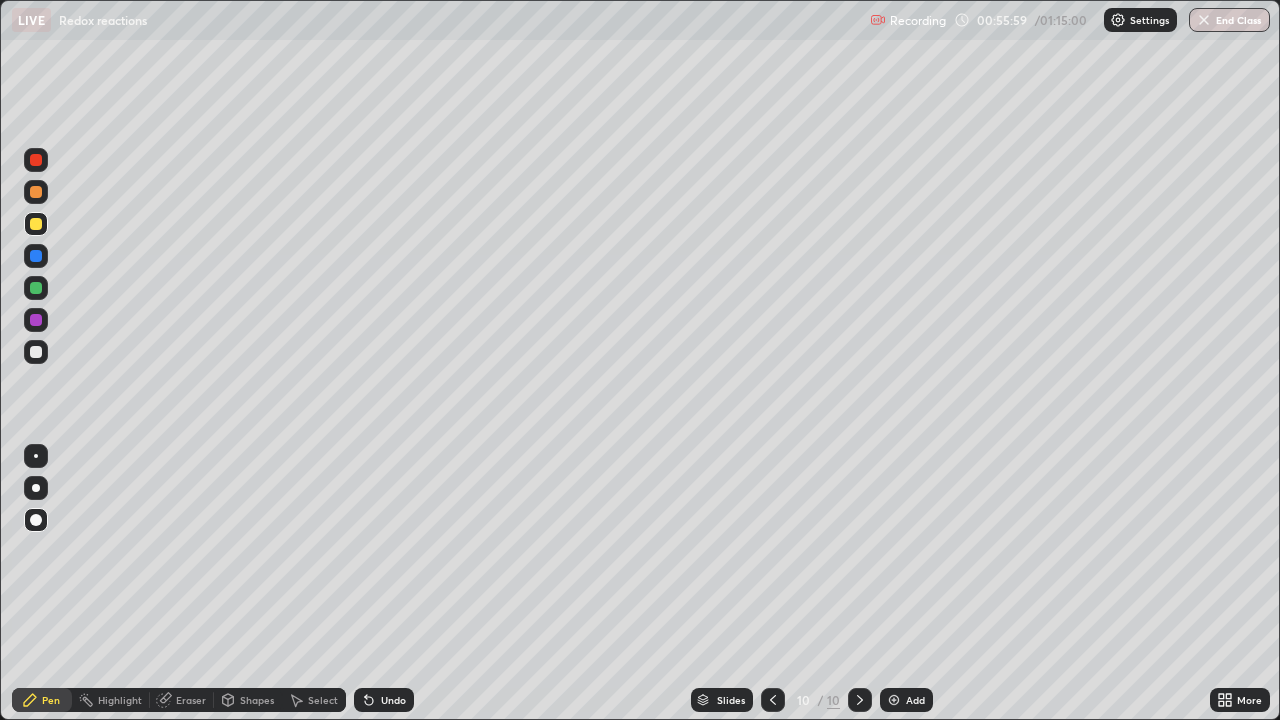 click at bounding box center [36, 352] 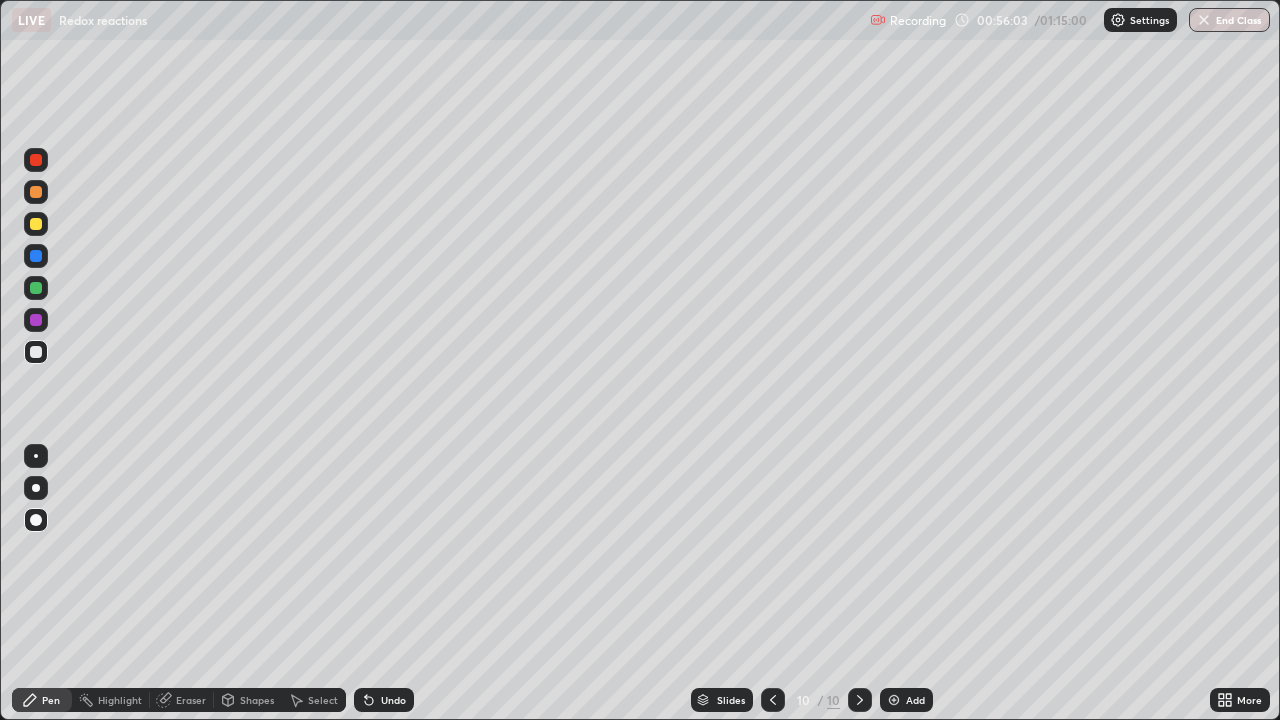 click 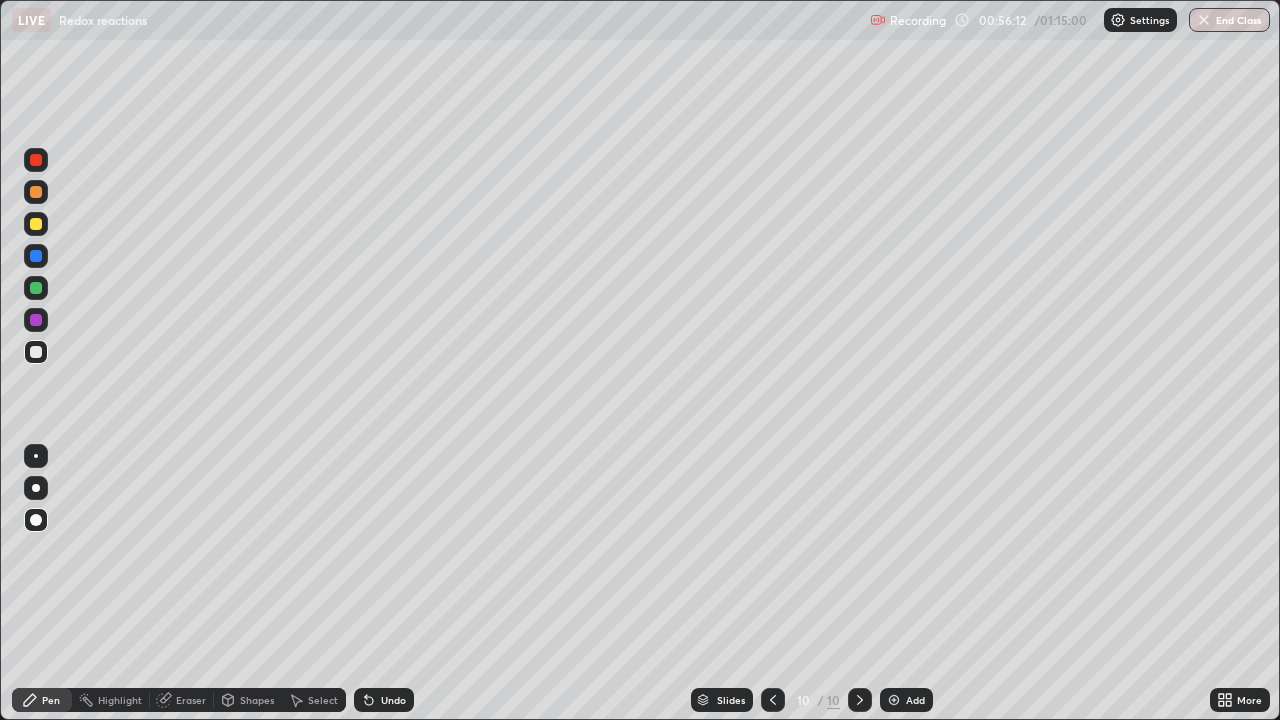 click at bounding box center (36, 224) 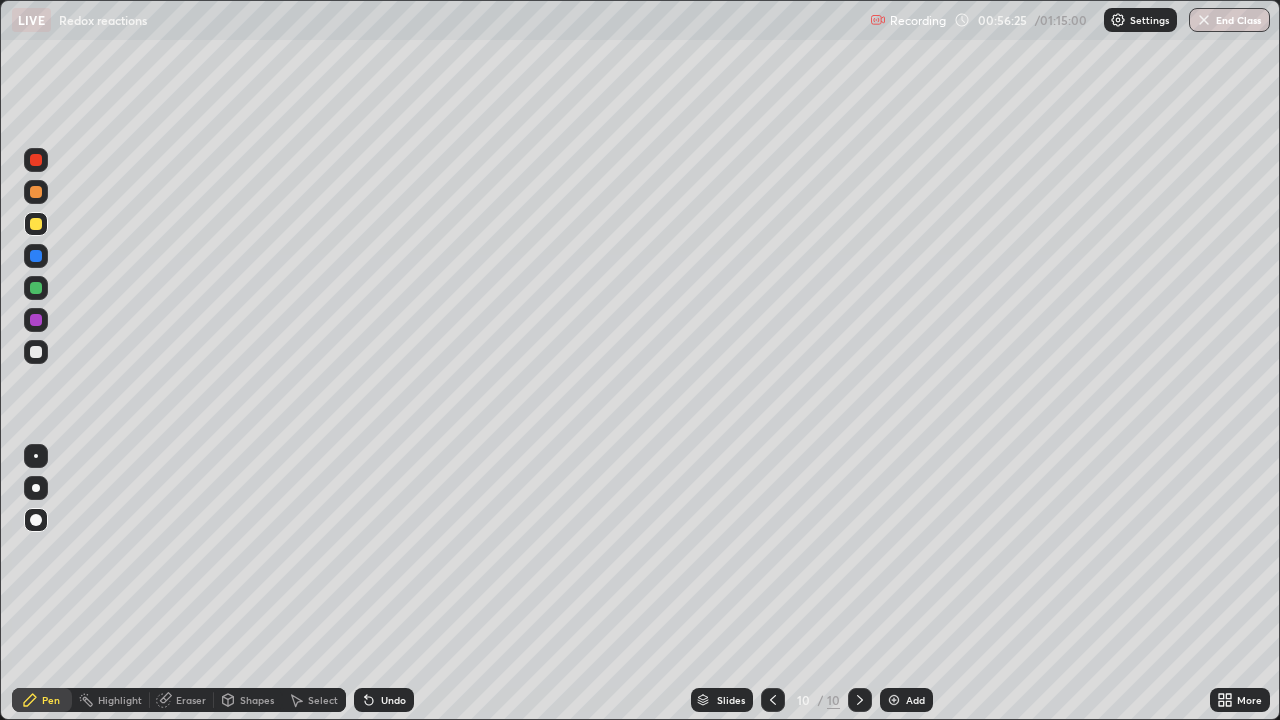 click on "Undo" at bounding box center (393, 700) 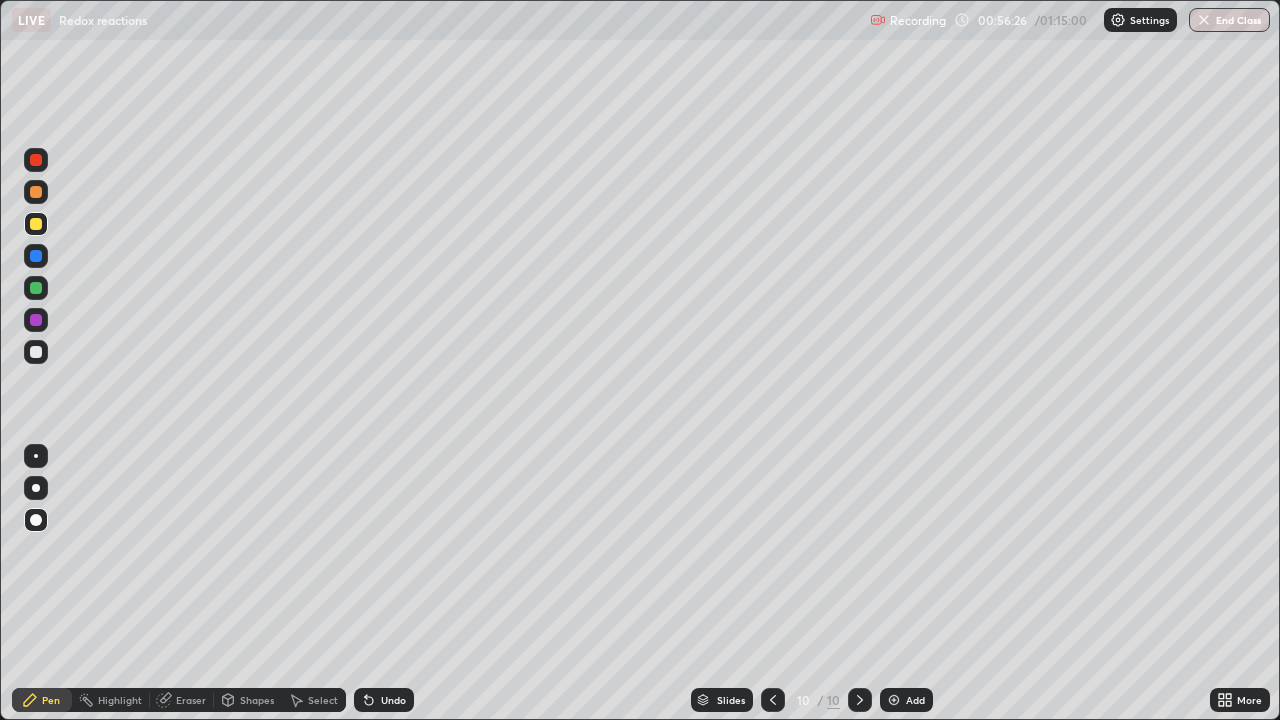 click at bounding box center (36, 488) 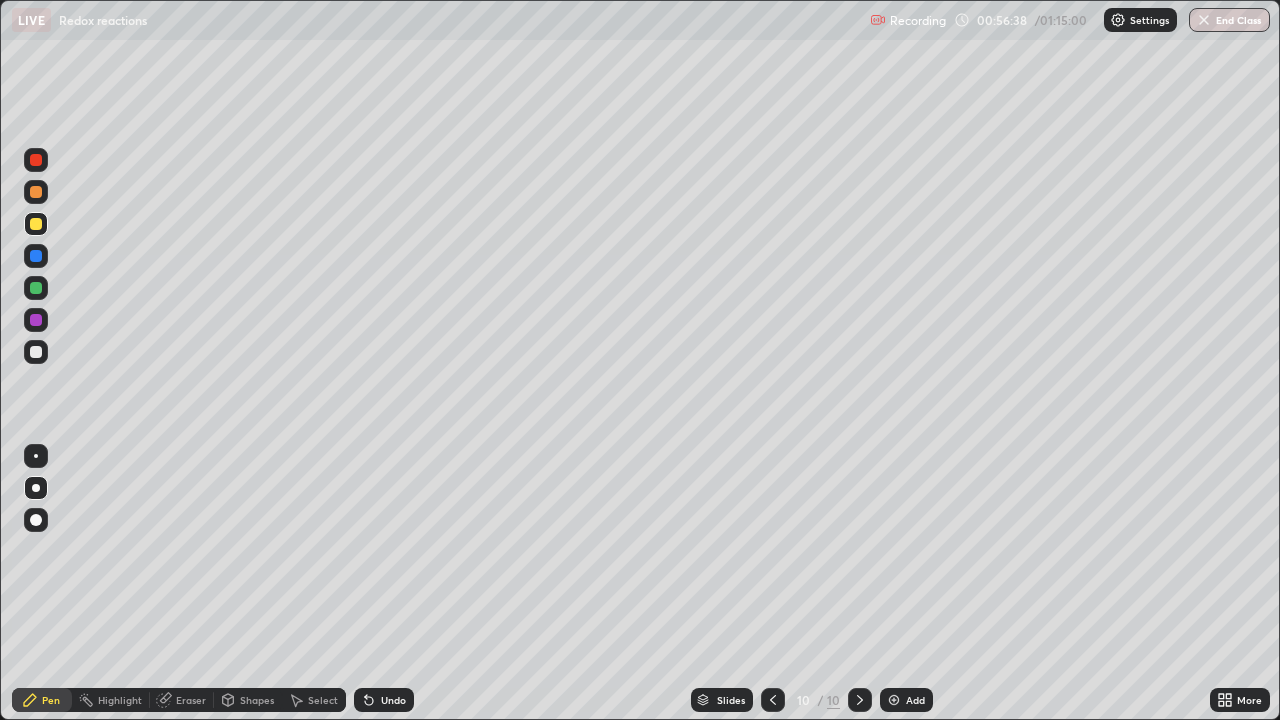 click on "Undo" at bounding box center (393, 700) 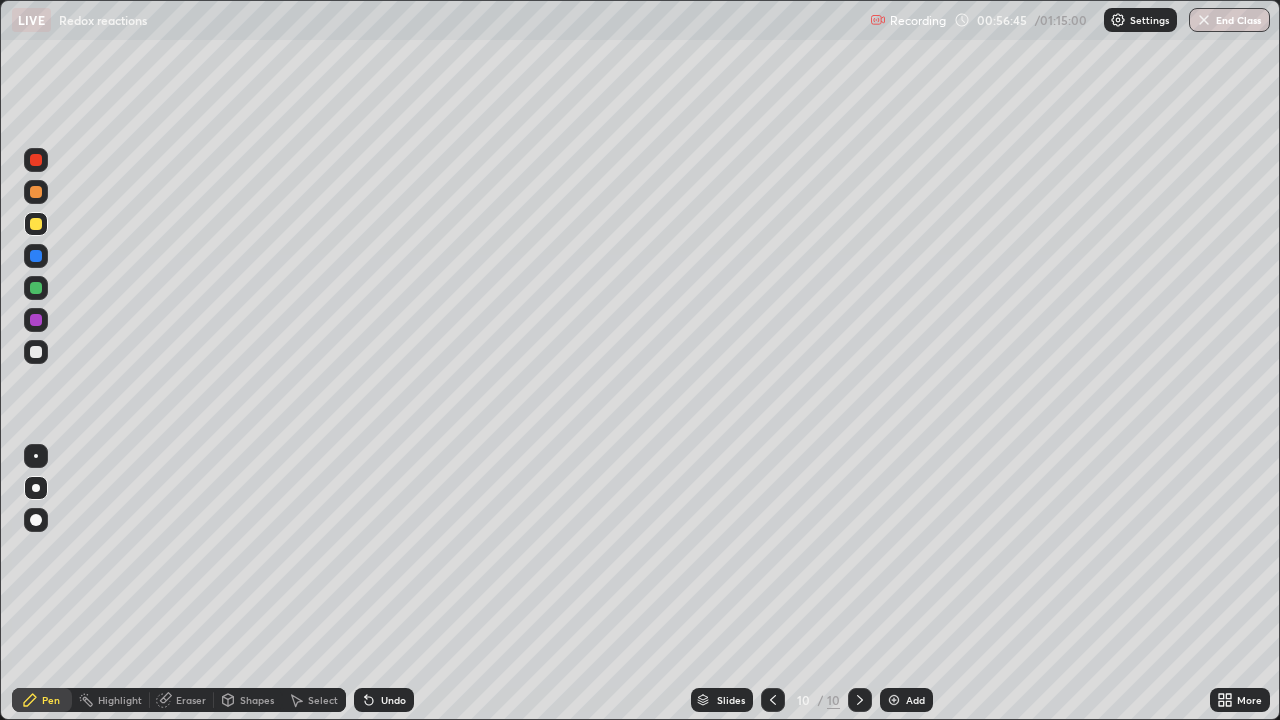 click on "Undo" at bounding box center [384, 700] 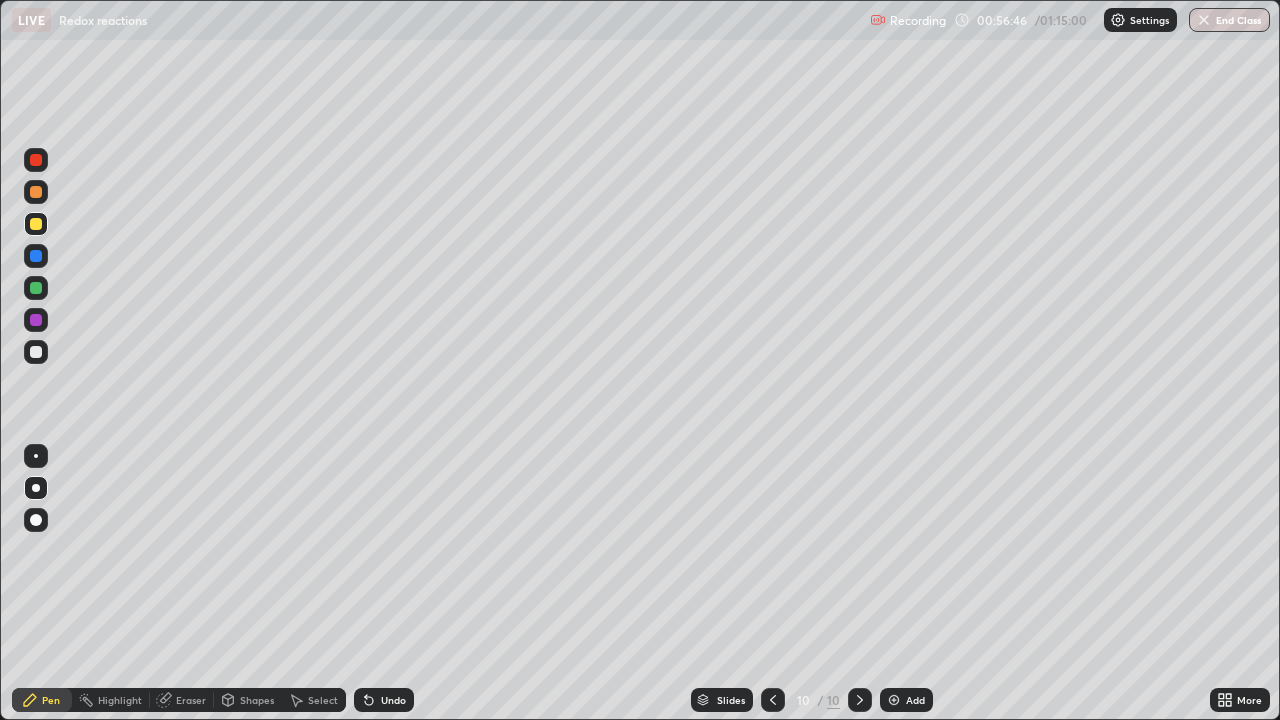 click on "Undo" at bounding box center [384, 700] 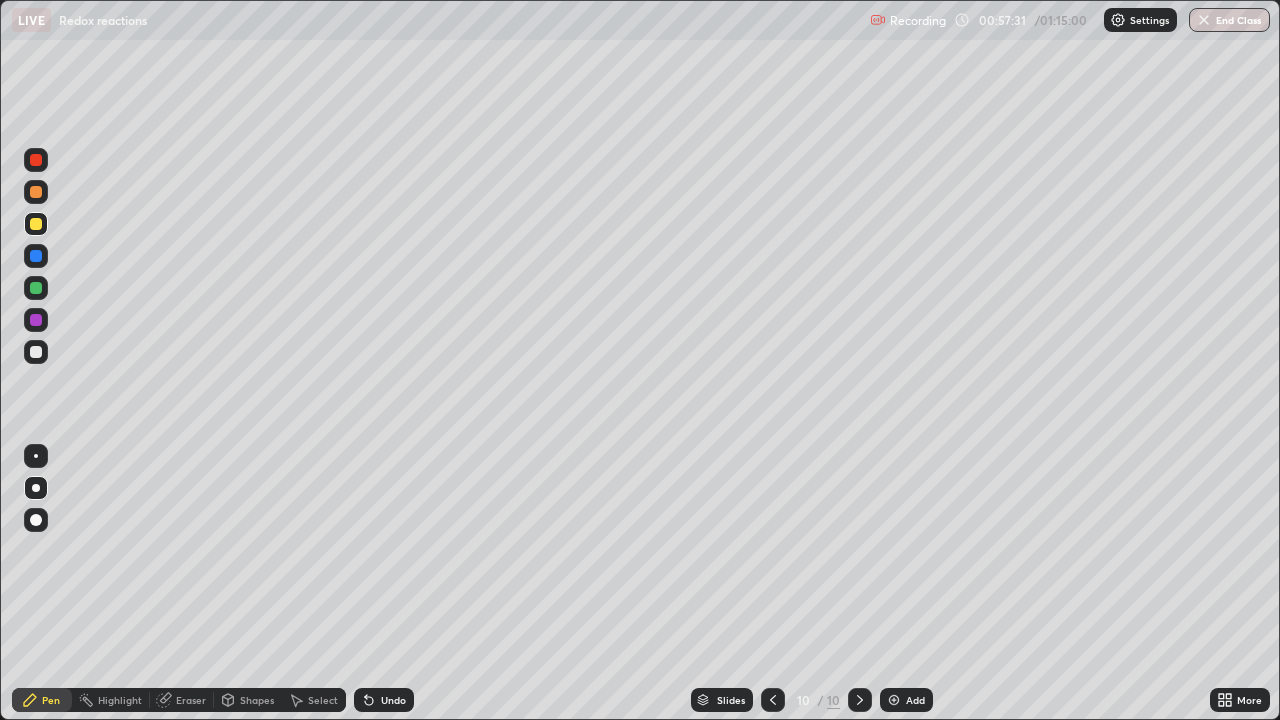 click on "Undo" at bounding box center (393, 700) 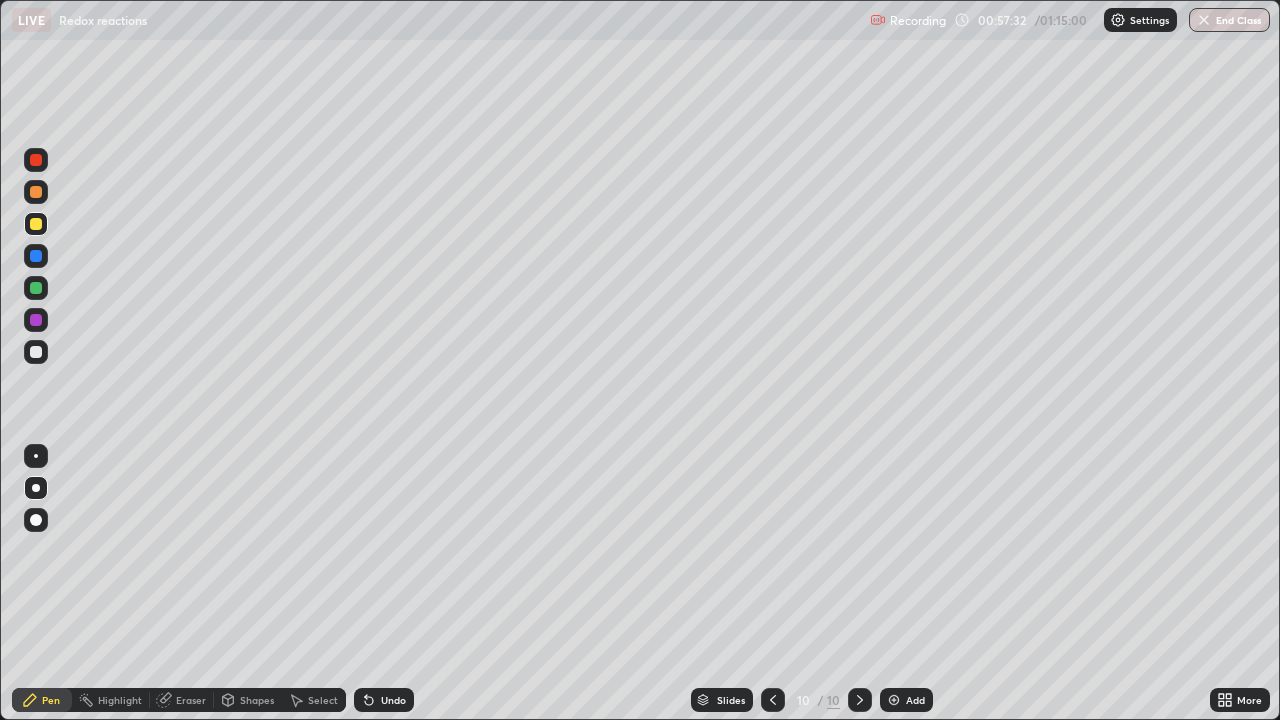 click on "Undo" at bounding box center (393, 700) 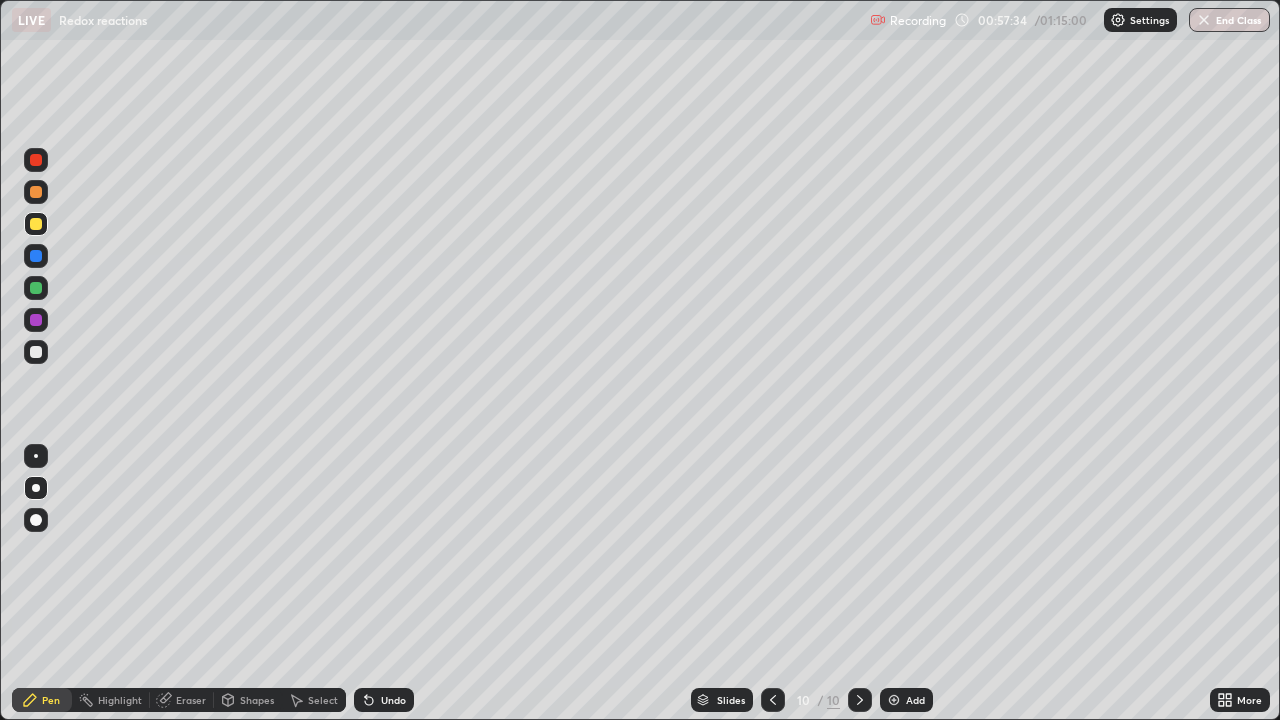 click on "Undo" at bounding box center (384, 700) 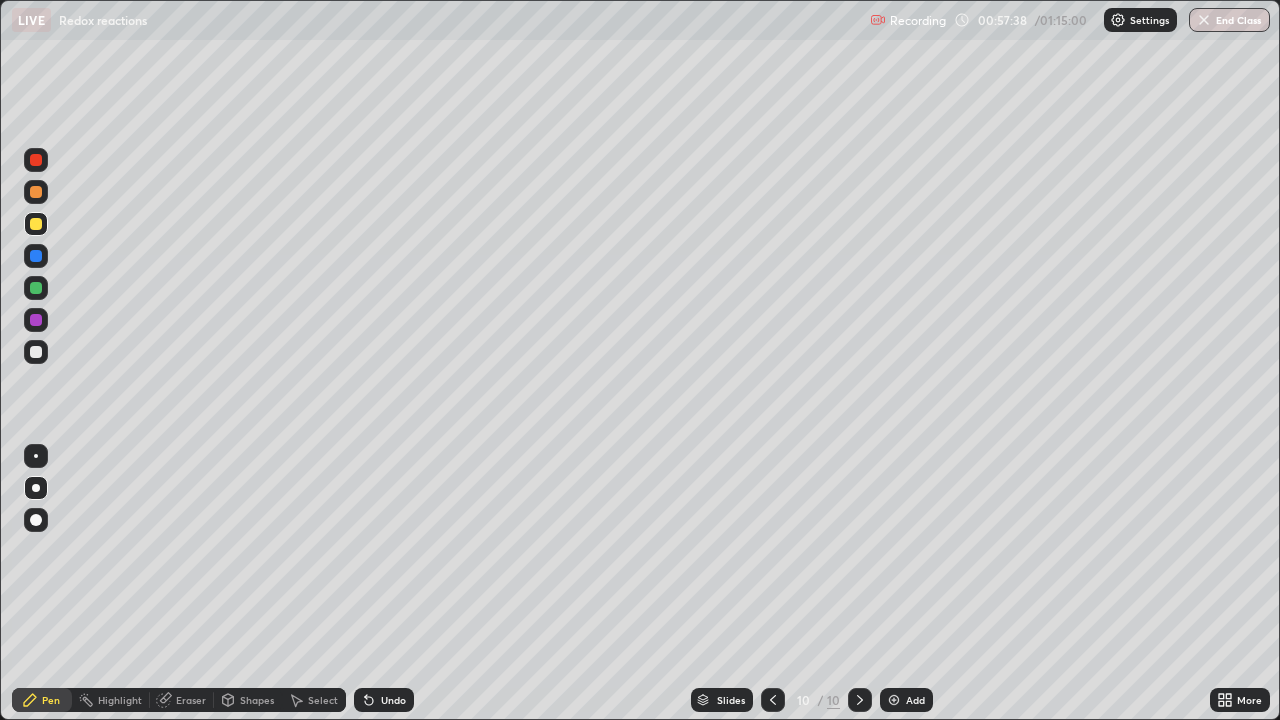 click on "Undo" at bounding box center [393, 700] 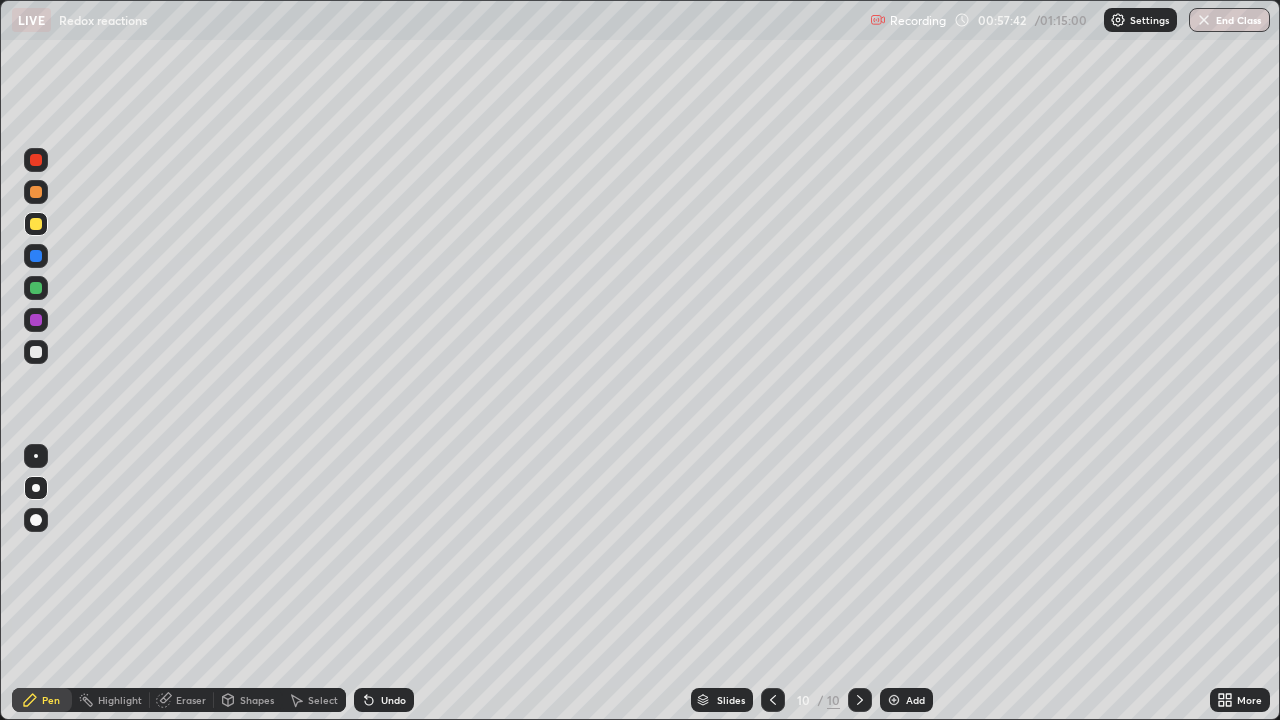 click on "Undo" at bounding box center (393, 700) 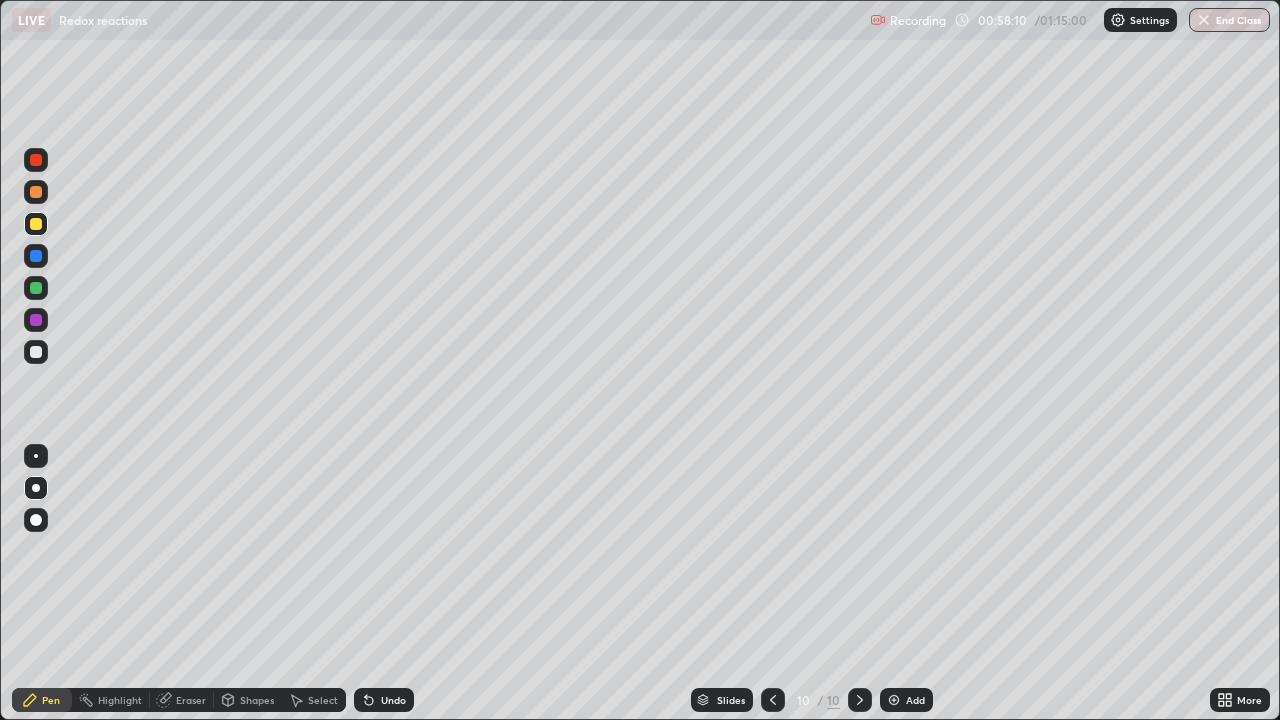 click on "Undo" at bounding box center [393, 700] 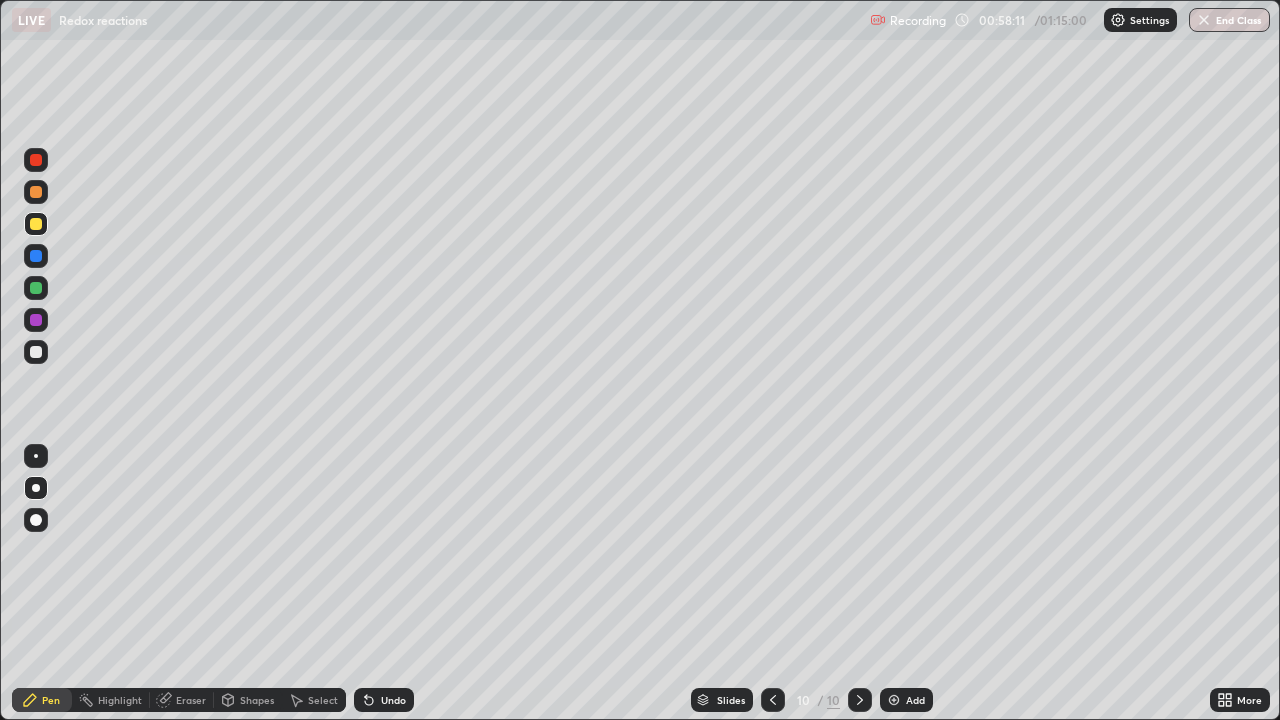 click on "Undo" at bounding box center (393, 700) 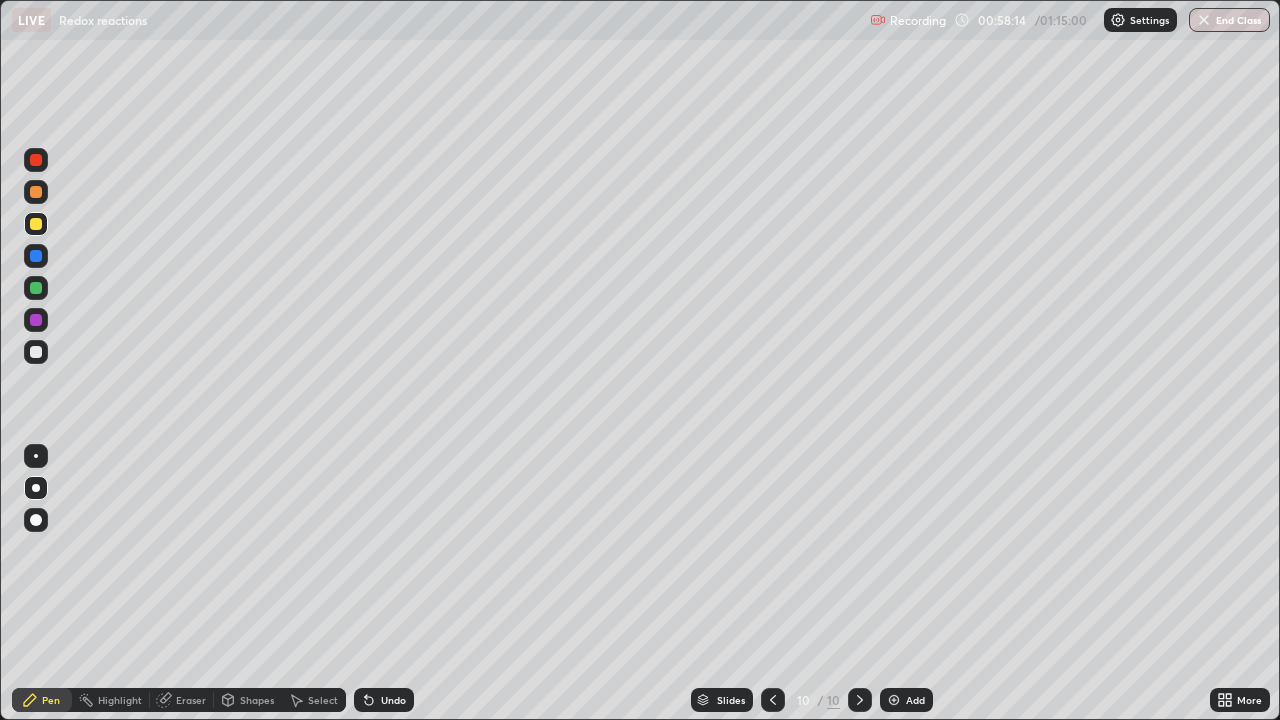 click on "Undo" at bounding box center (393, 700) 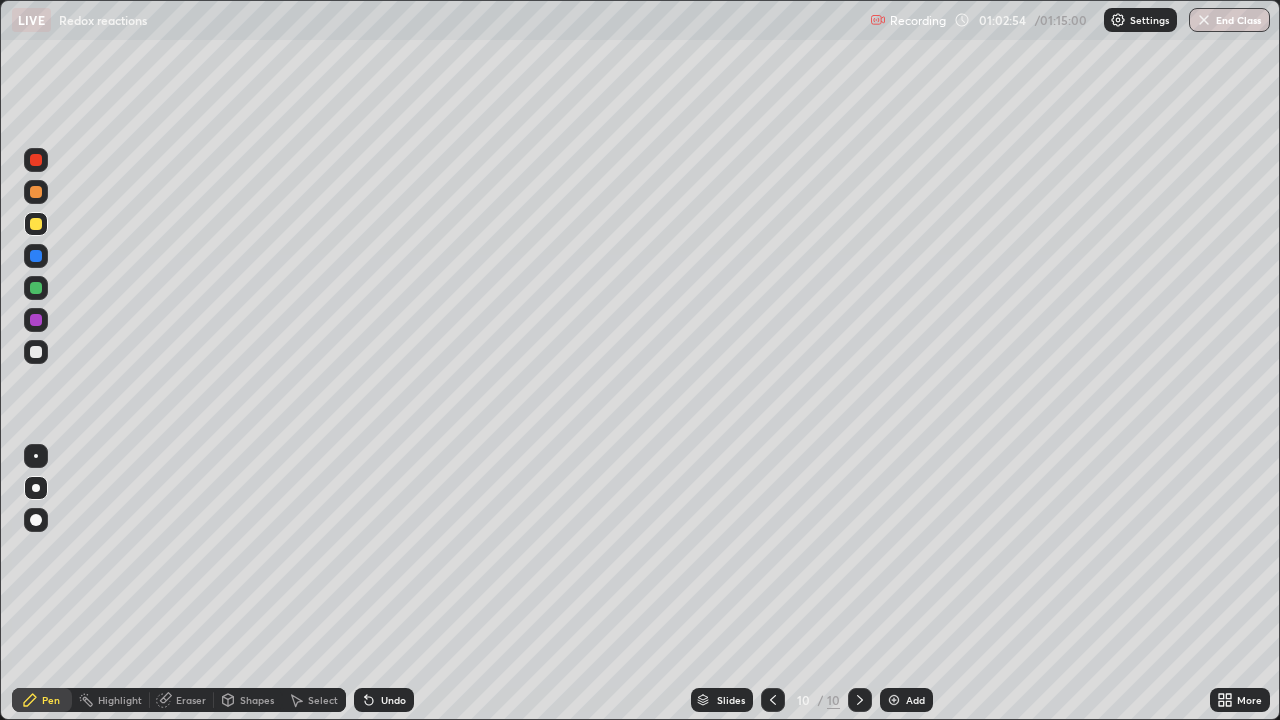 click at bounding box center (894, 700) 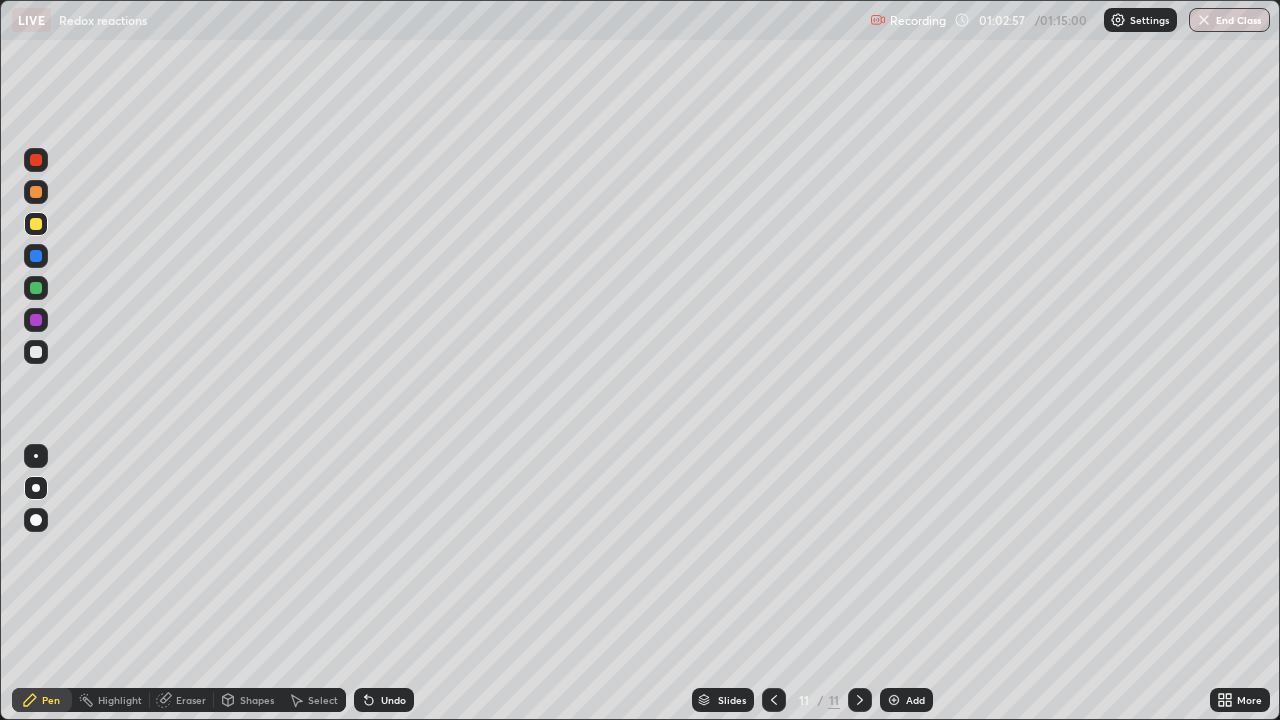 click at bounding box center [36, 288] 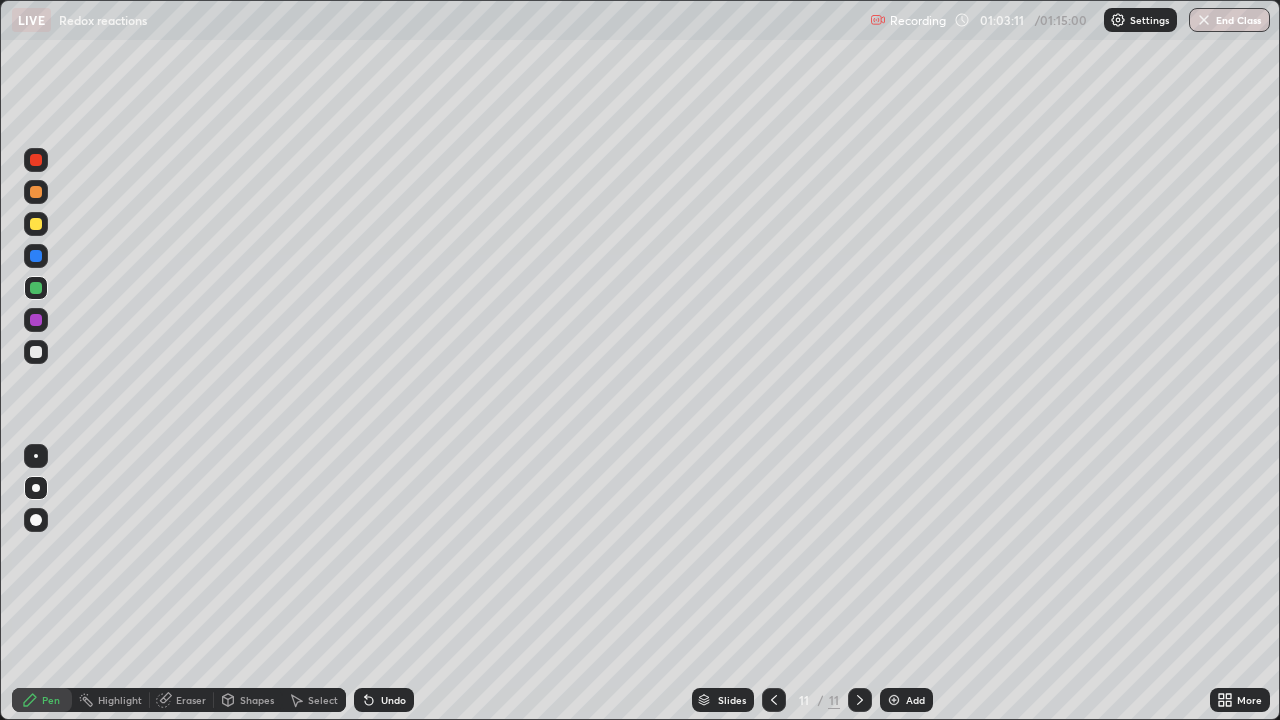 click at bounding box center (36, 320) 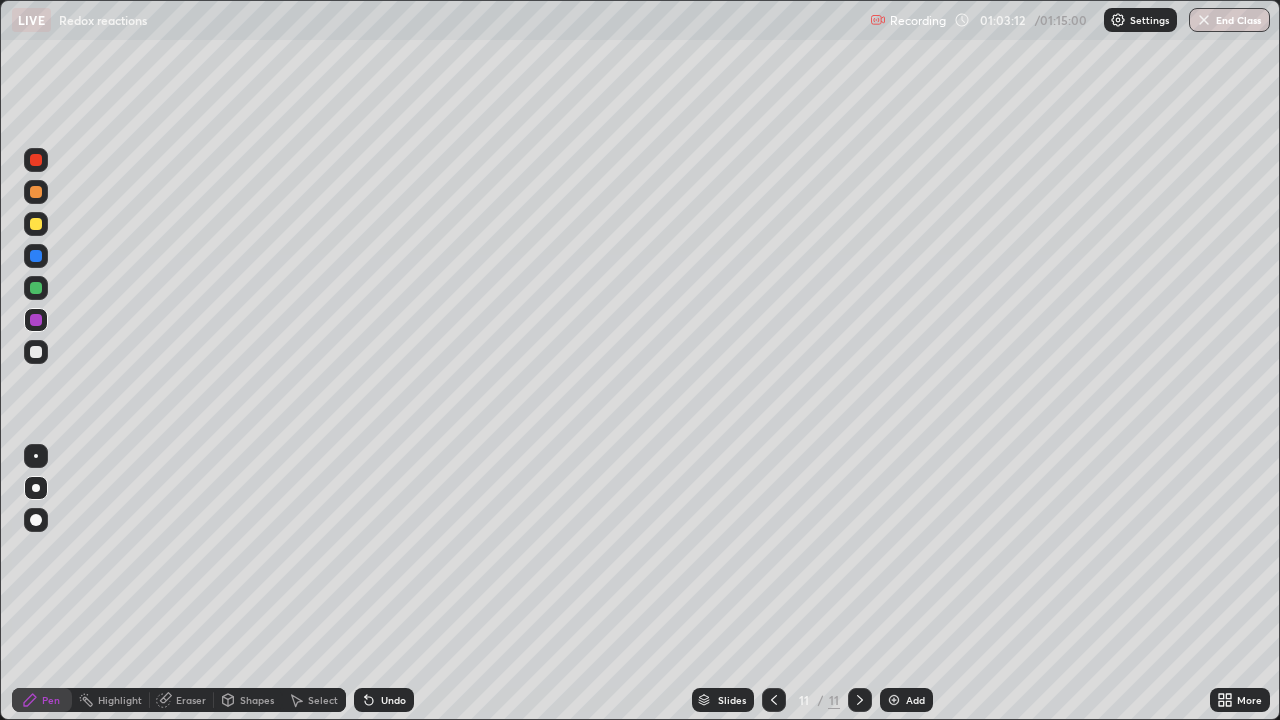 click at bounding box center (36, 352) 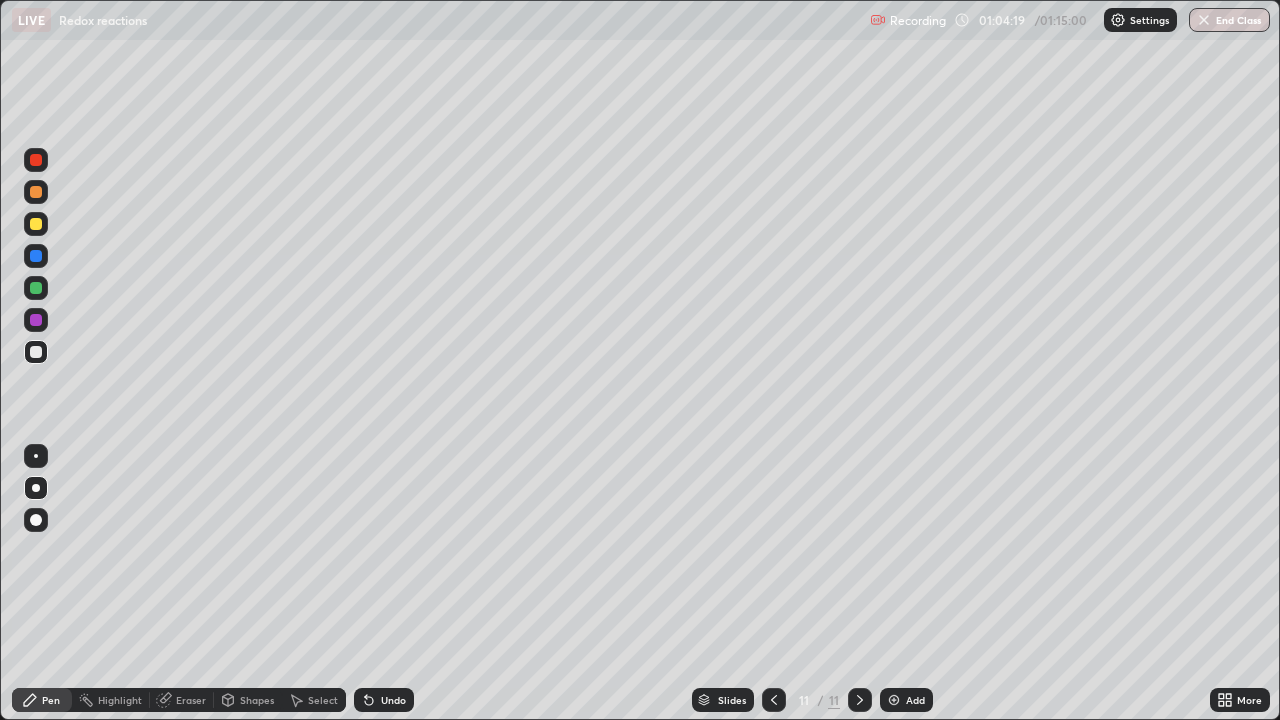 click at bounding box center [36, 288] 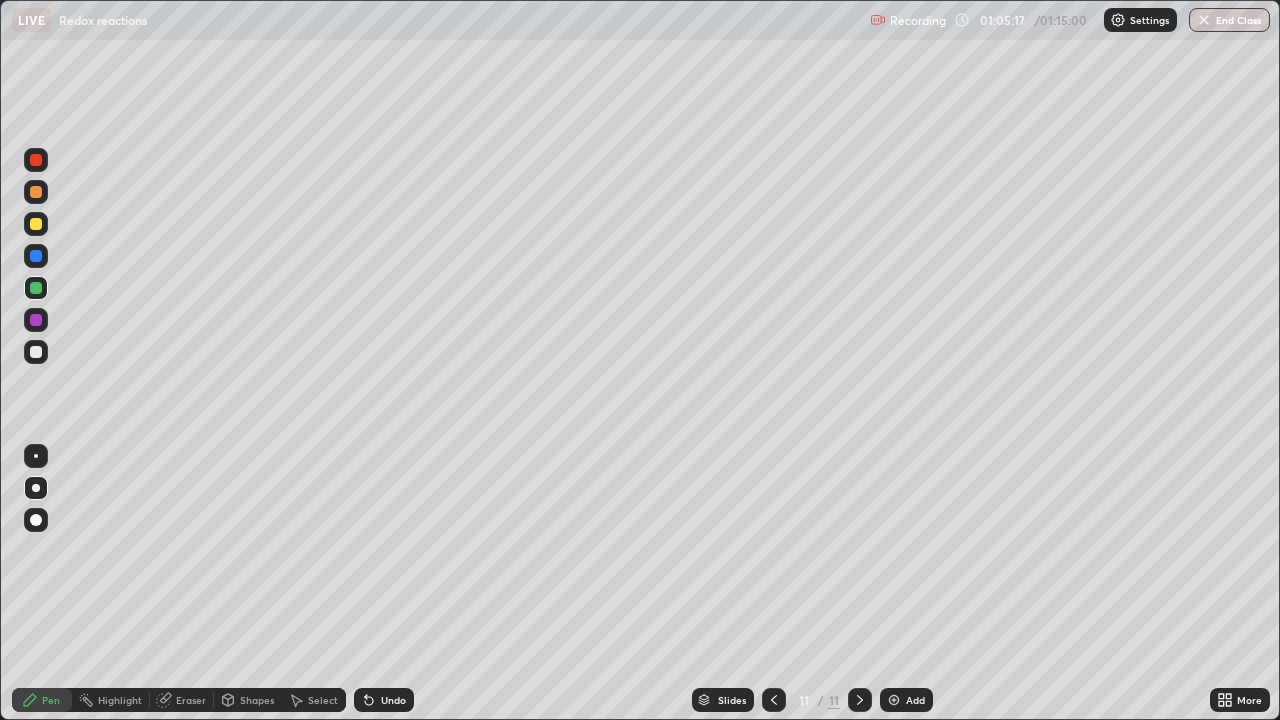 click at bounding box center [36, 224] 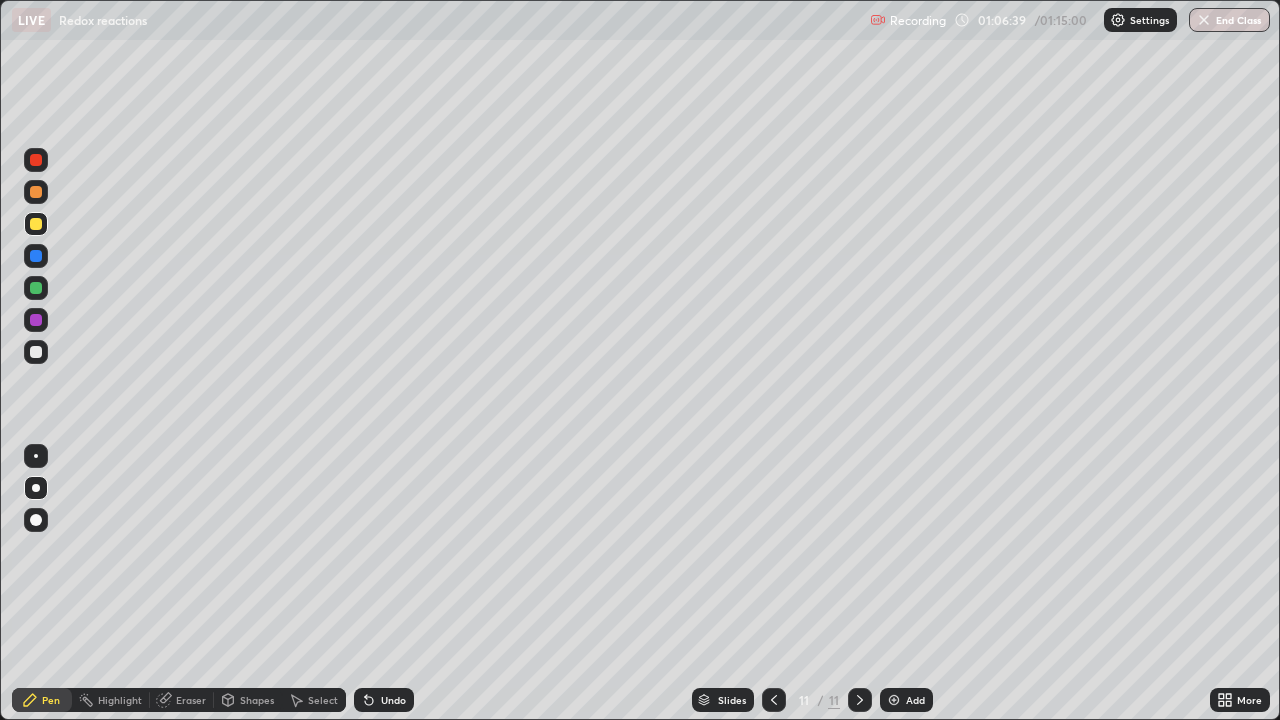 click on "Undo" at bounding box center [393, 700] 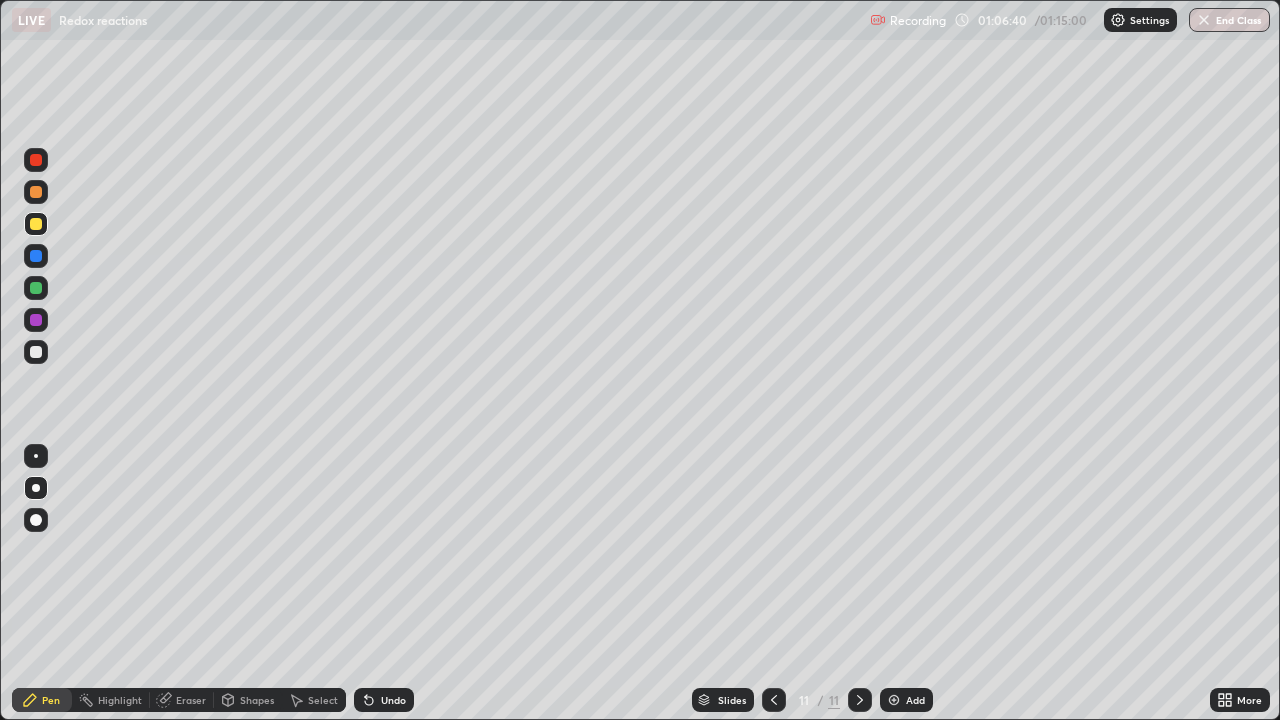 click on "Undo" at bounding box center [393, 700] 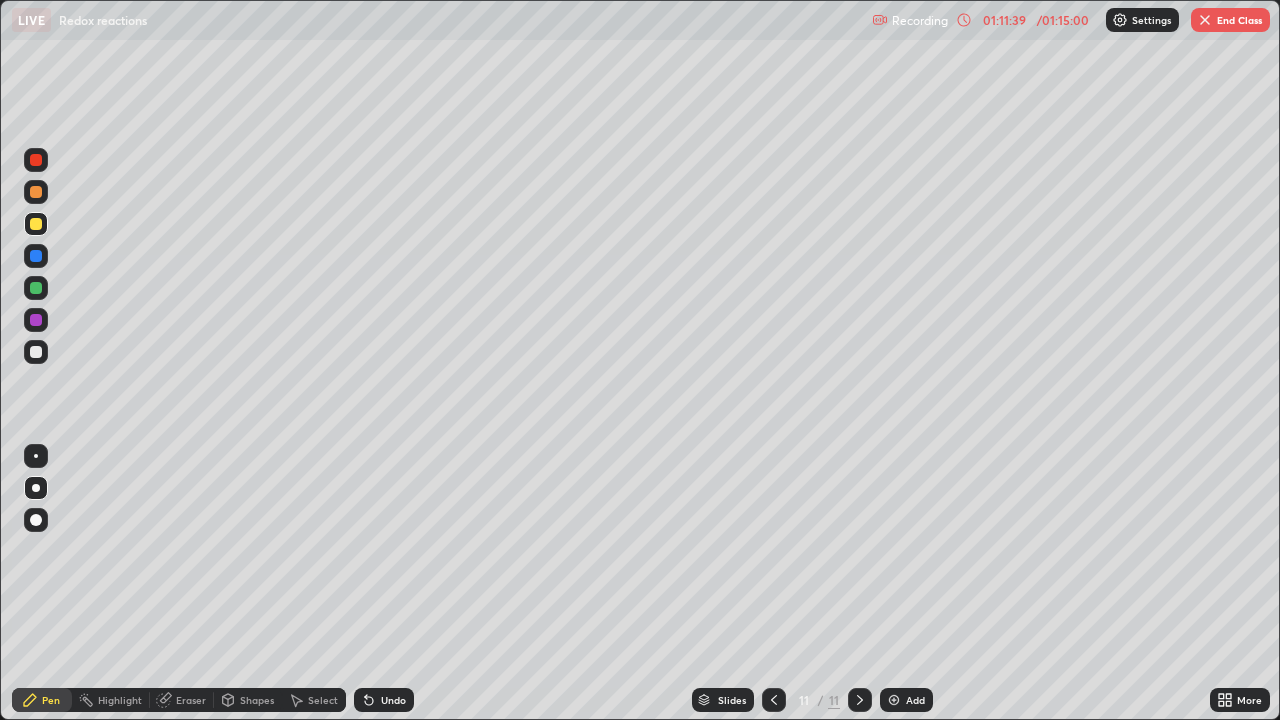 click at bounding box center (894, 700) 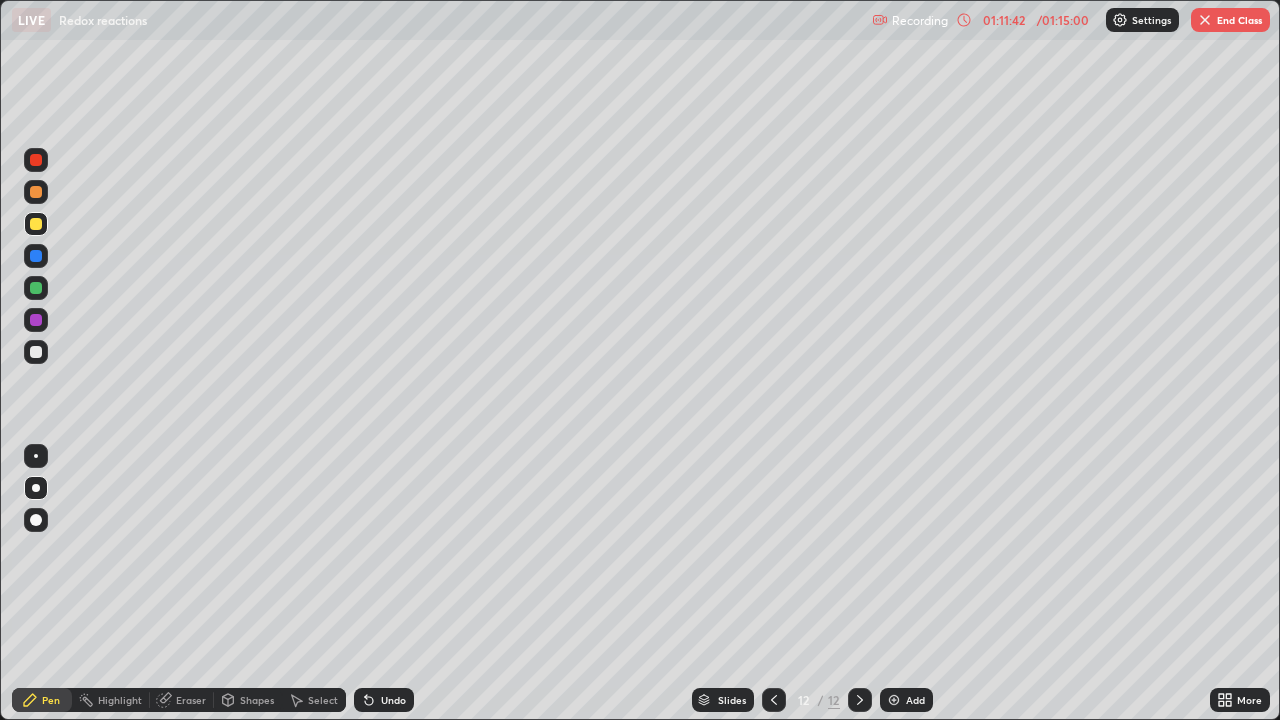 click at bounding box center (36, 352) 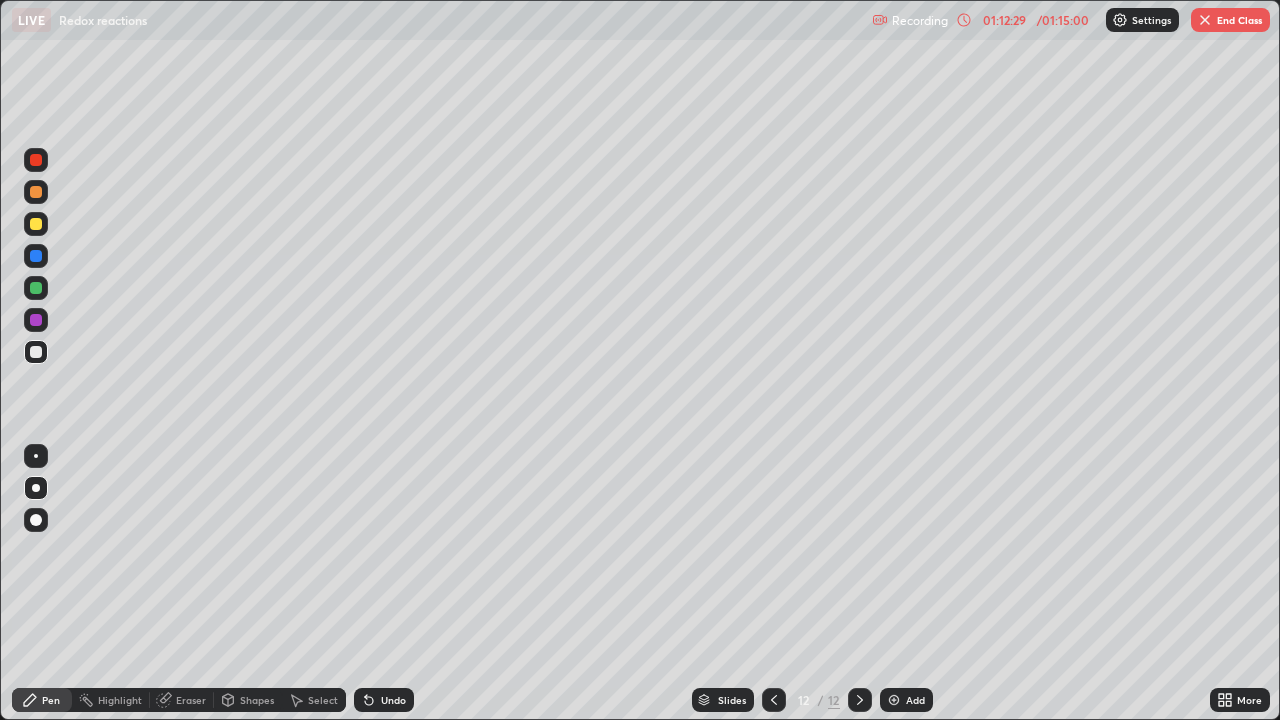 click on "Undo" at bounding box center [393, 700] 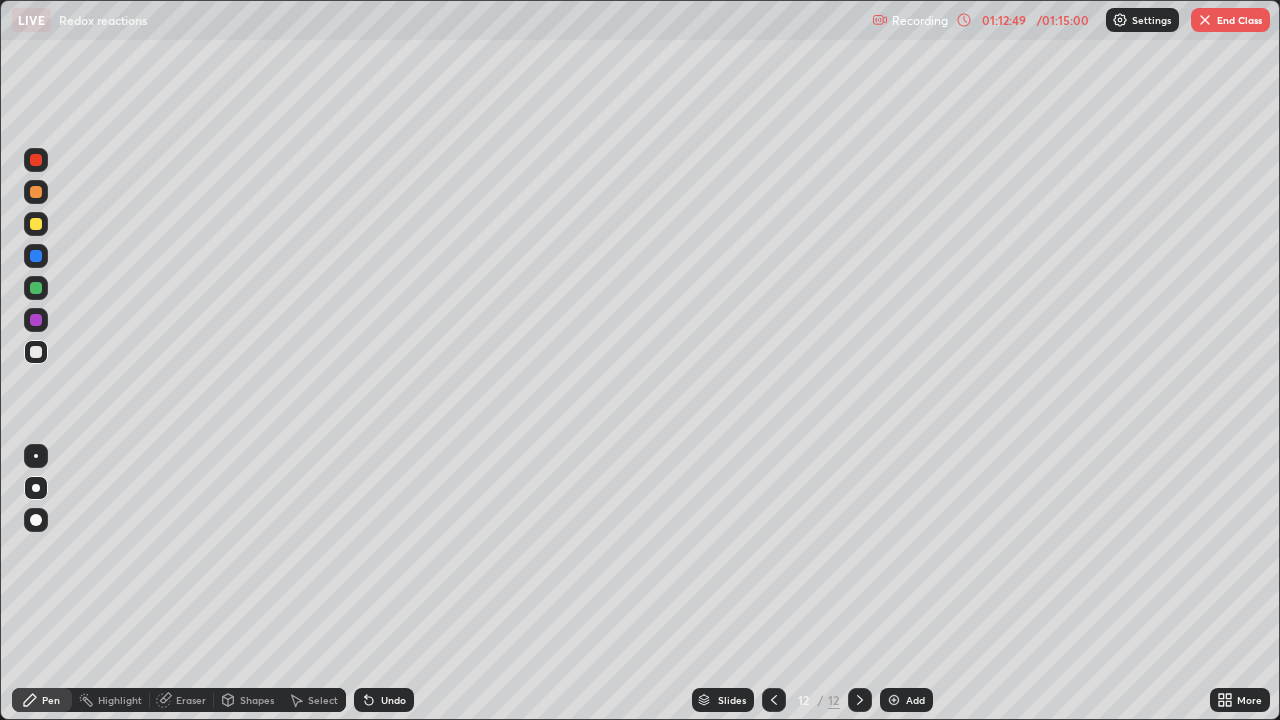 click at bounding box center [36, 224] 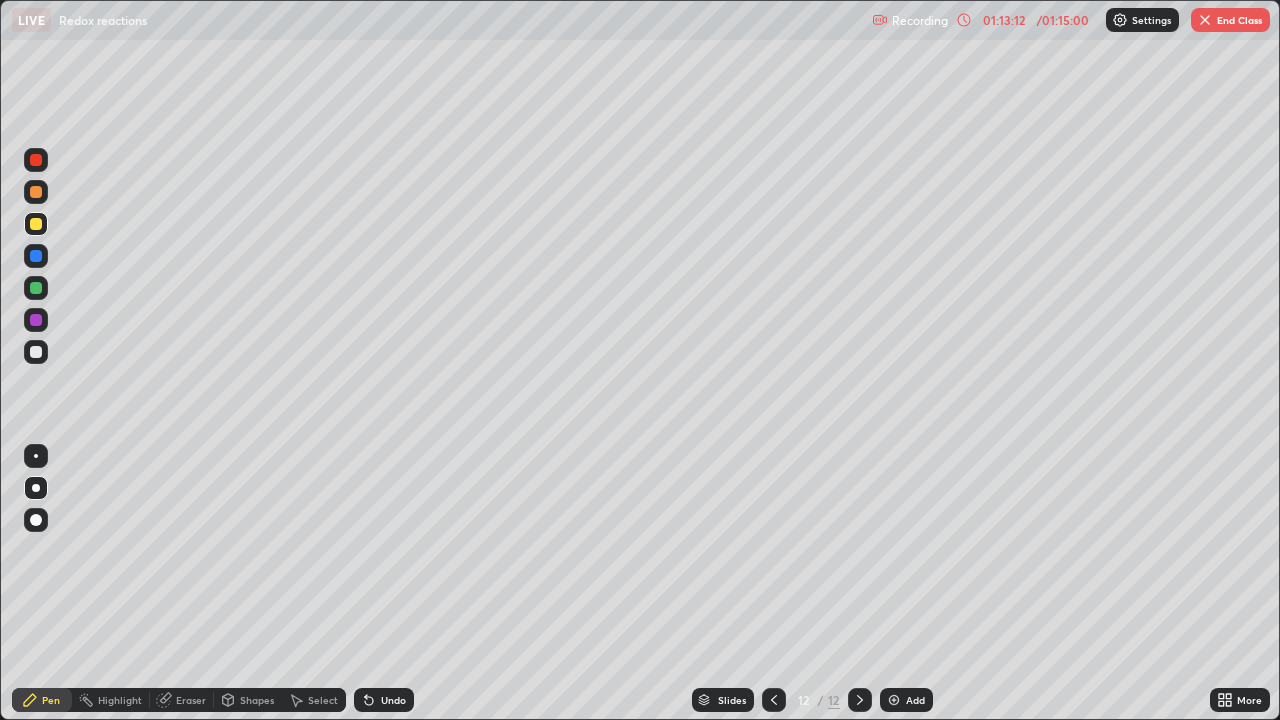 click on "Undo" at bounding box center (393, 700) 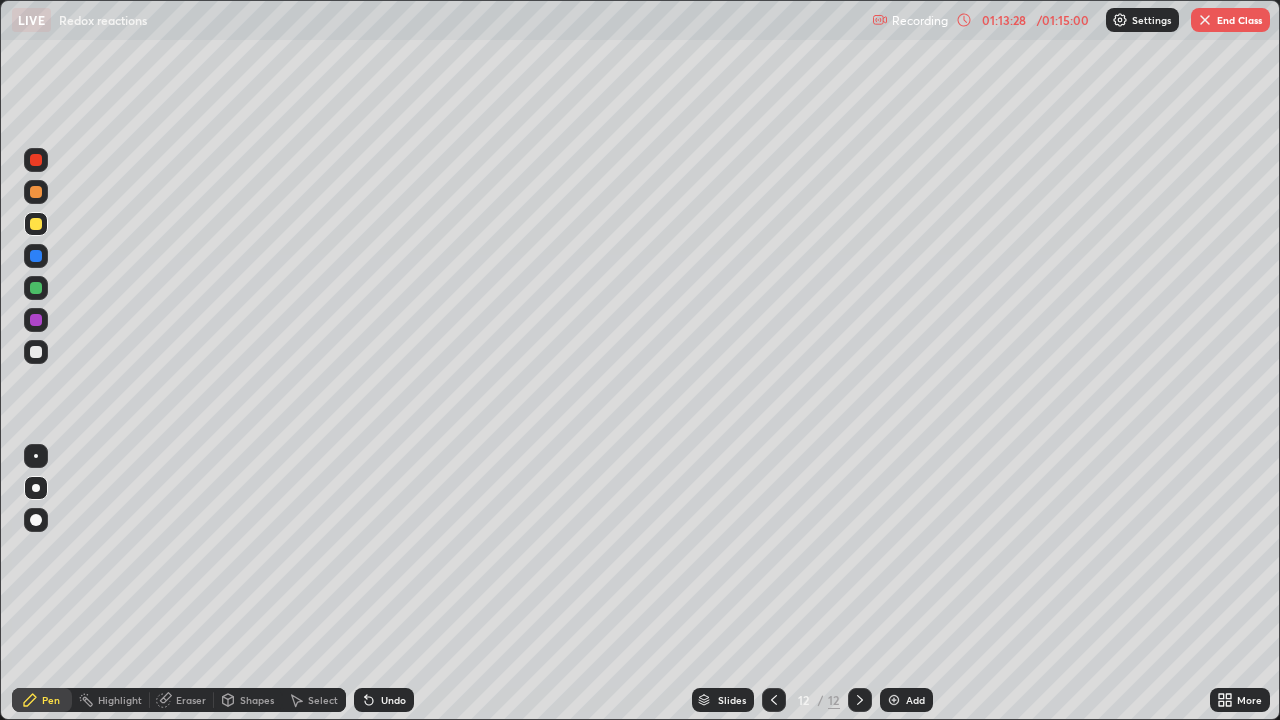 click 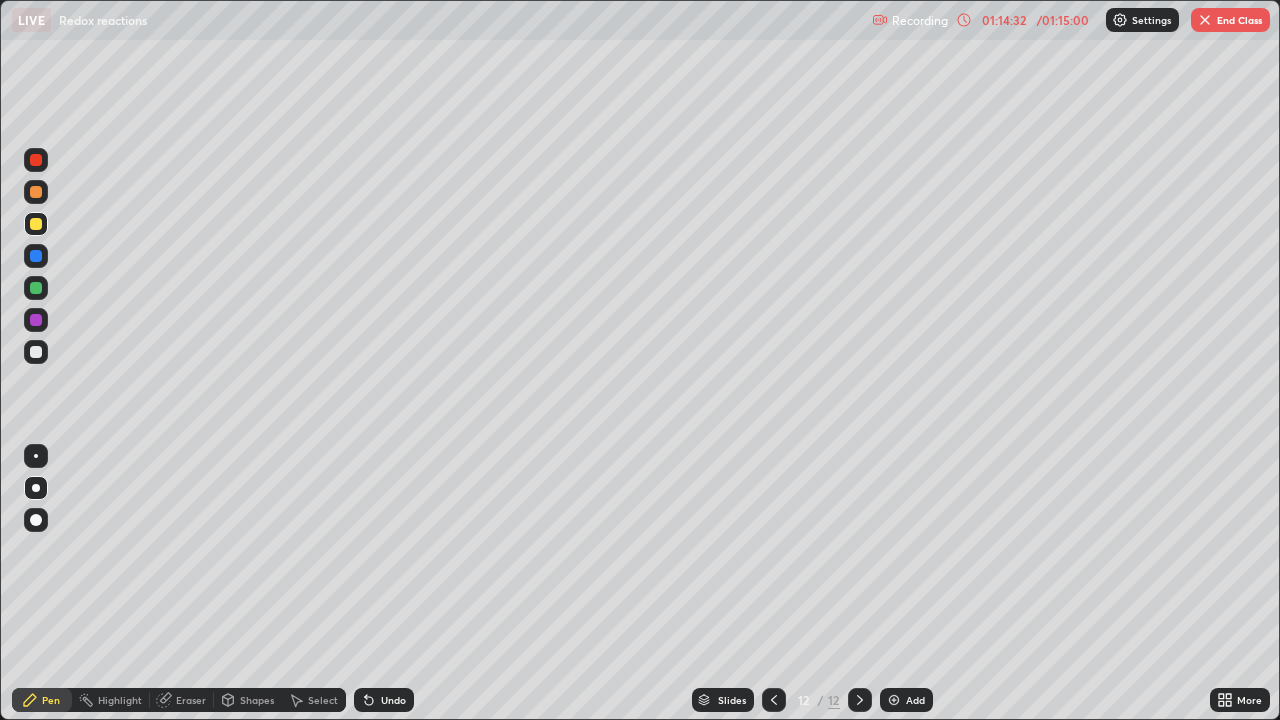 click on "Undo" at bounding box center [393, 700] 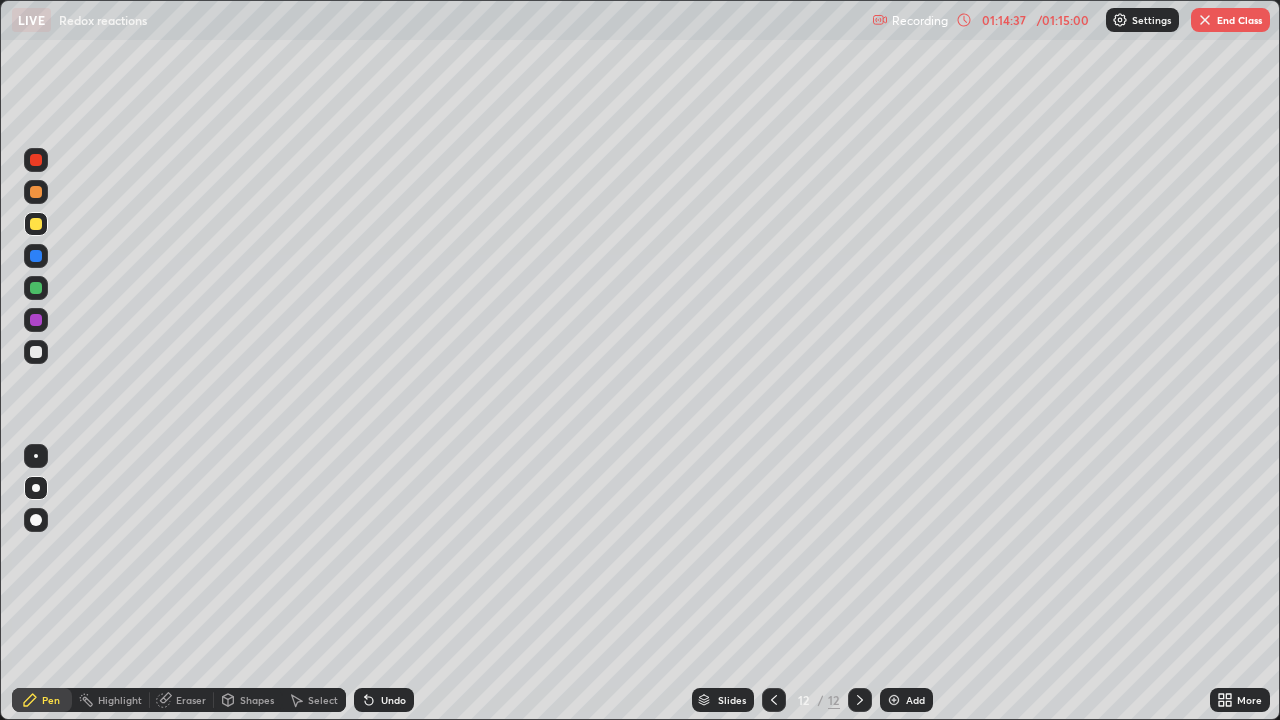 click on "Undo" at bounding box center (393, 700) 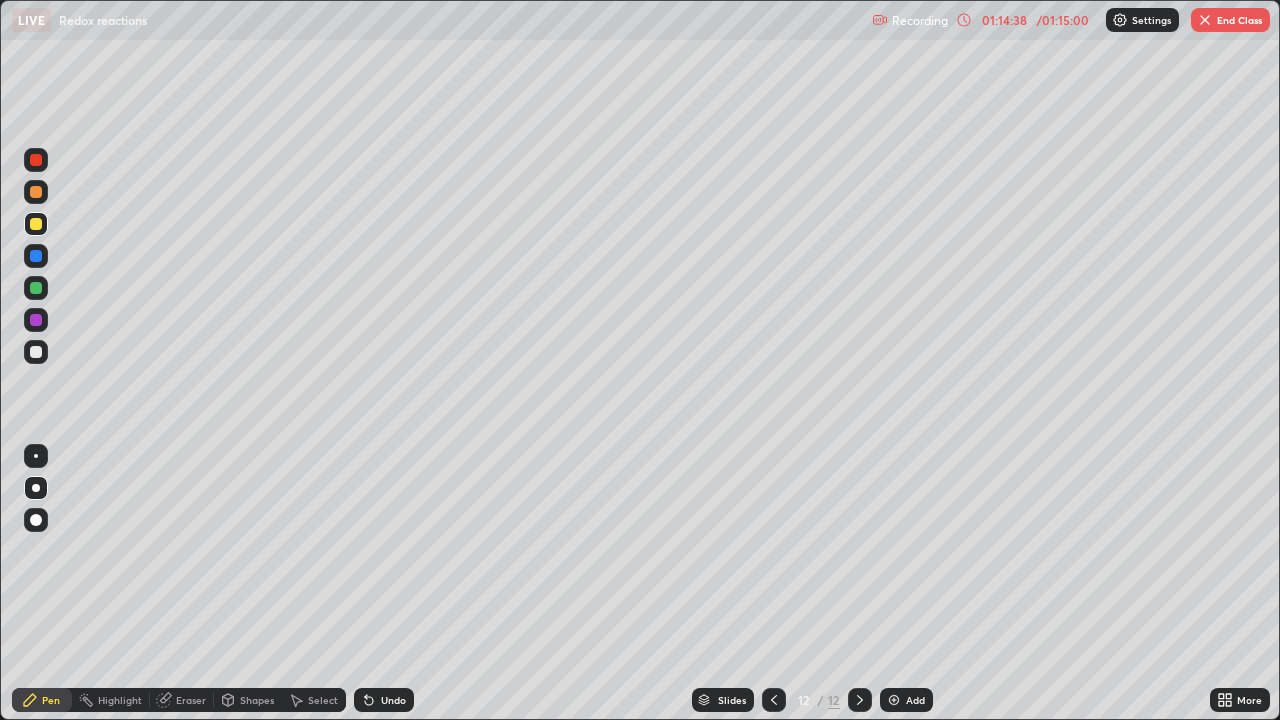 click on "Undo" at bounding box center (384, 700) 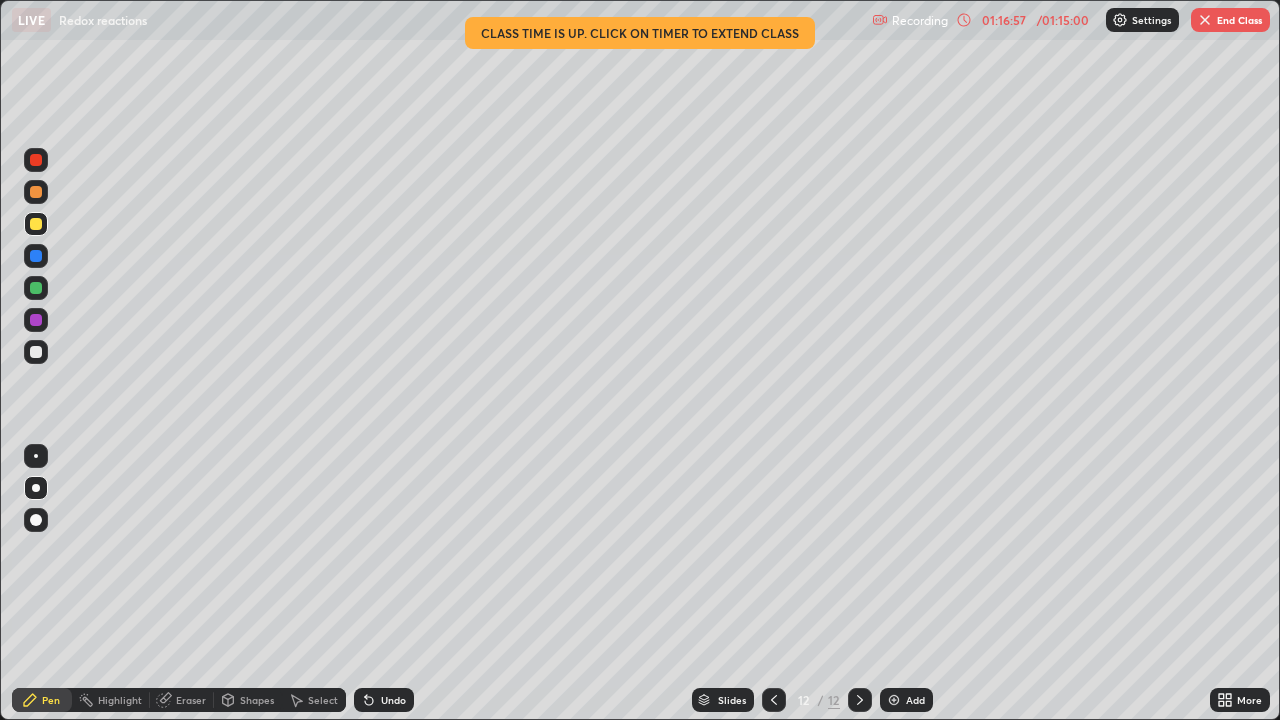 click on "Highlight" at bounding box center [120, 700] 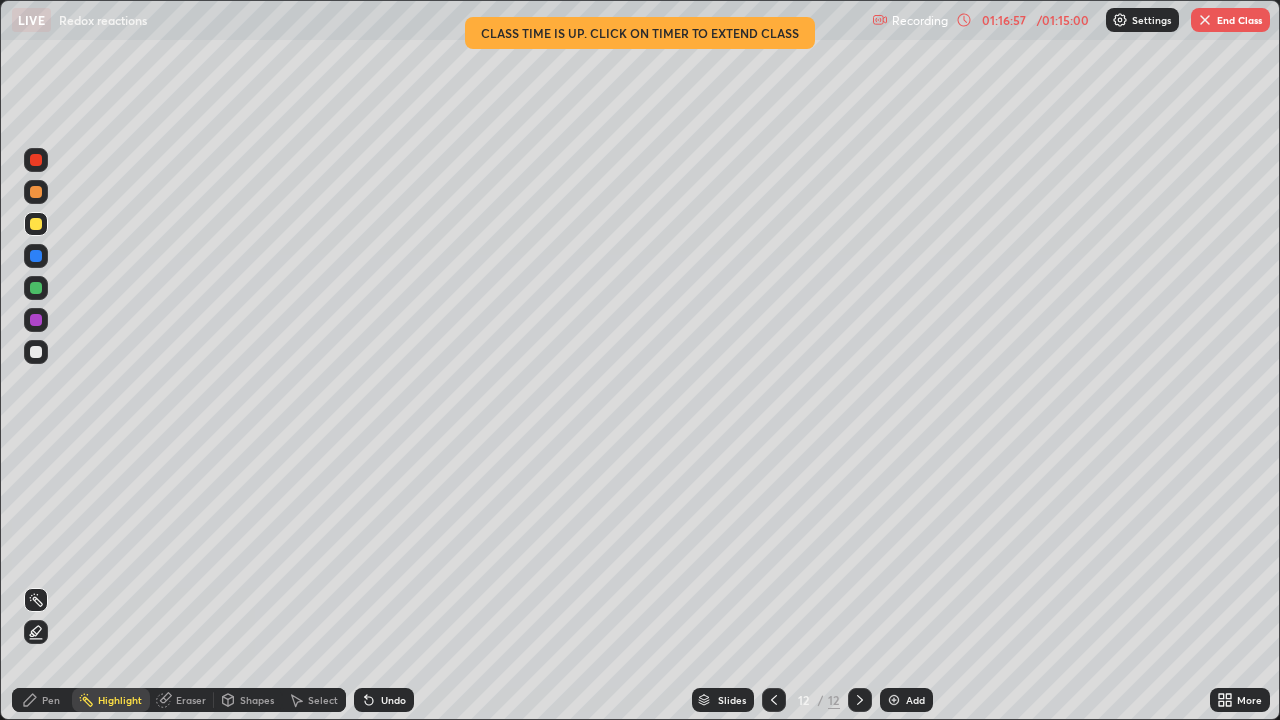 click 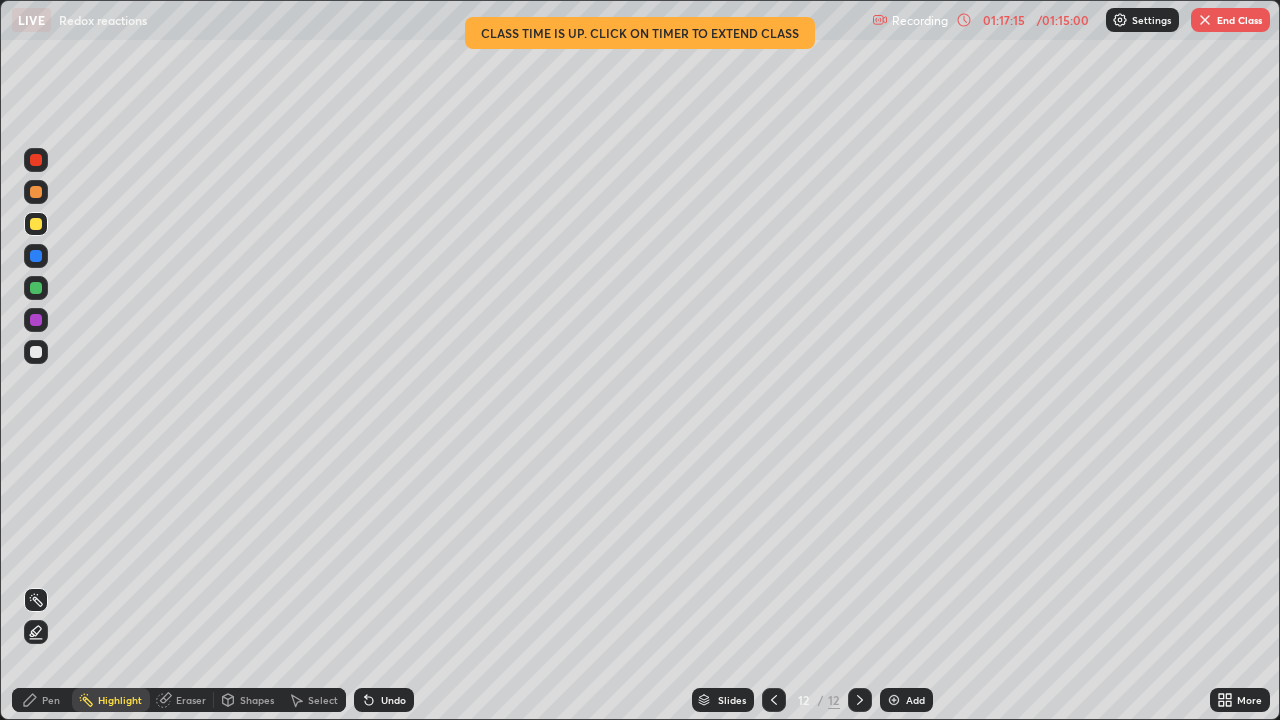 click on "End Class" at bounding box center (1230, 20) 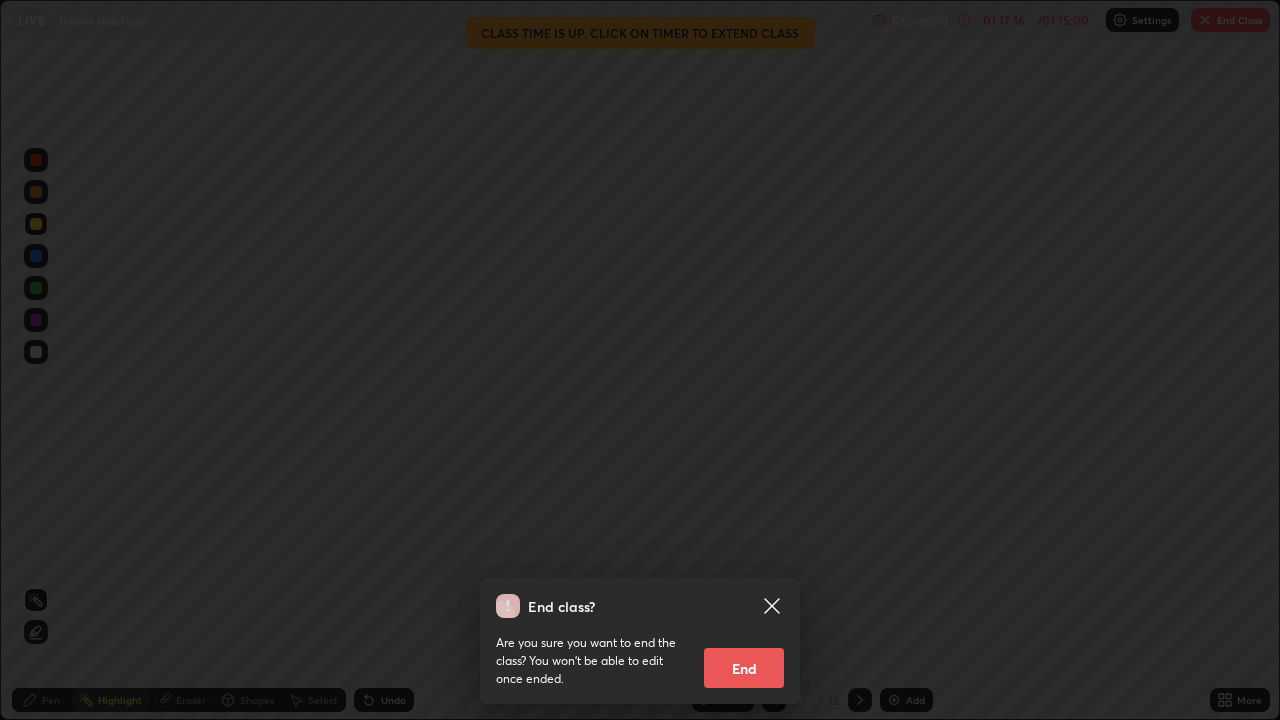 click on "End" at bounding box center (744, 668) 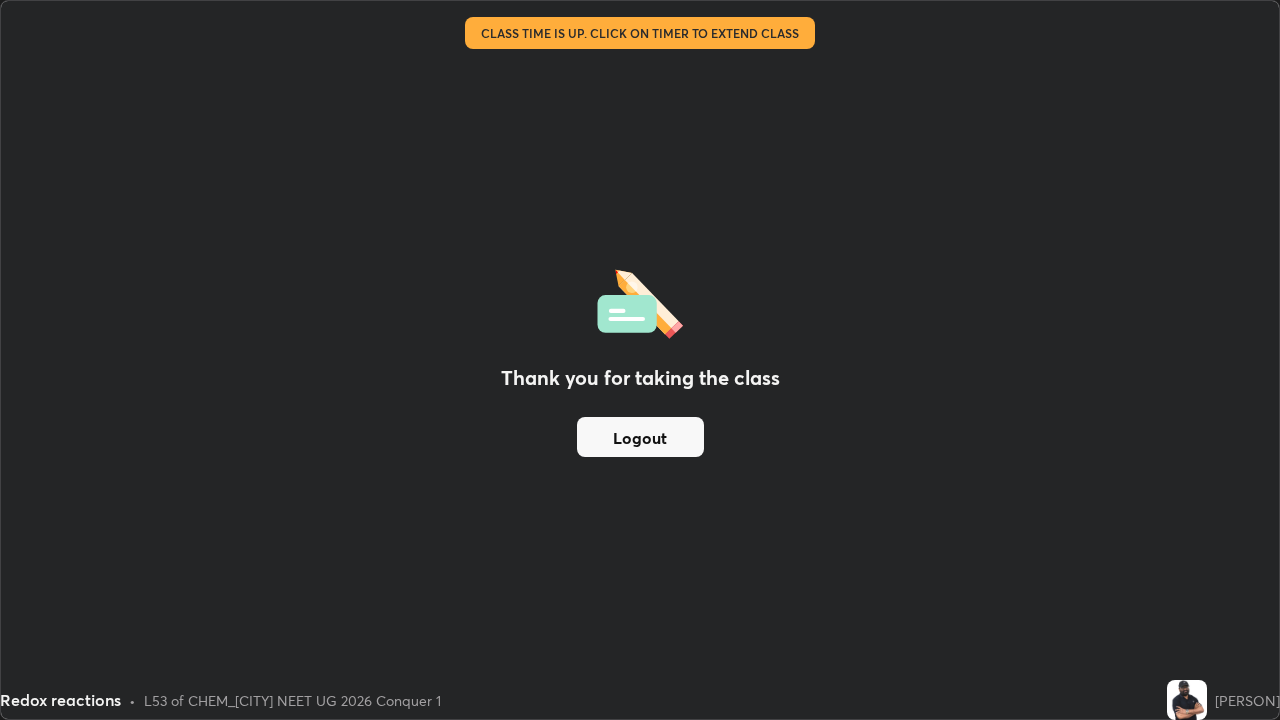 click on "Logout" at bounding box center [640, 437] 